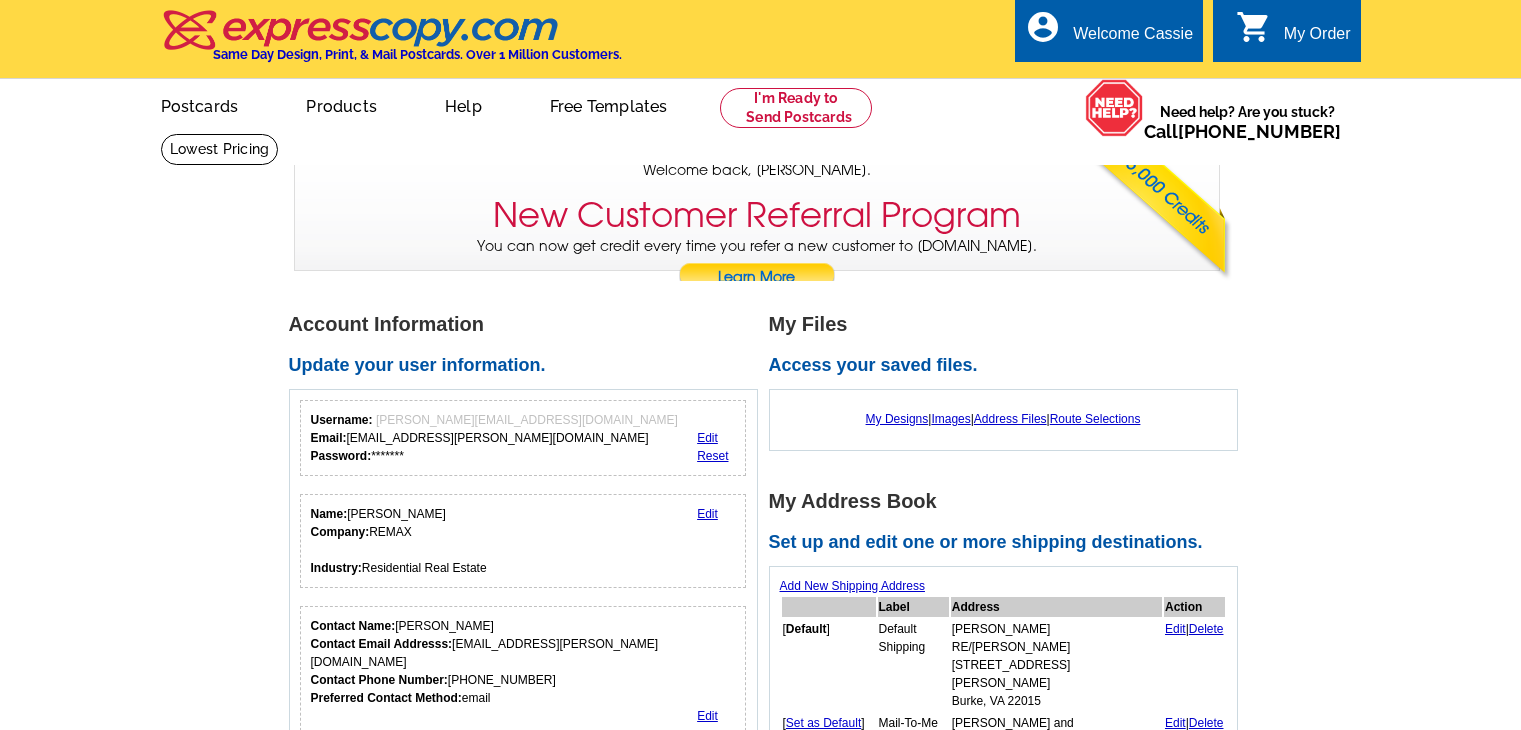 scroll, scrollTop: 0, scrollLeft: 0, axis: both 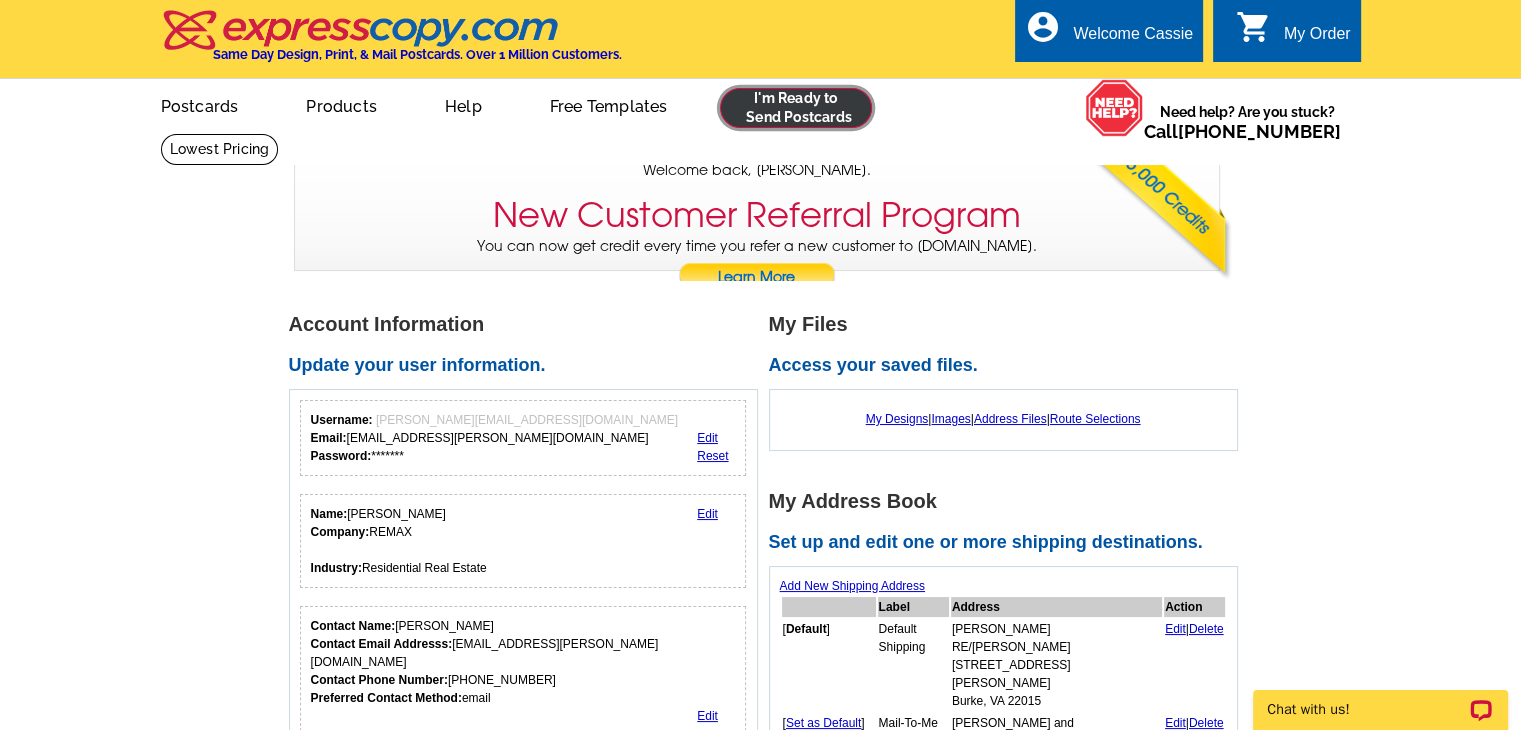 click at bounding box center [796, 108] 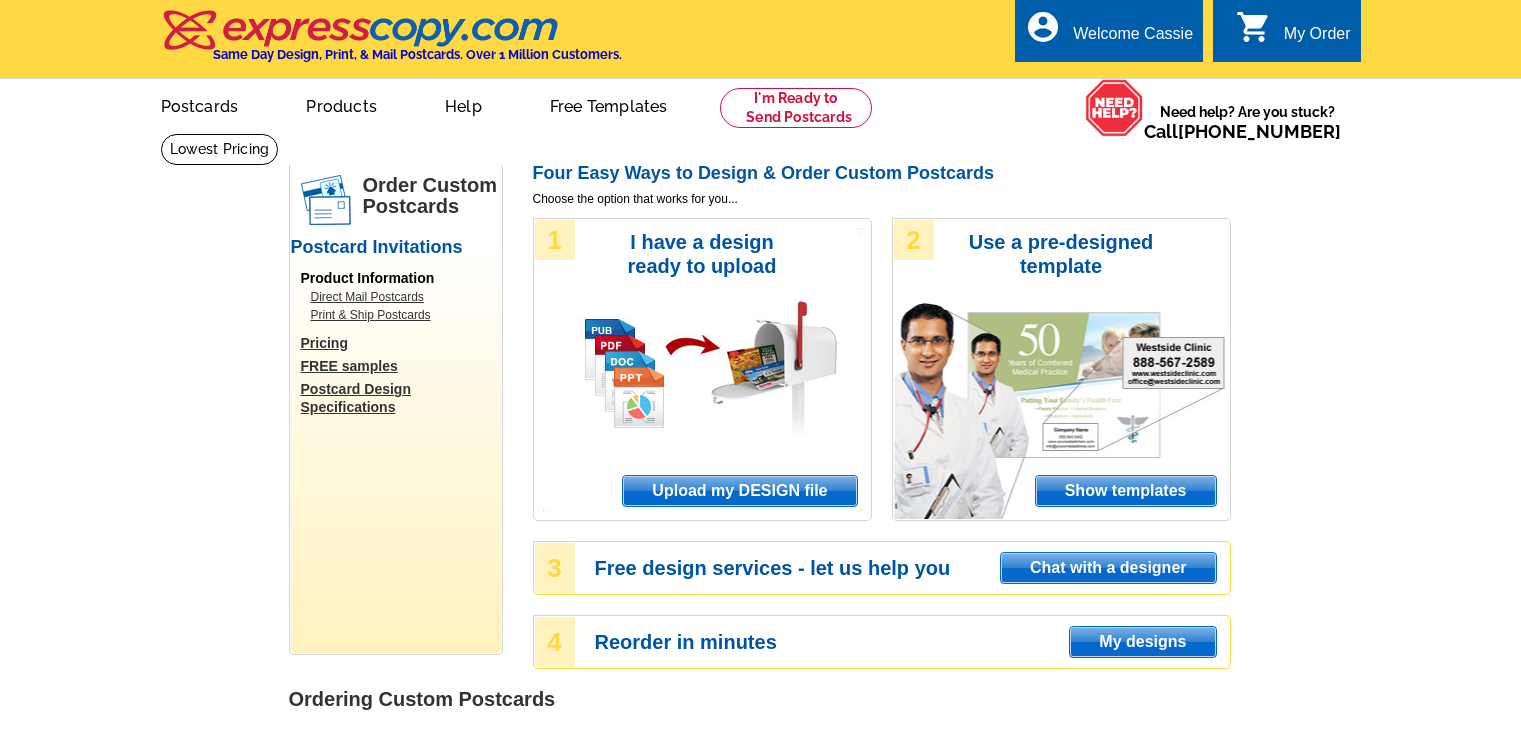 scroll, scrollTop: 0, scrollLeft: 0, axis: both 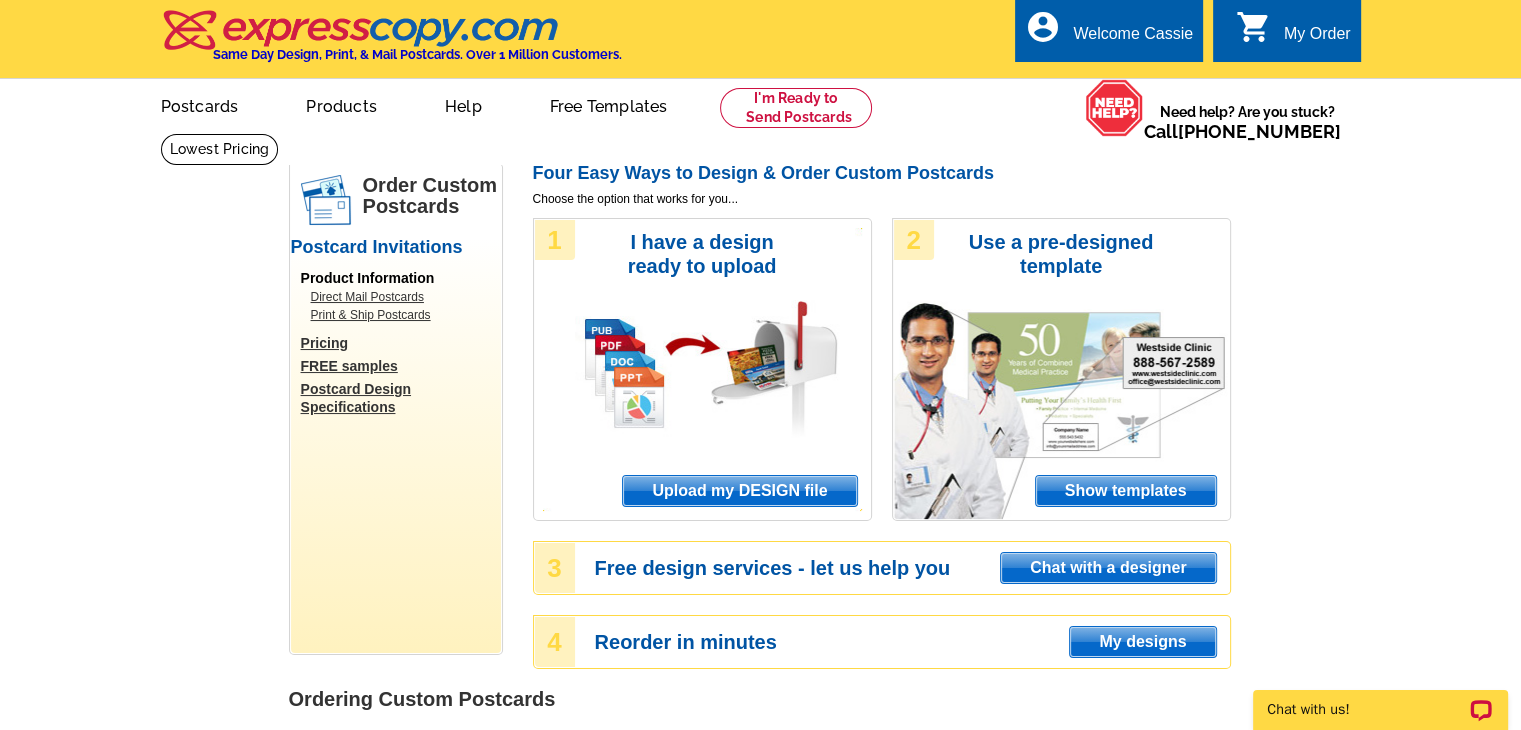 click on "Upload my DESIGN file" at bounding box center [739, 491] 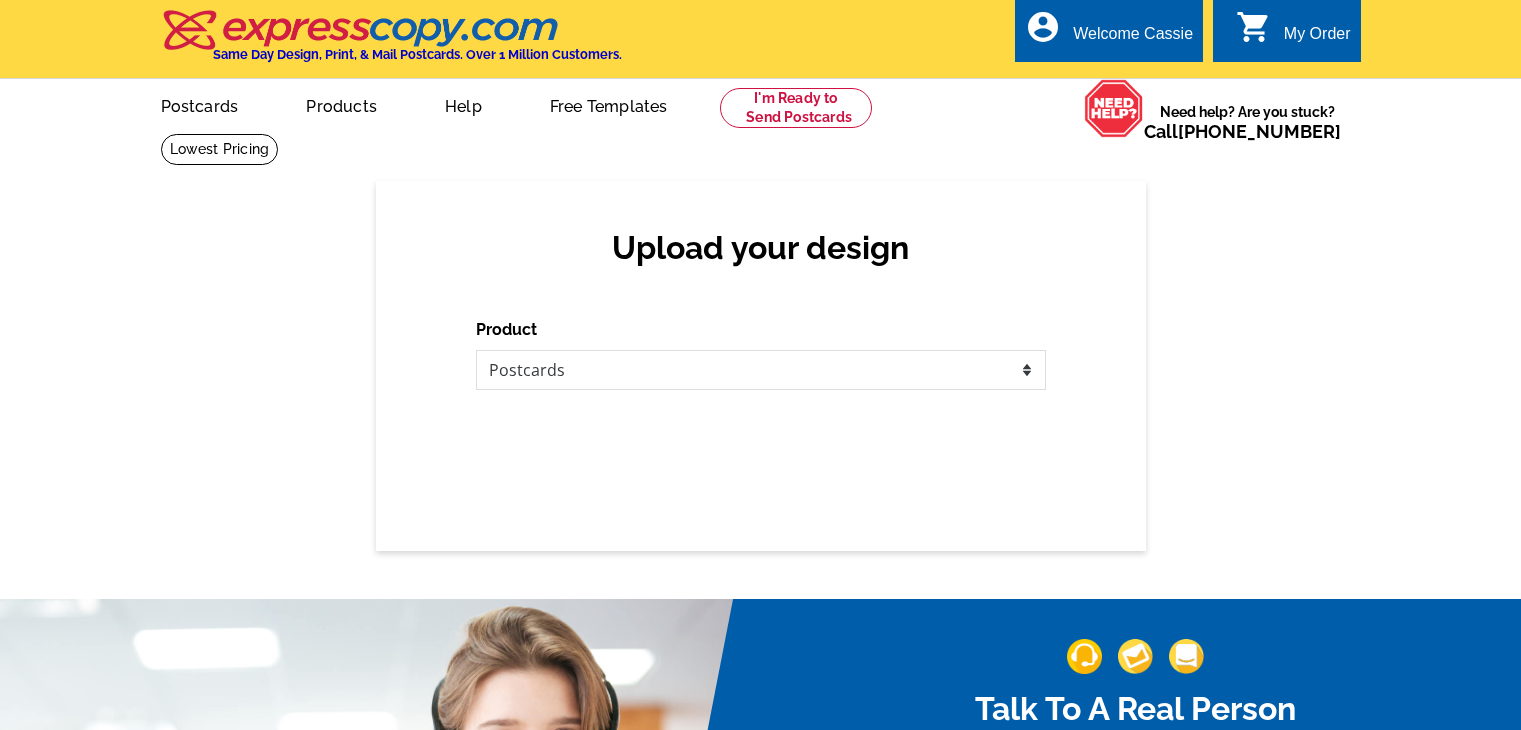 scroll, scrollTop: 0, scrollLeft: 0, axis: both 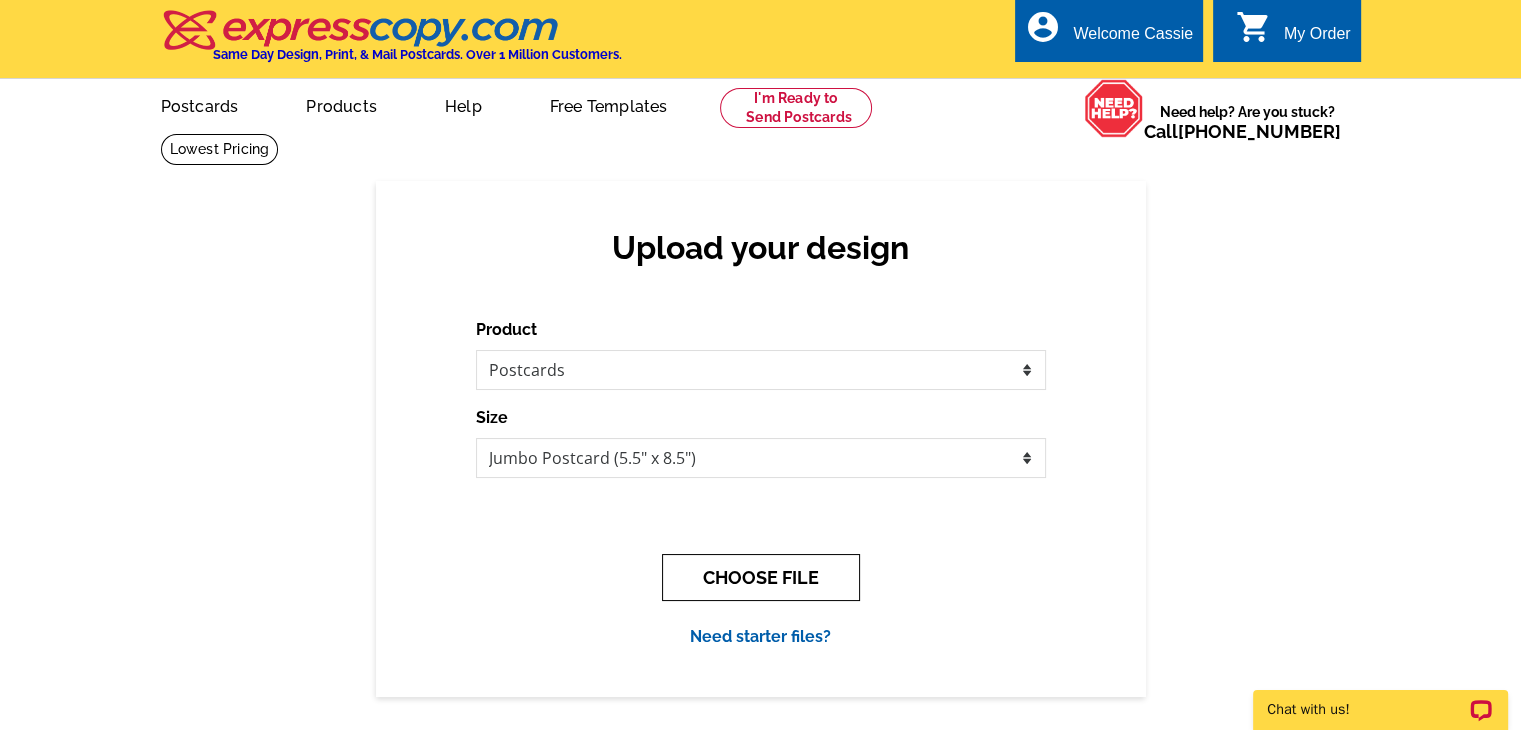 click on "CHOOSE FILE" at bounding box center (761, 577) 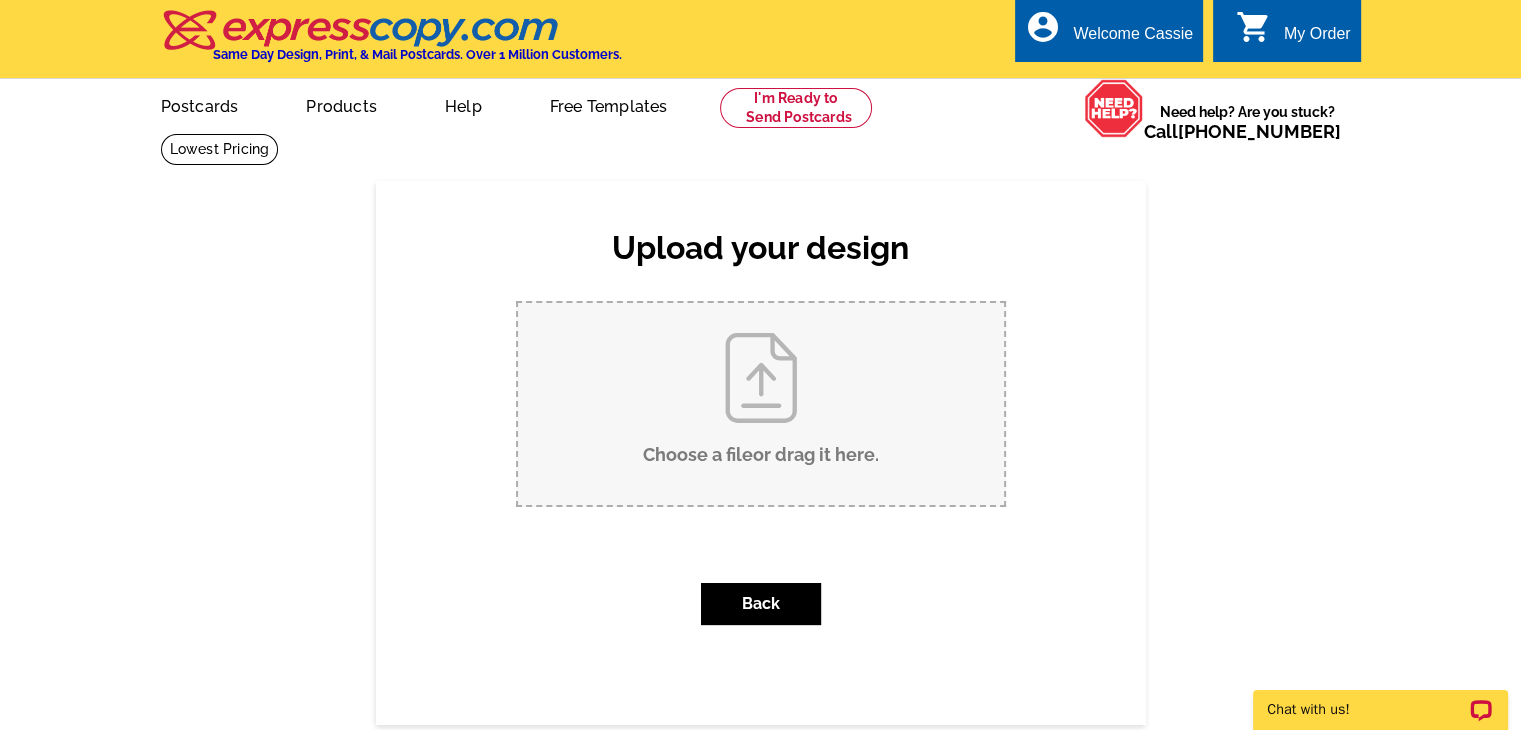 click on "Choose a file  or drag it here ." at bounding box center (761, 404) 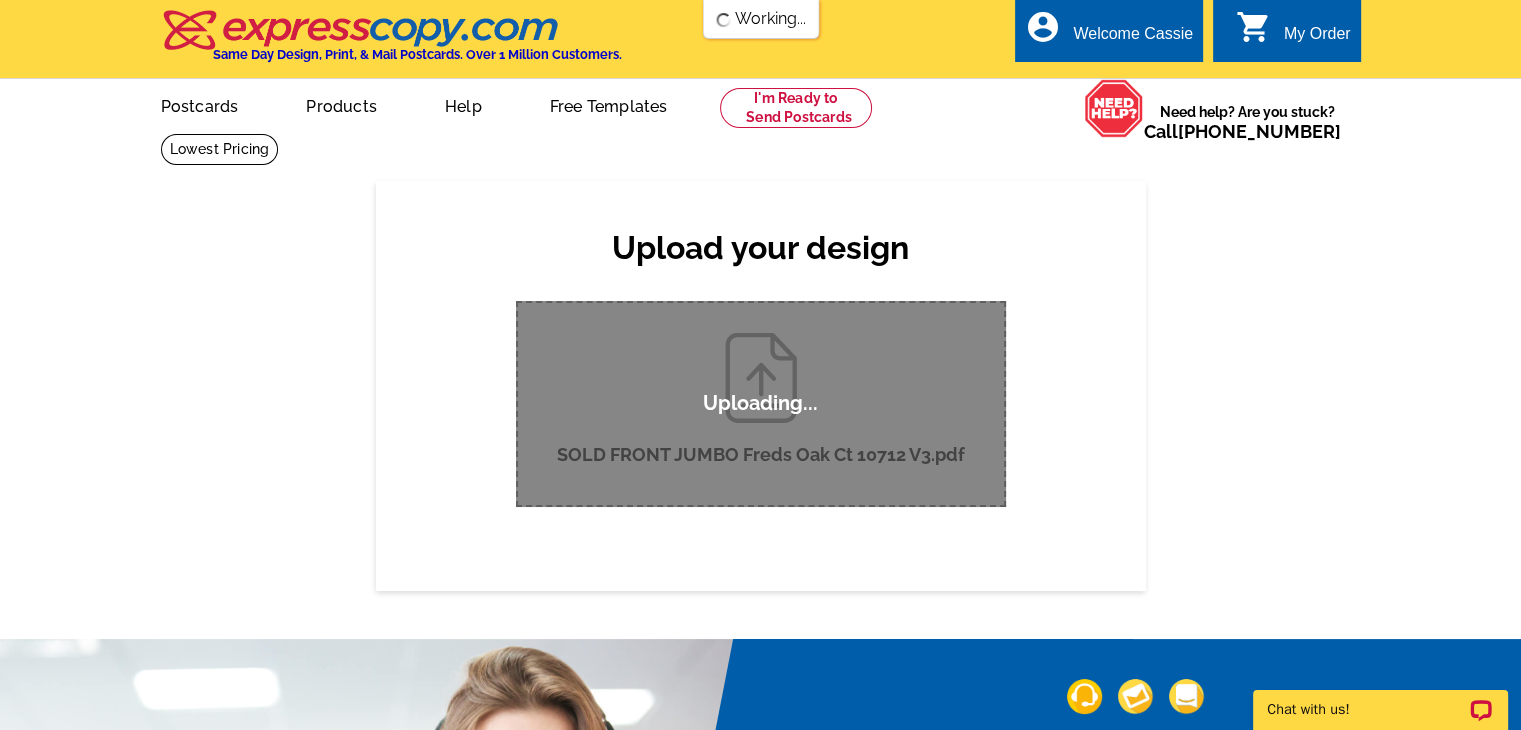 scroll, scrollTop: 0, scrollLeft: 0, axis: both 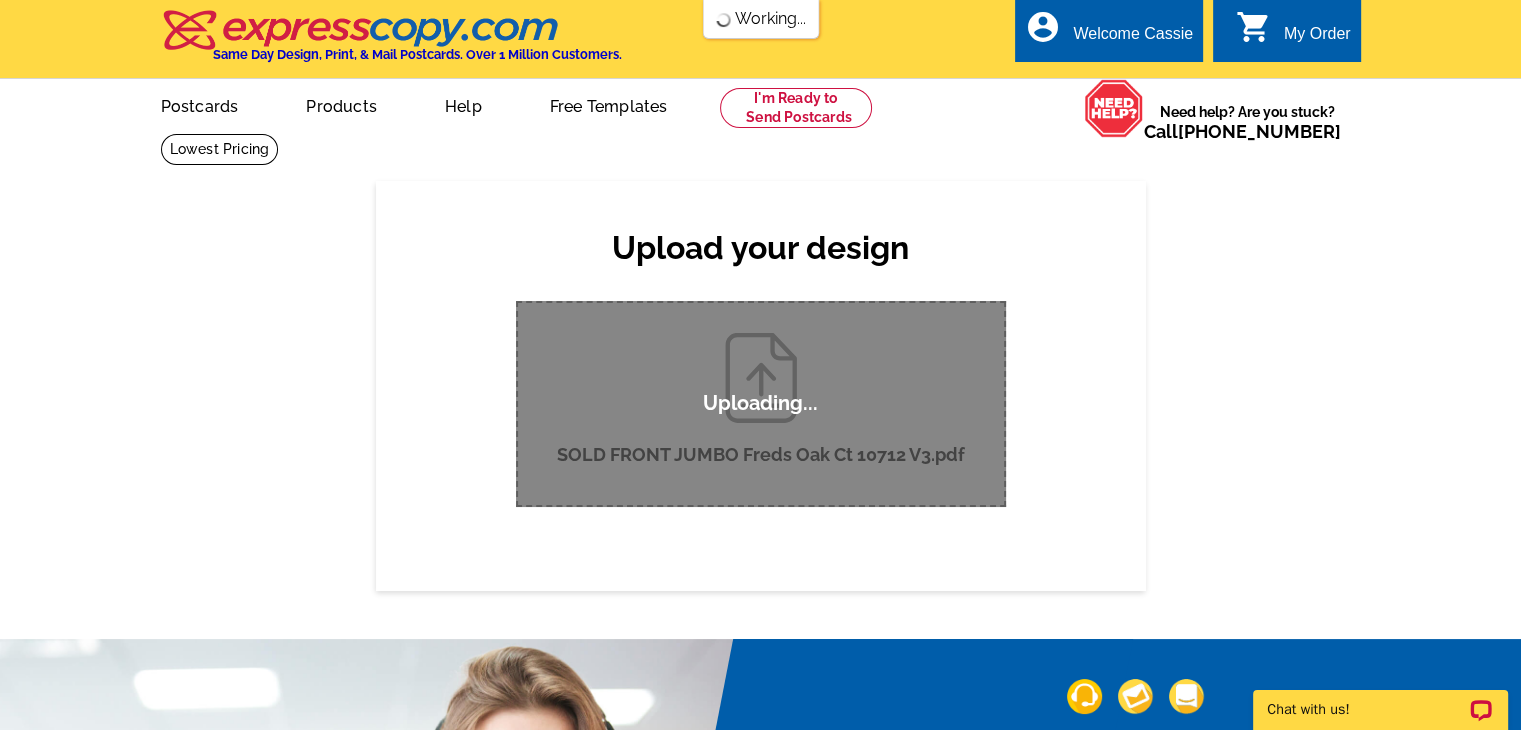 type 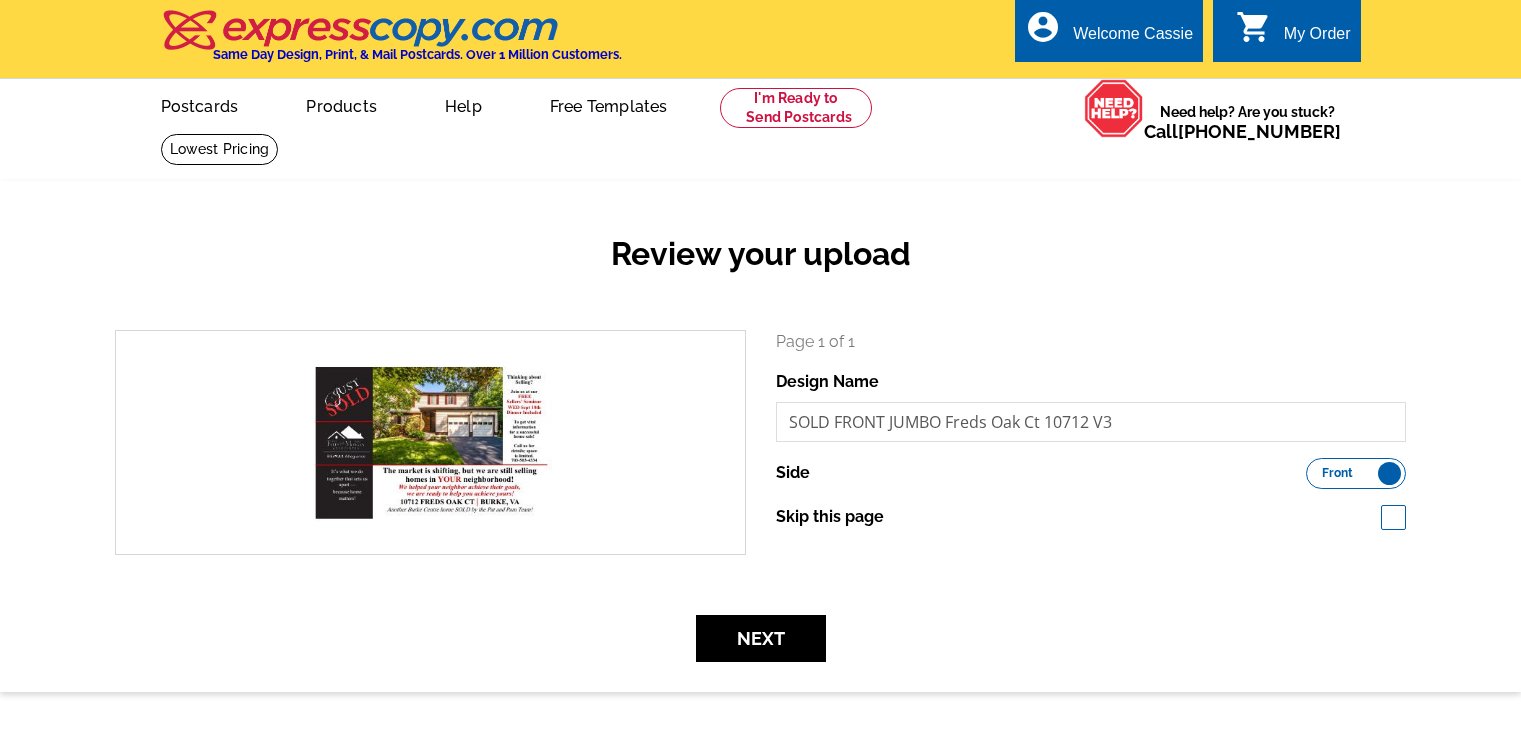 scroll, scrollTop: 0, scrollLeft: 0, axis: both 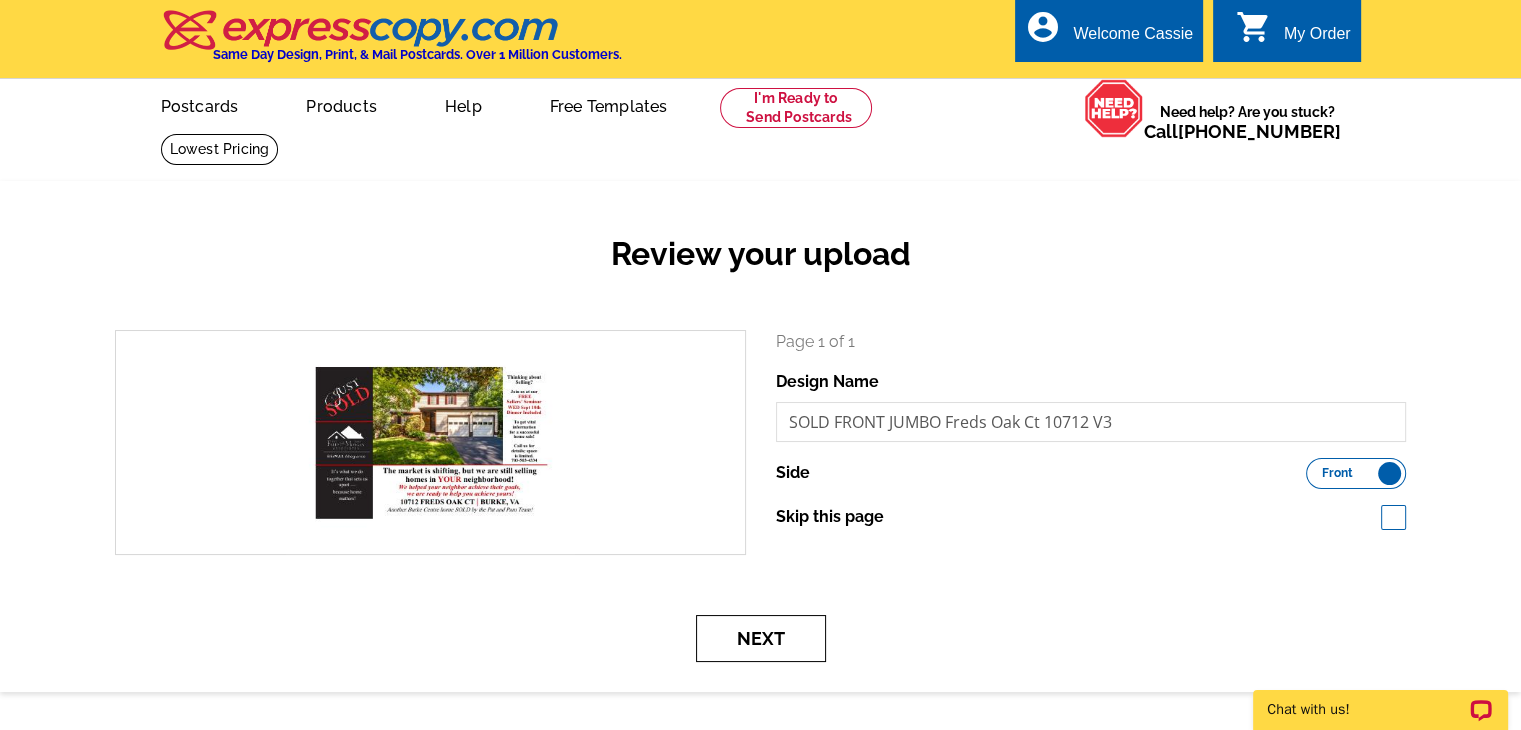 click on "Next" at bounding box center [761, 638] 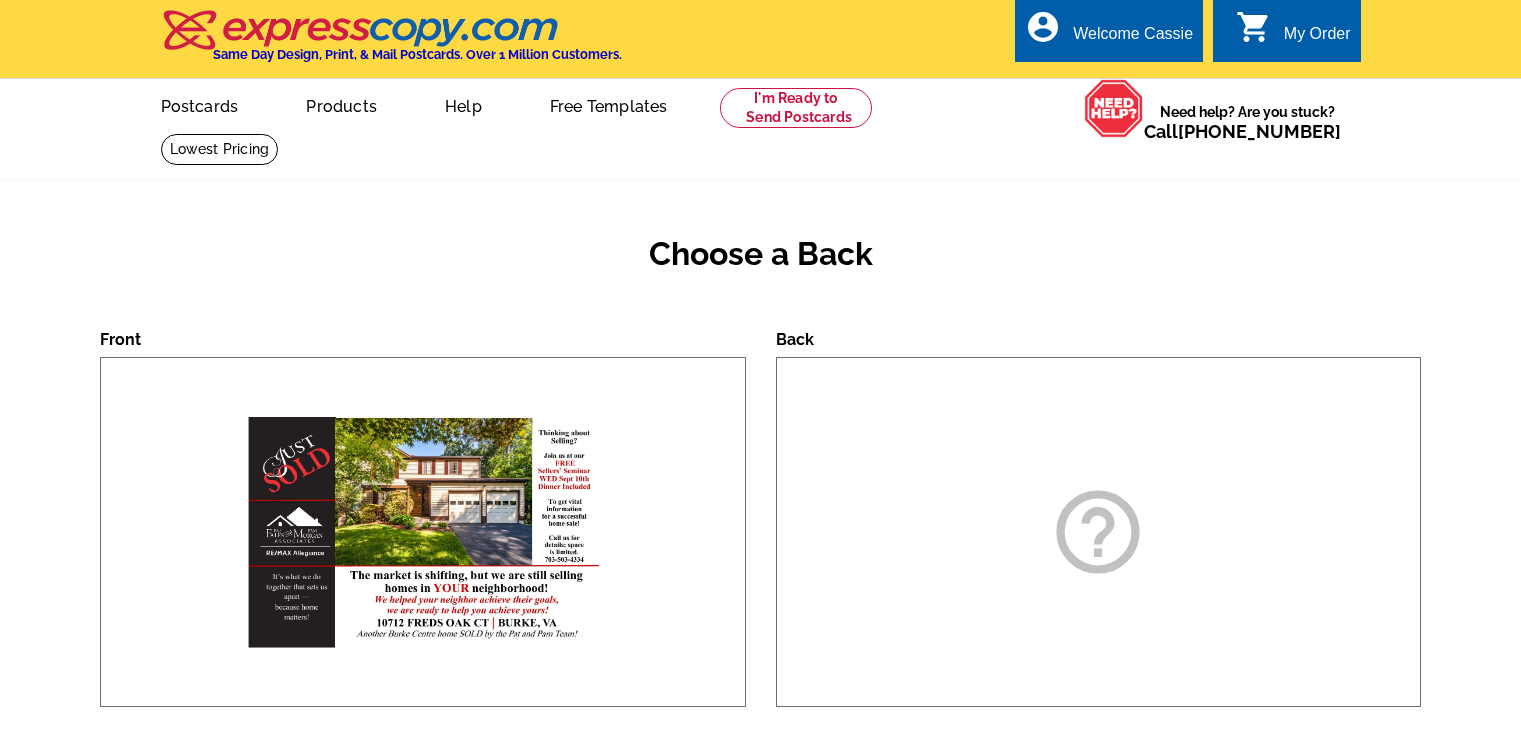 scroll, scrollTop: 0, scrollLeft: 0, axis: both 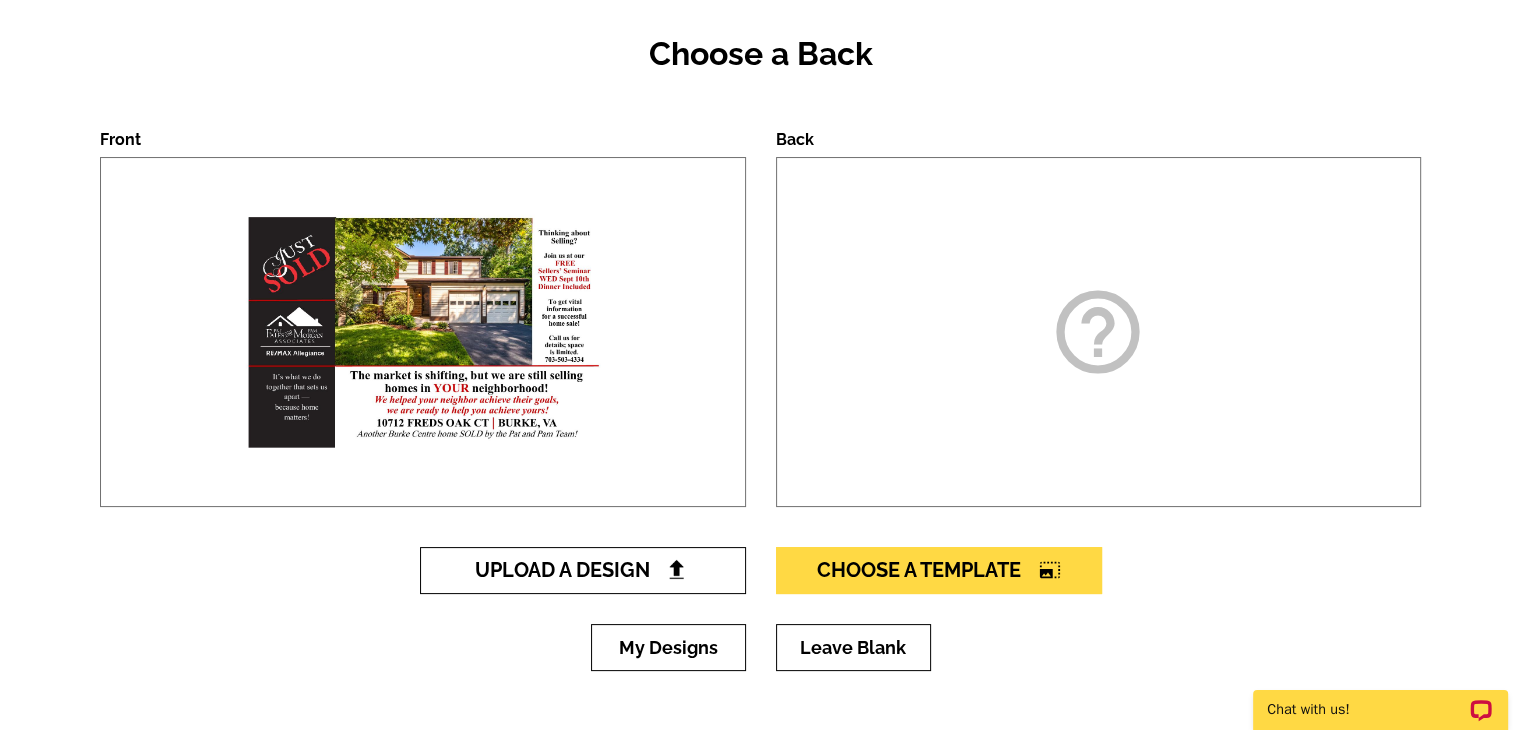 click on "Upload A Design" at bounding box center (582, 570) 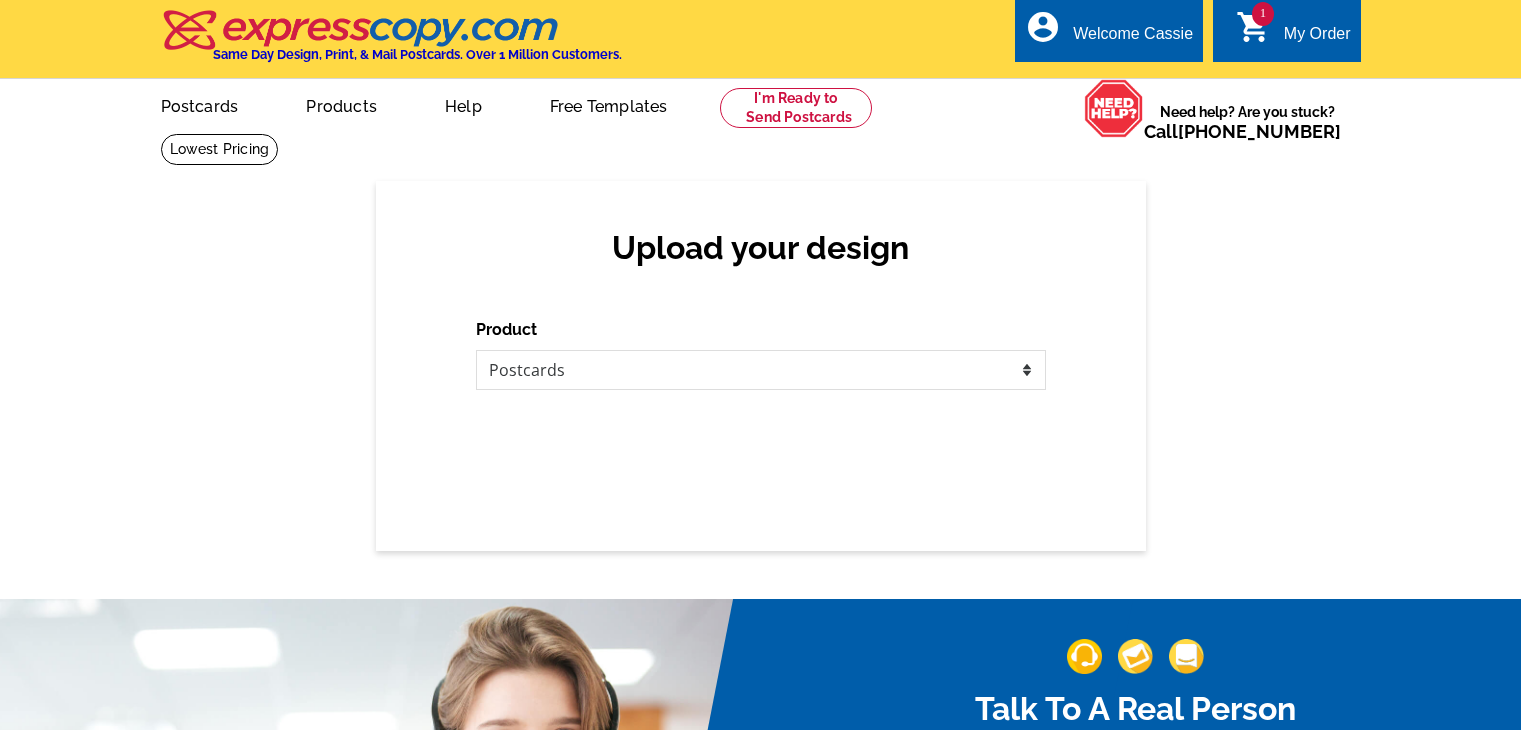 scroll, scrollTop: 0, scrollLeft: 0, axis: both 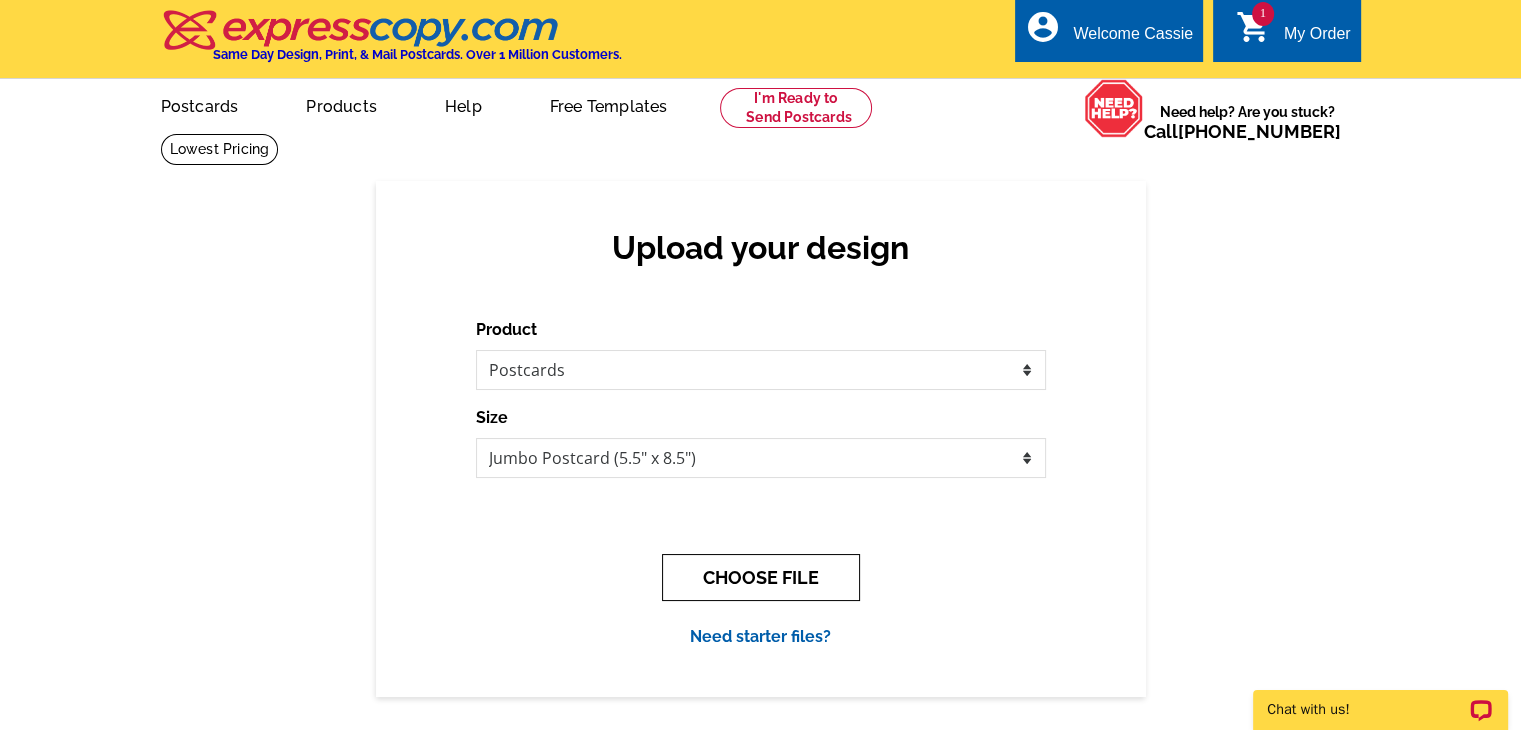 click on "CHOOSE FILE" at bounding box center [761, 577] 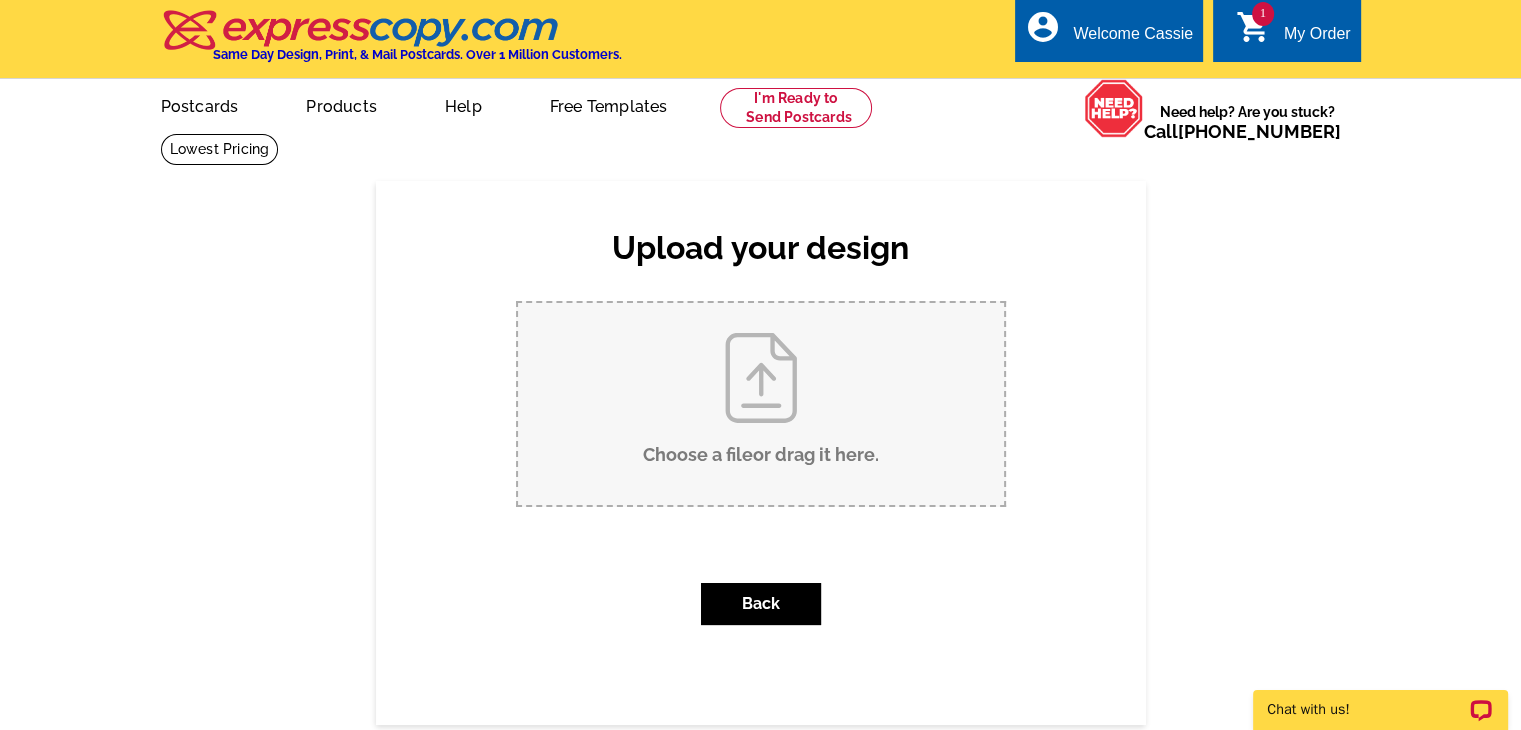 click on "Choose a file  or drag it here ." at bounding box center (761, 404) 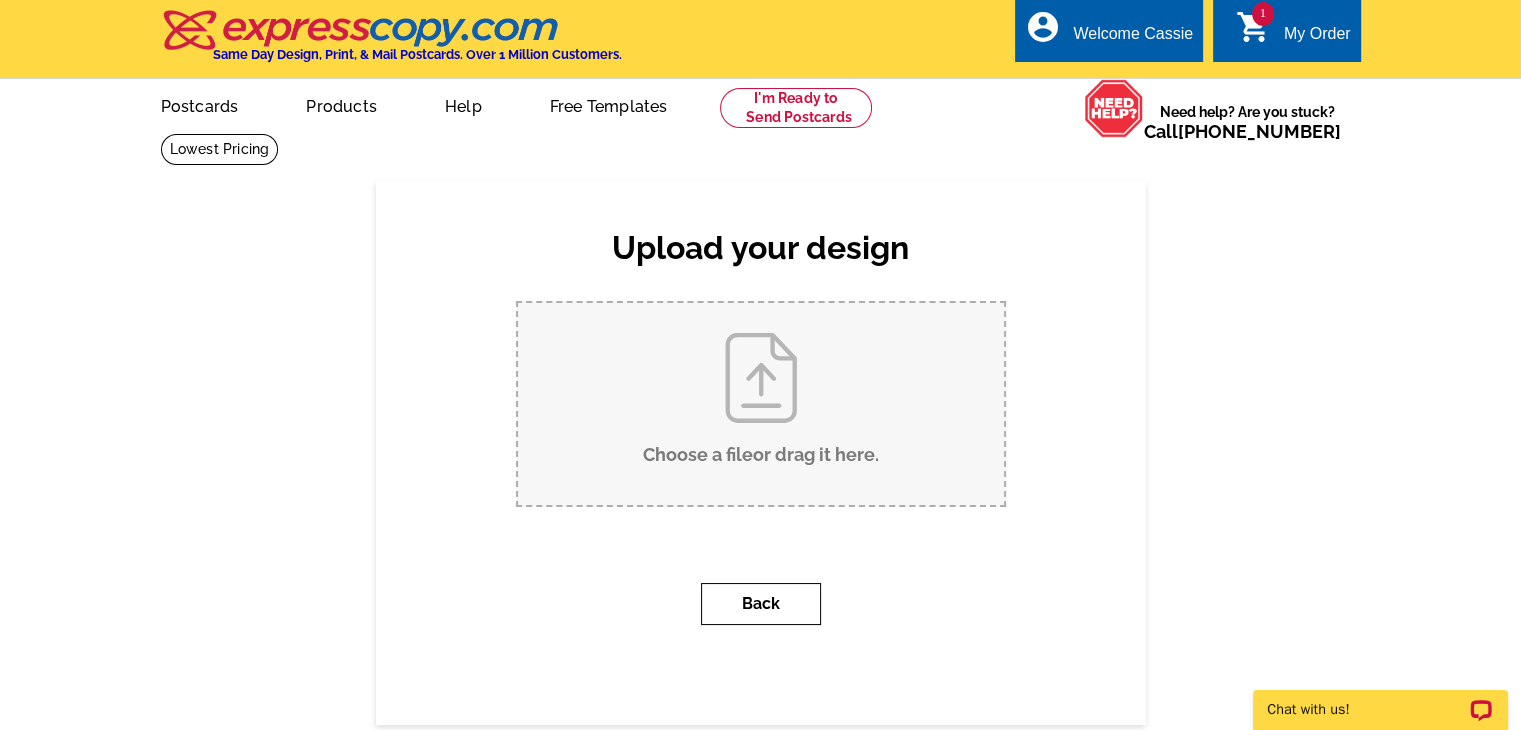 click on "Back" at bounding box center (761, 604) 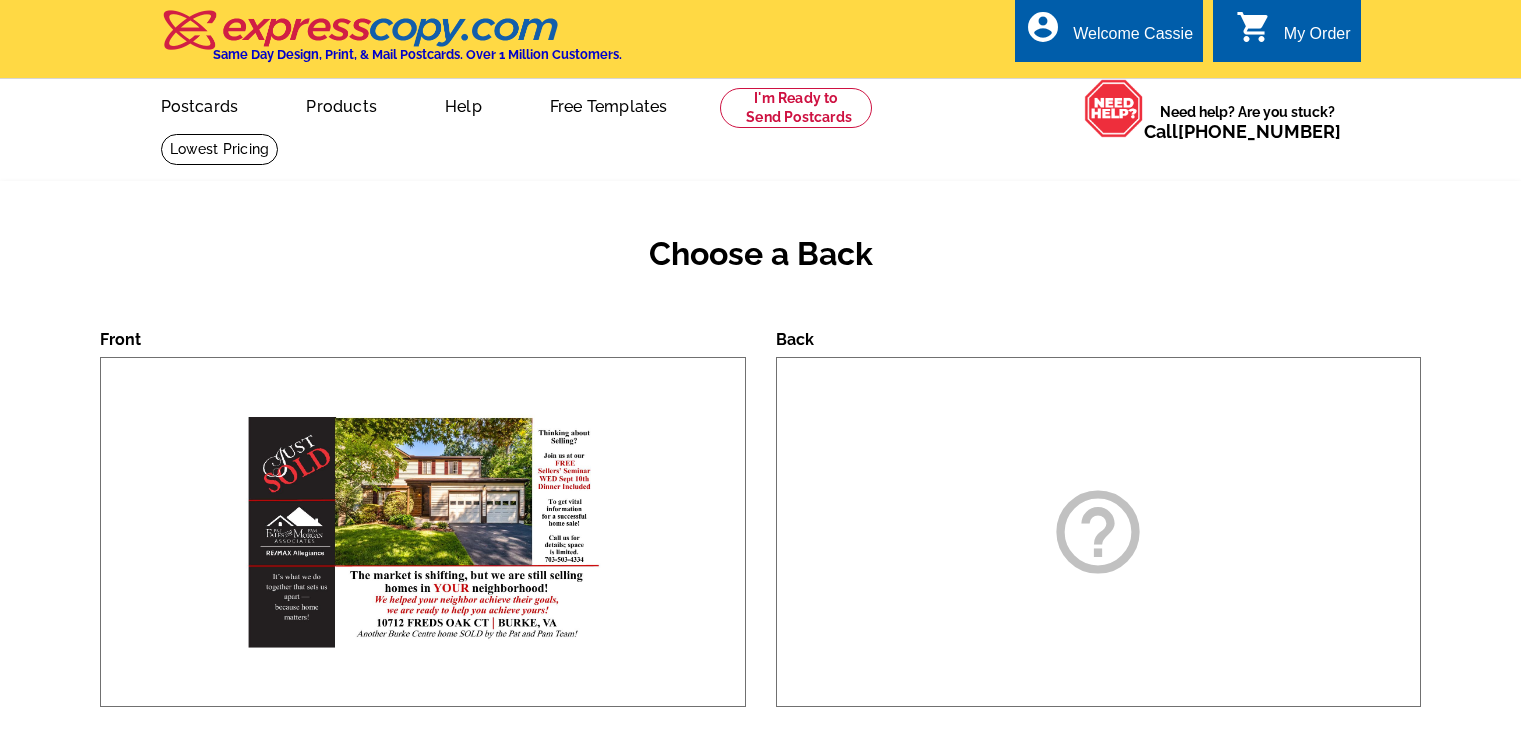 scroll, scrollTop: 200, scrollLeft: 0, axis: vertical 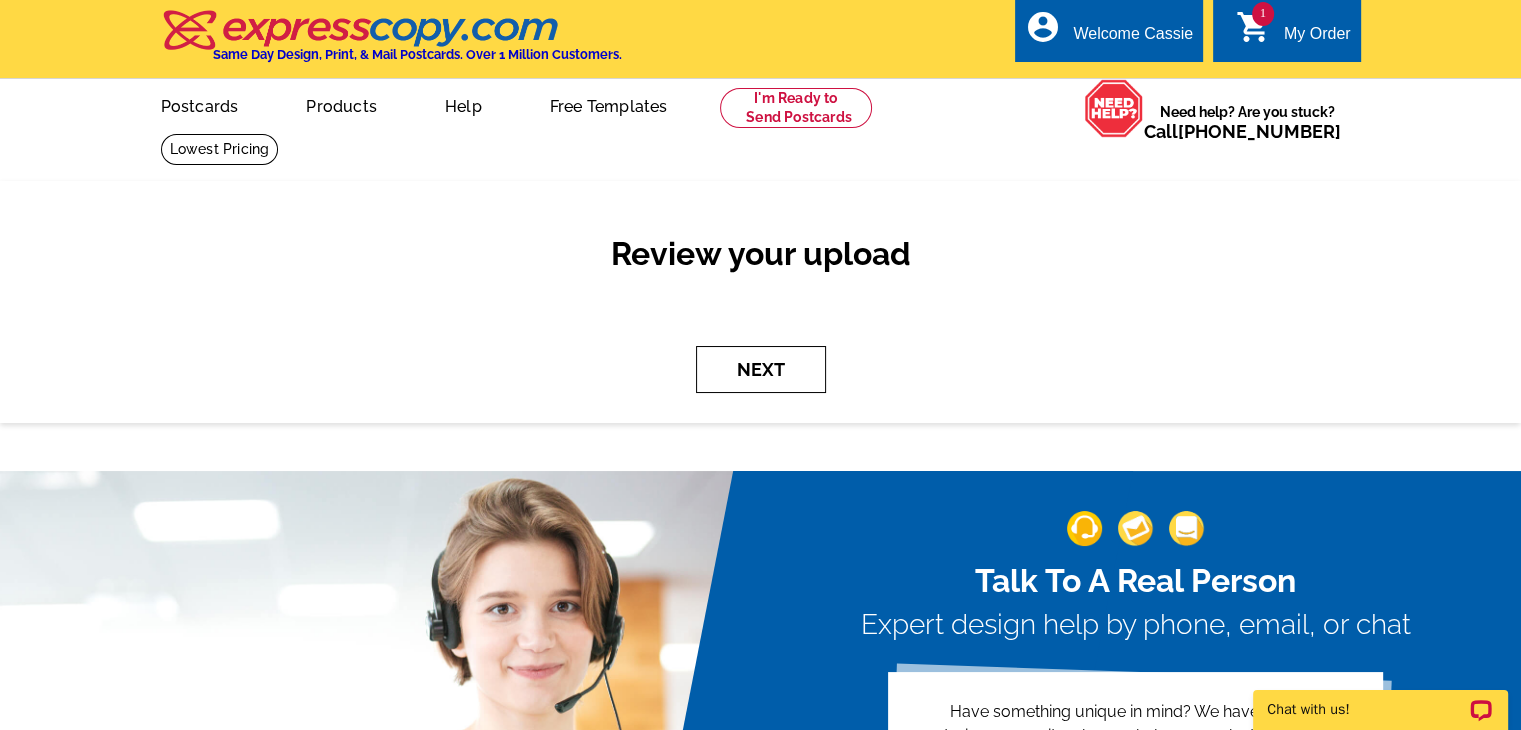 click on "Next" at bounding box center (761, 369) 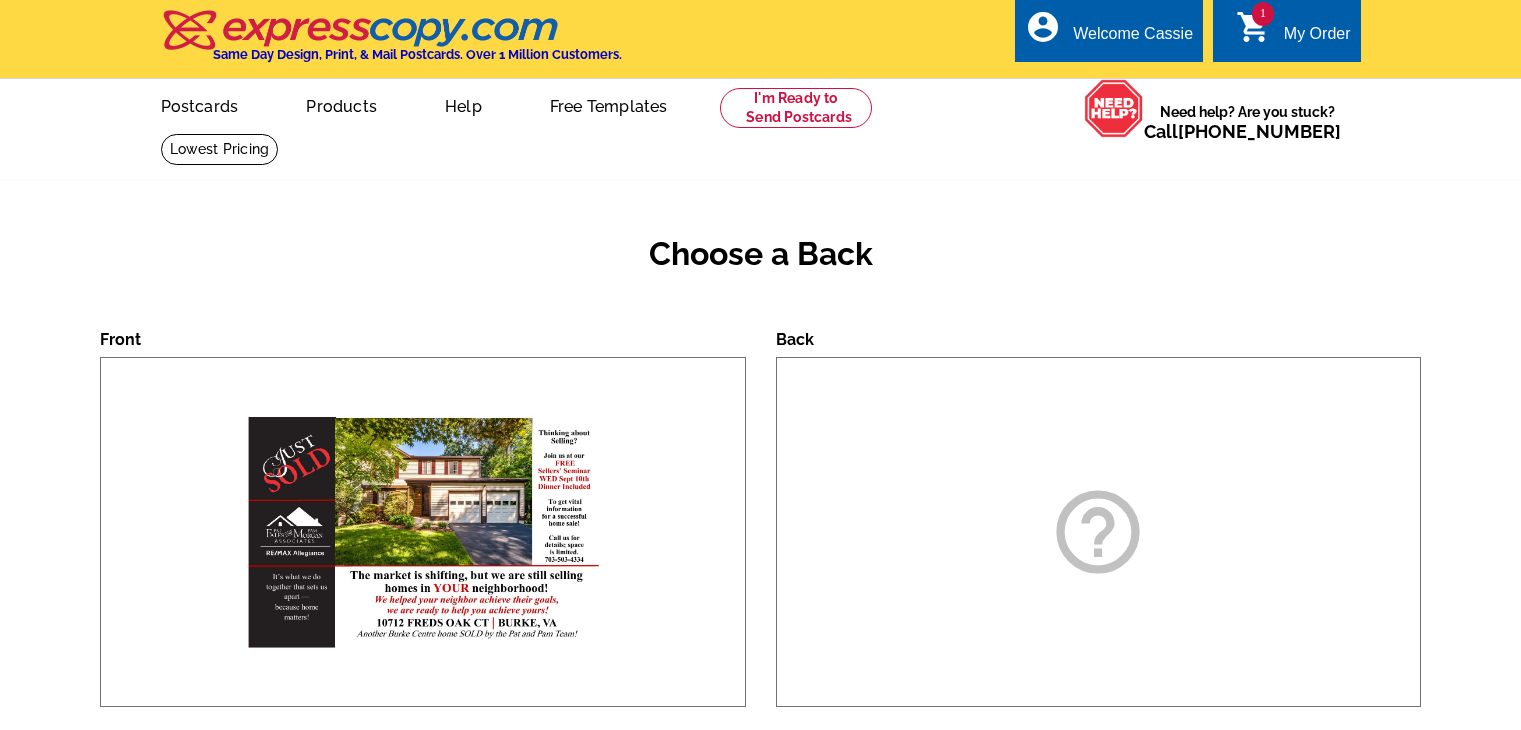scroll, scrollTop: 0, scrollLeft: 0, axis: both 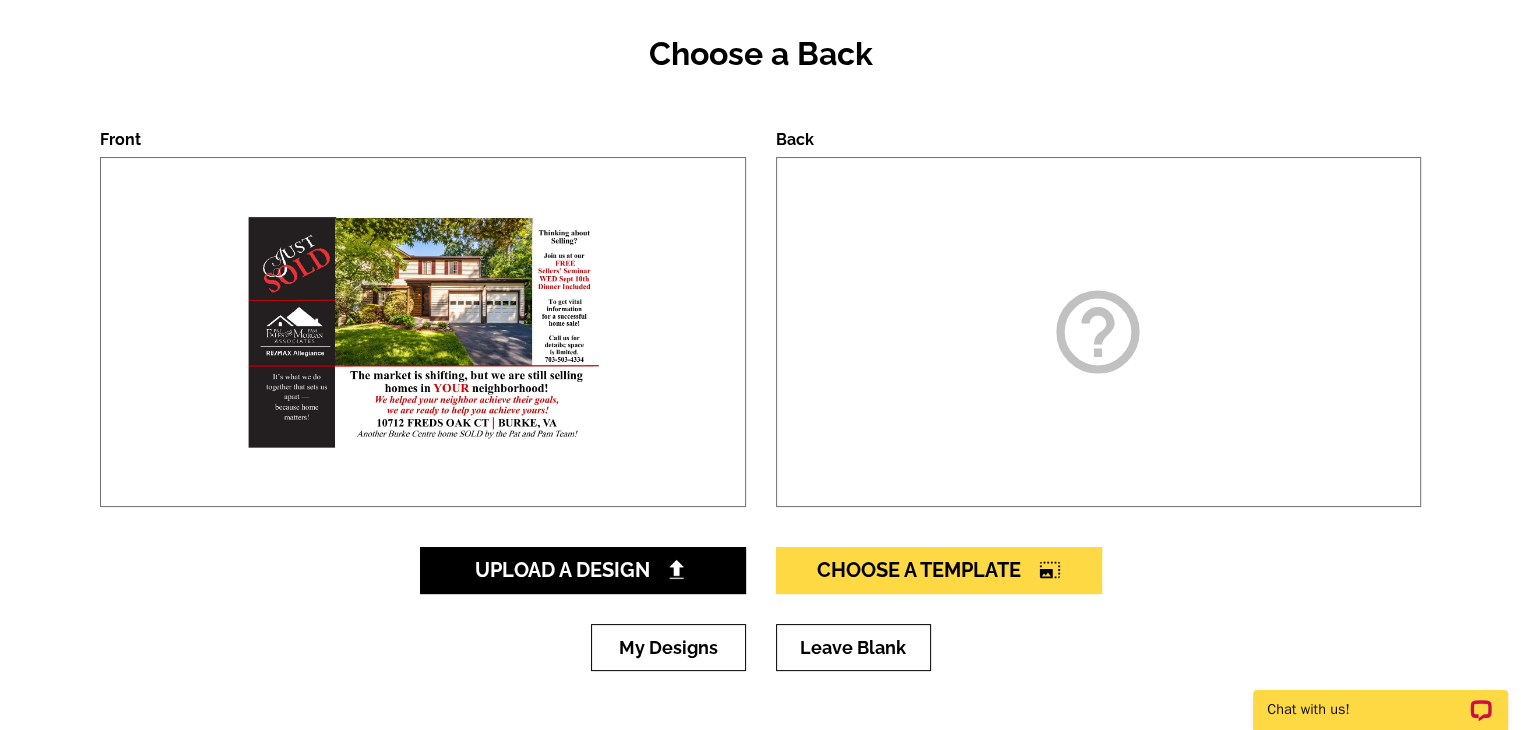 click on "help_outline" at bounding box center [1098, 332] 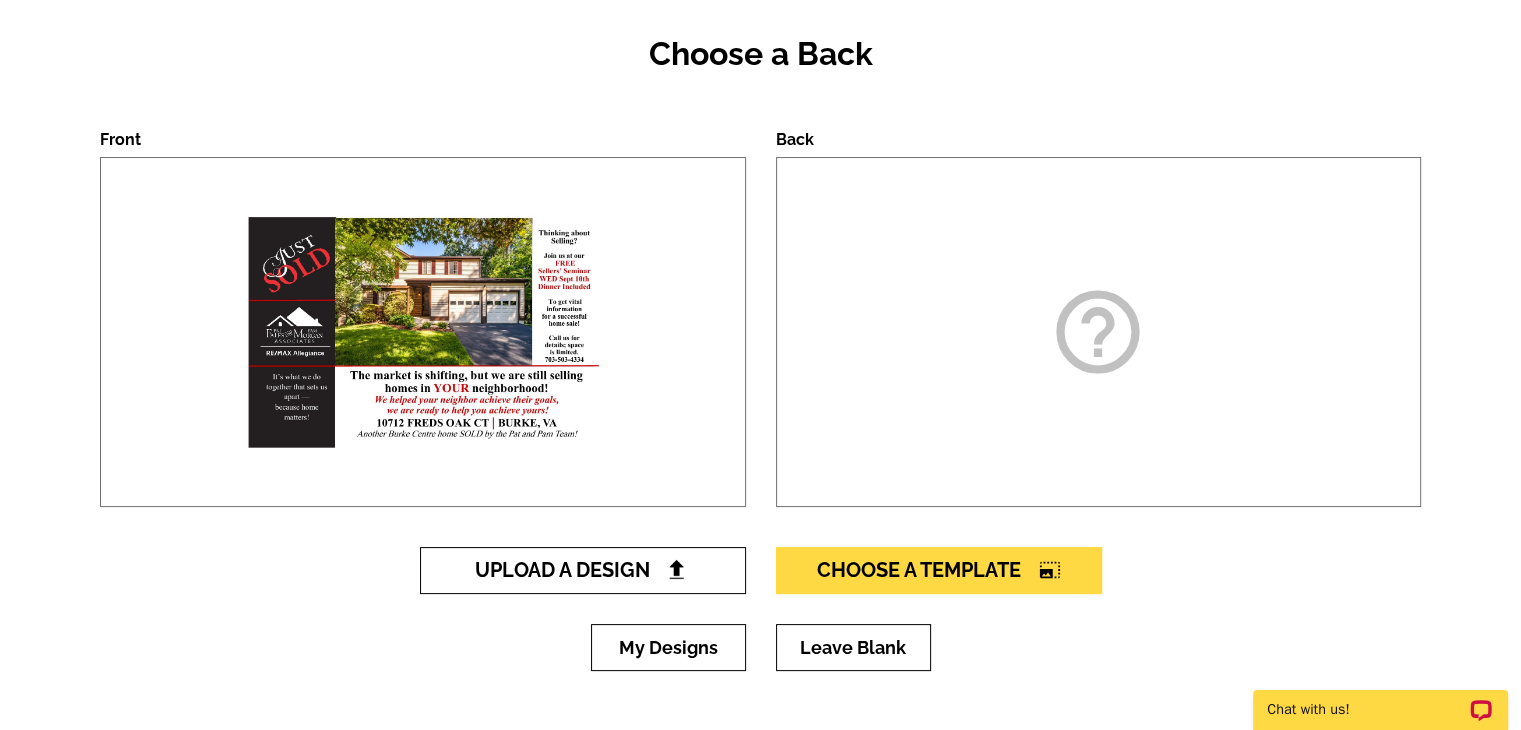 click at bounding box center (676, 569) 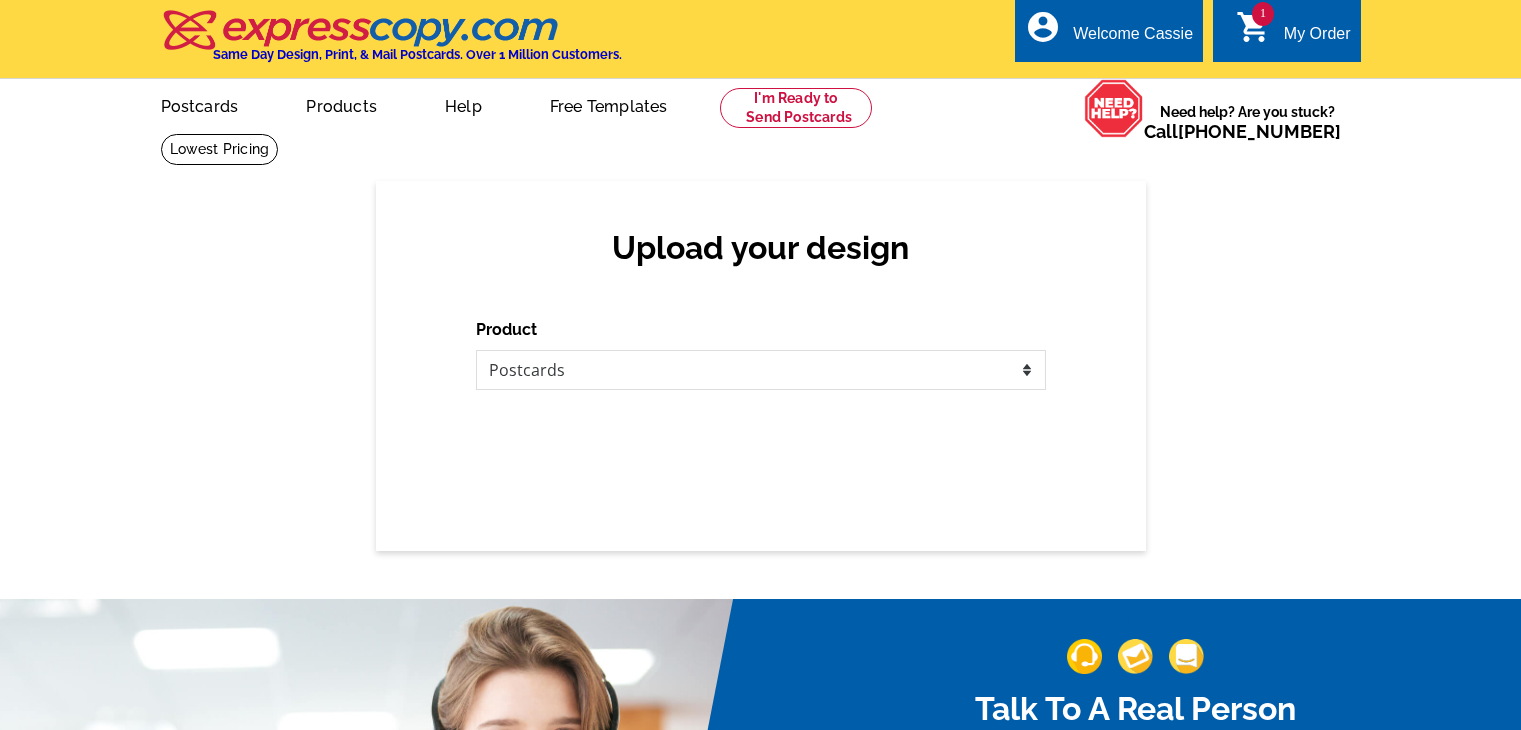 scroll, scrollTop: 0, scrollLeft: 0, axis: both 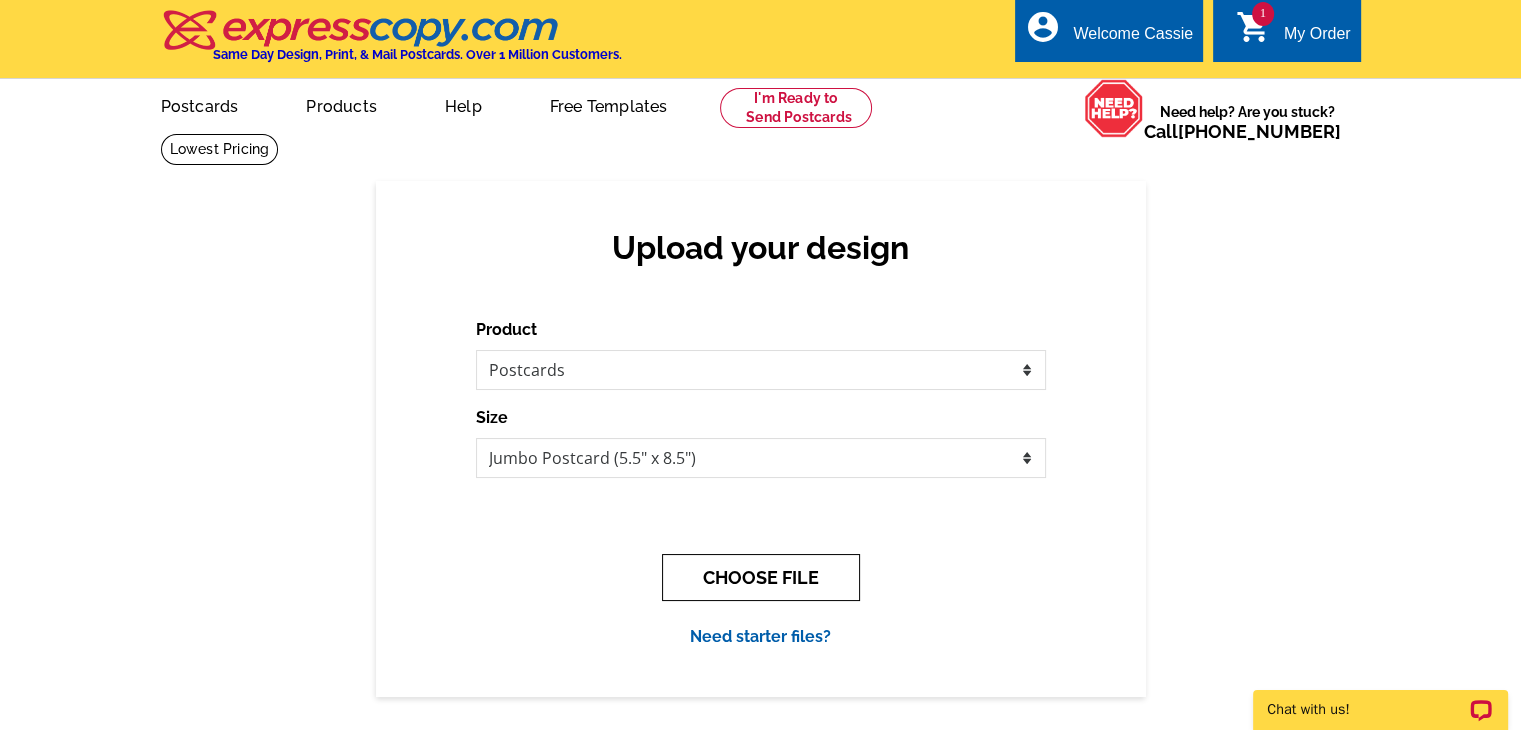 click on "CHOOSE FILE" at bounding box center [761, 577] 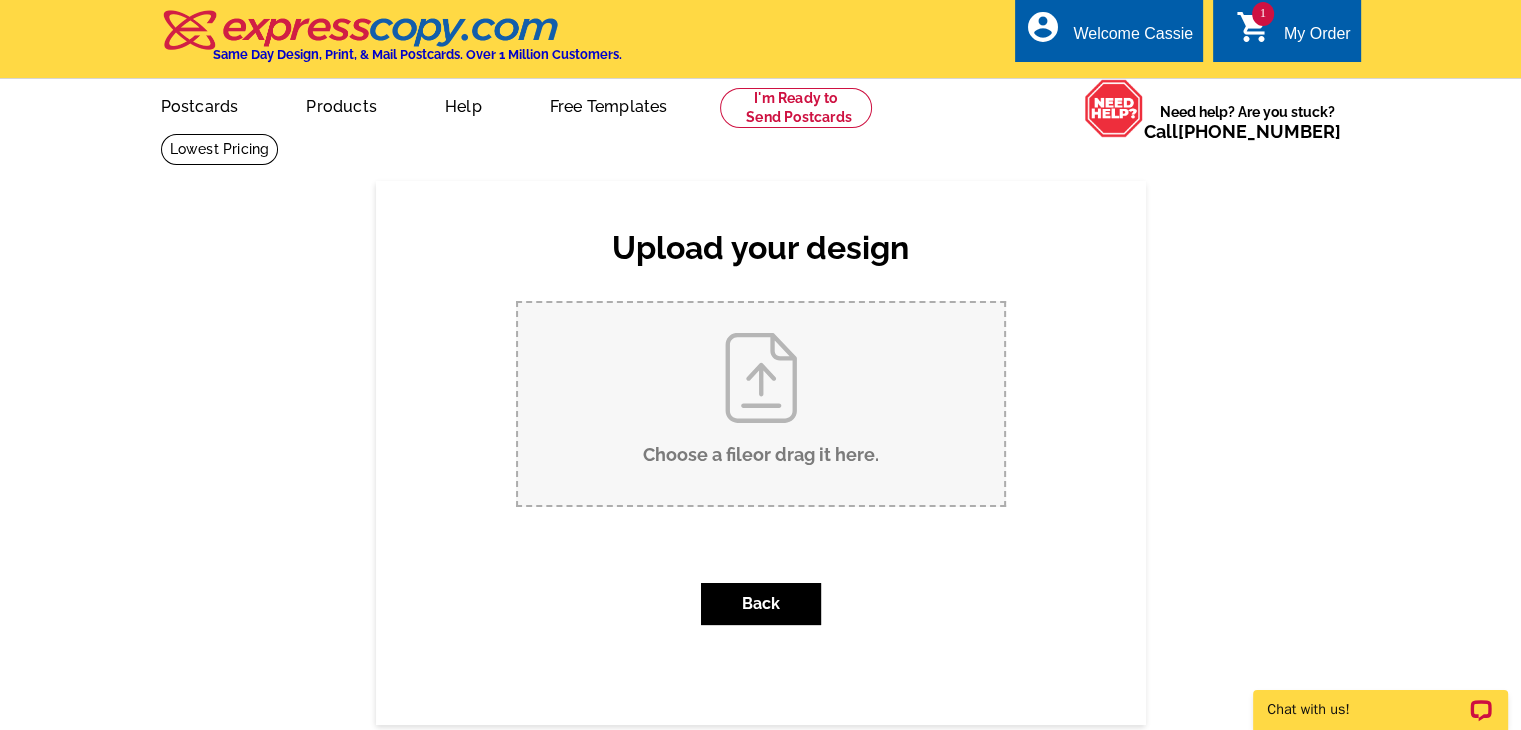 click on "Choose a file  or drag it here ." at bounding box center [761, 404] 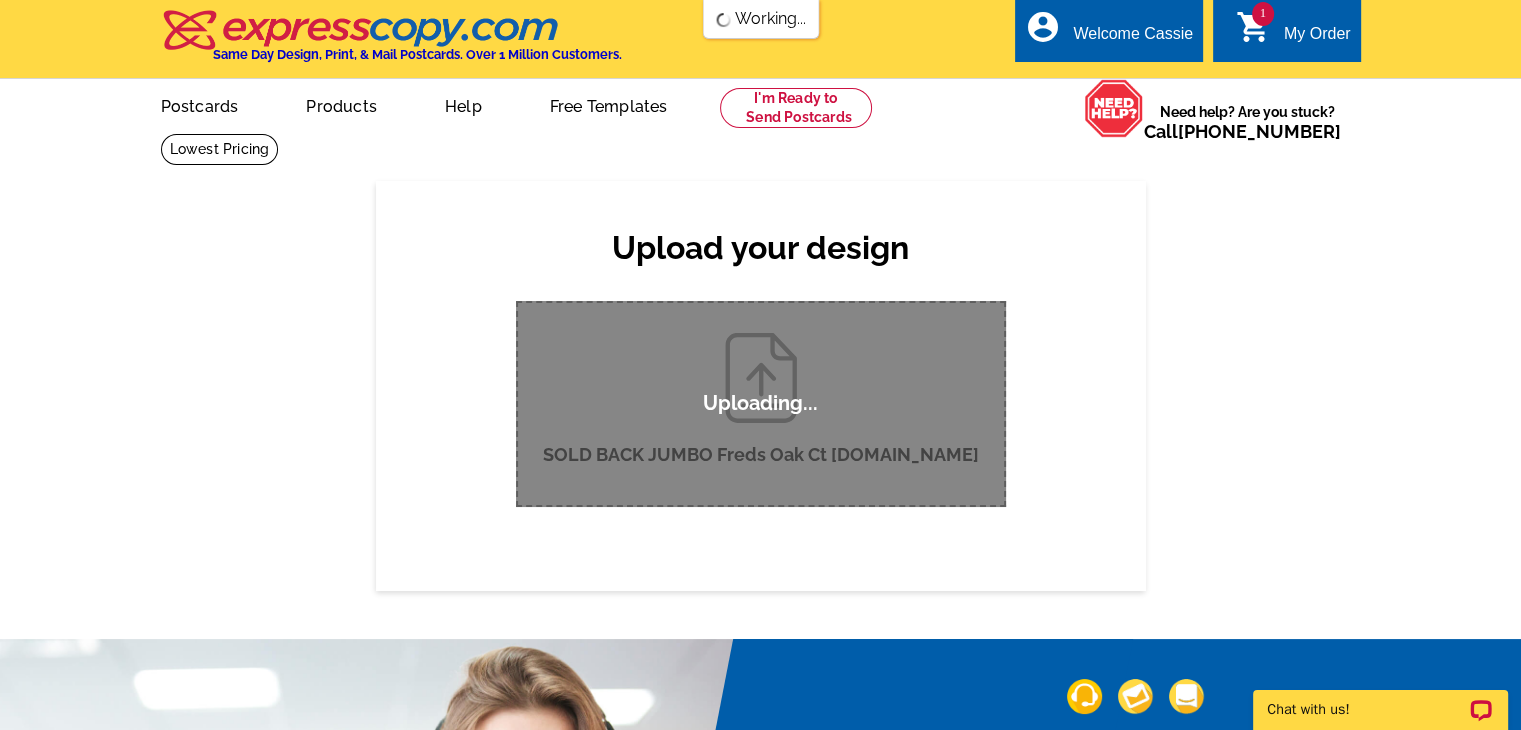 scroll, scrollTop: 0, scrollLeft: 0, axis: both 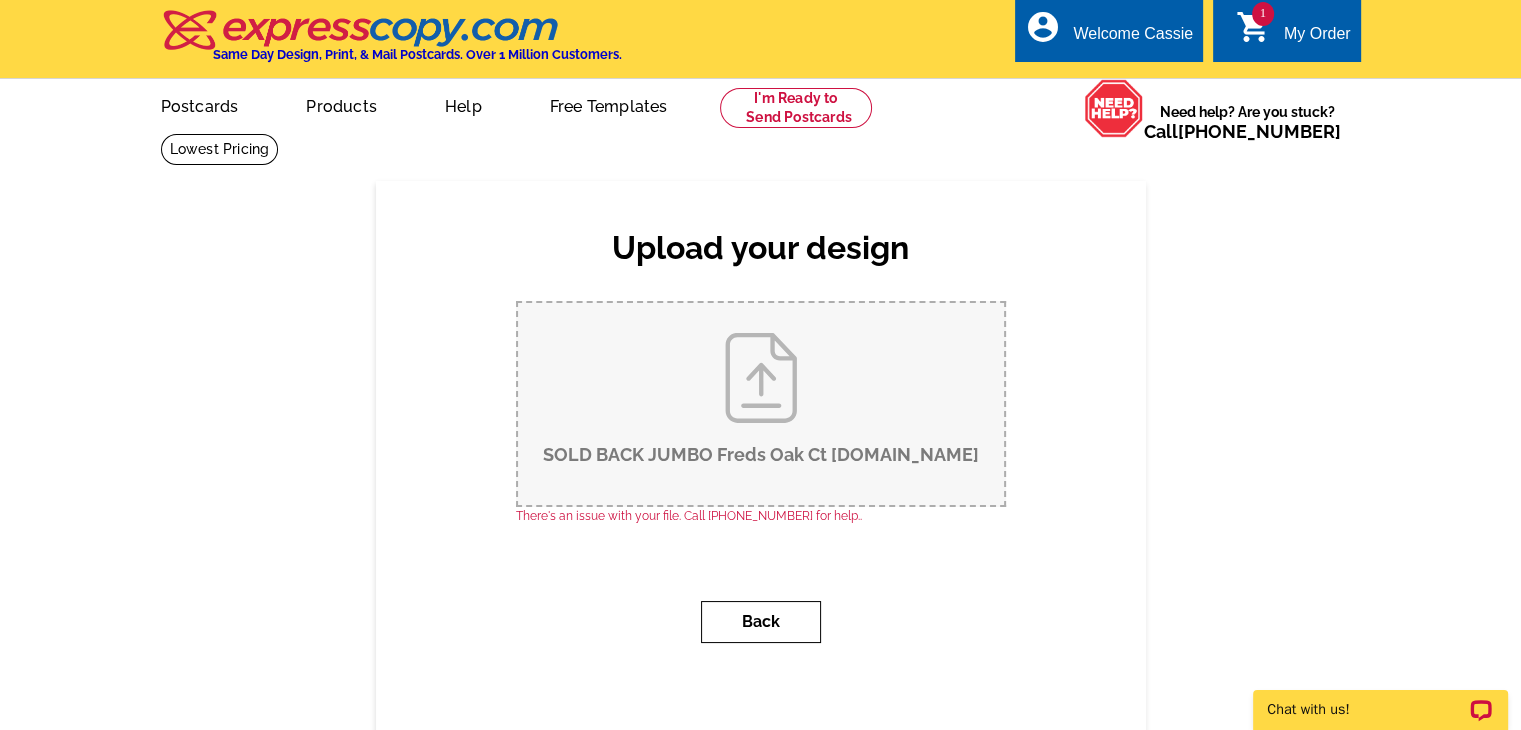 click on "Back" at bounding box center (761, 622) 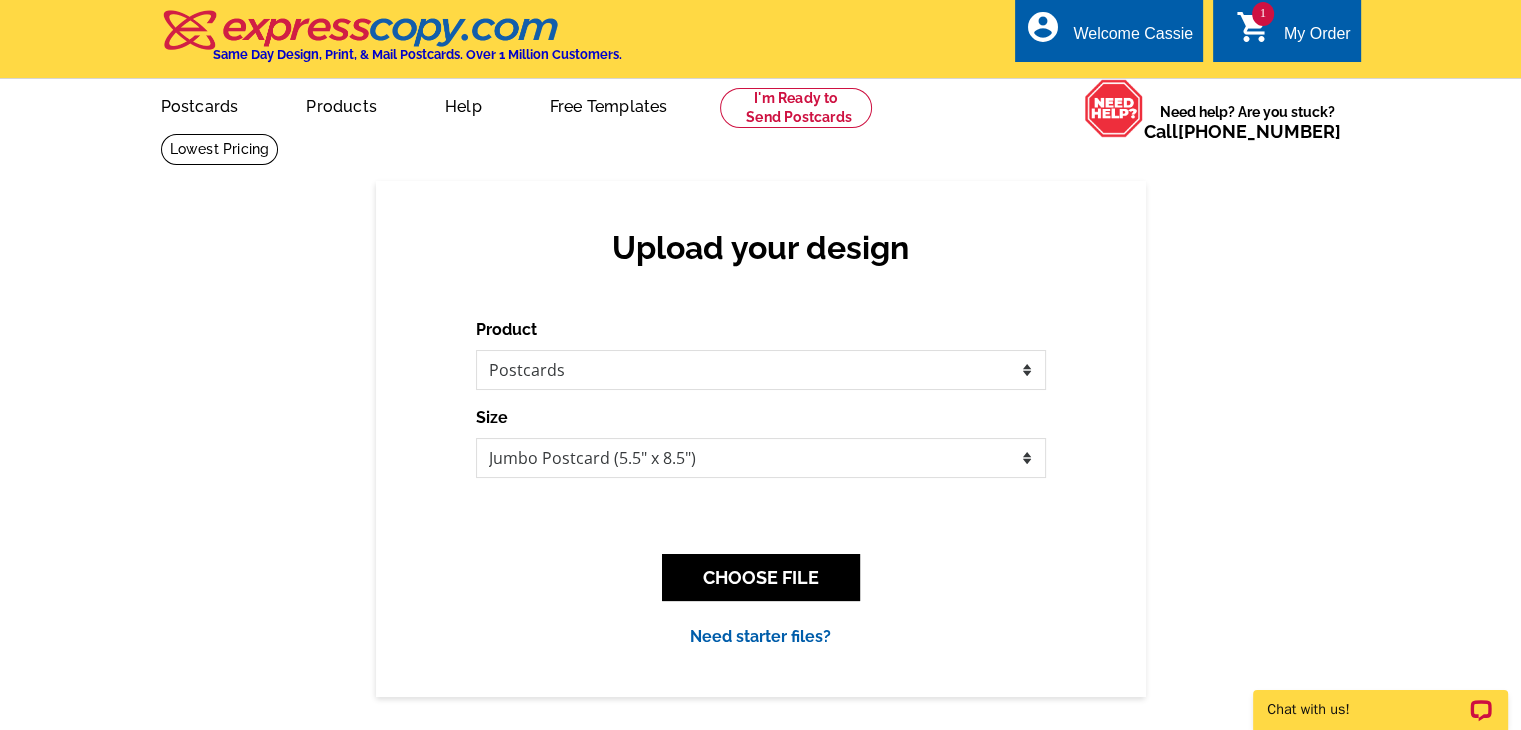 click on "My Order" at bounding box center [1317, 39] 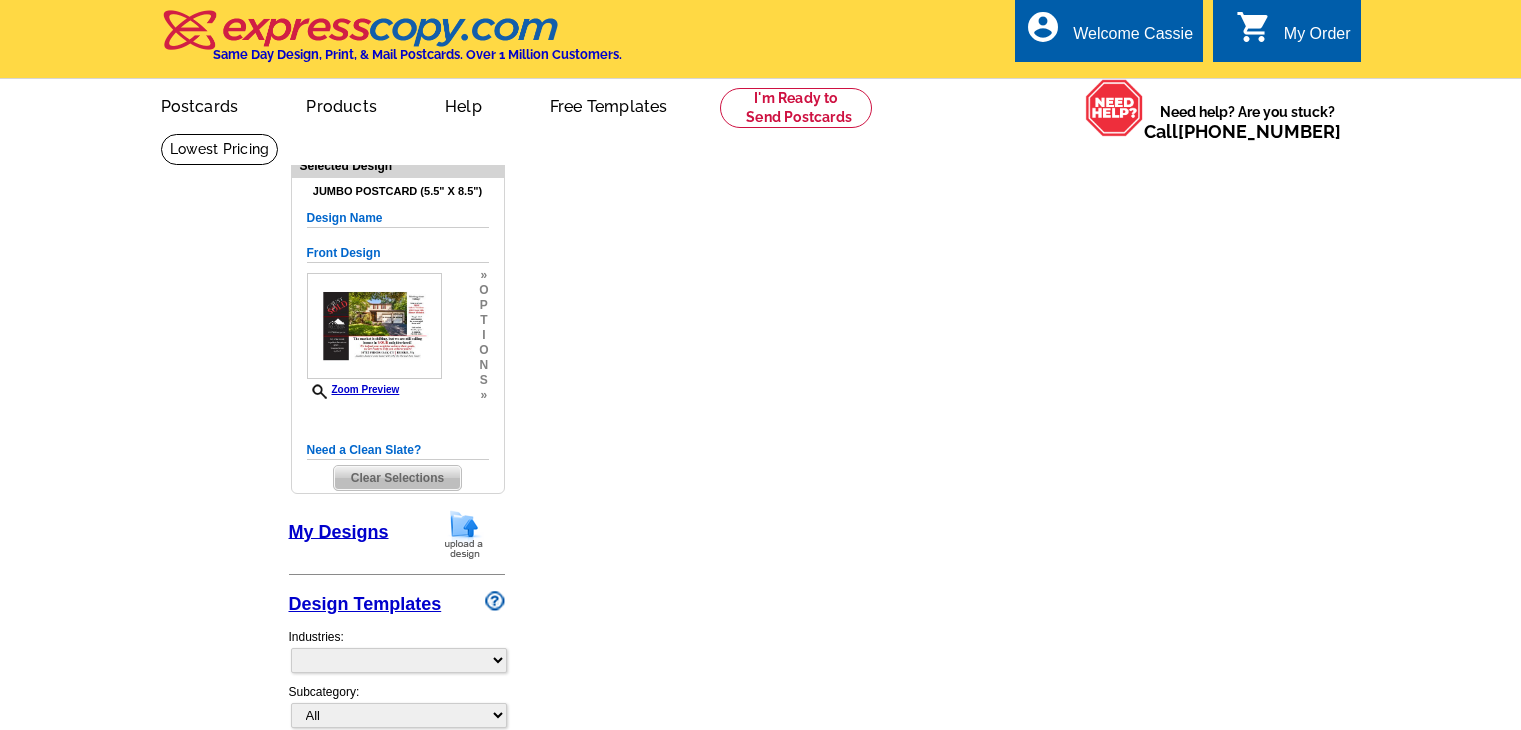 scroll, scrollTop: 0, scrollLeft: 0, axis: both 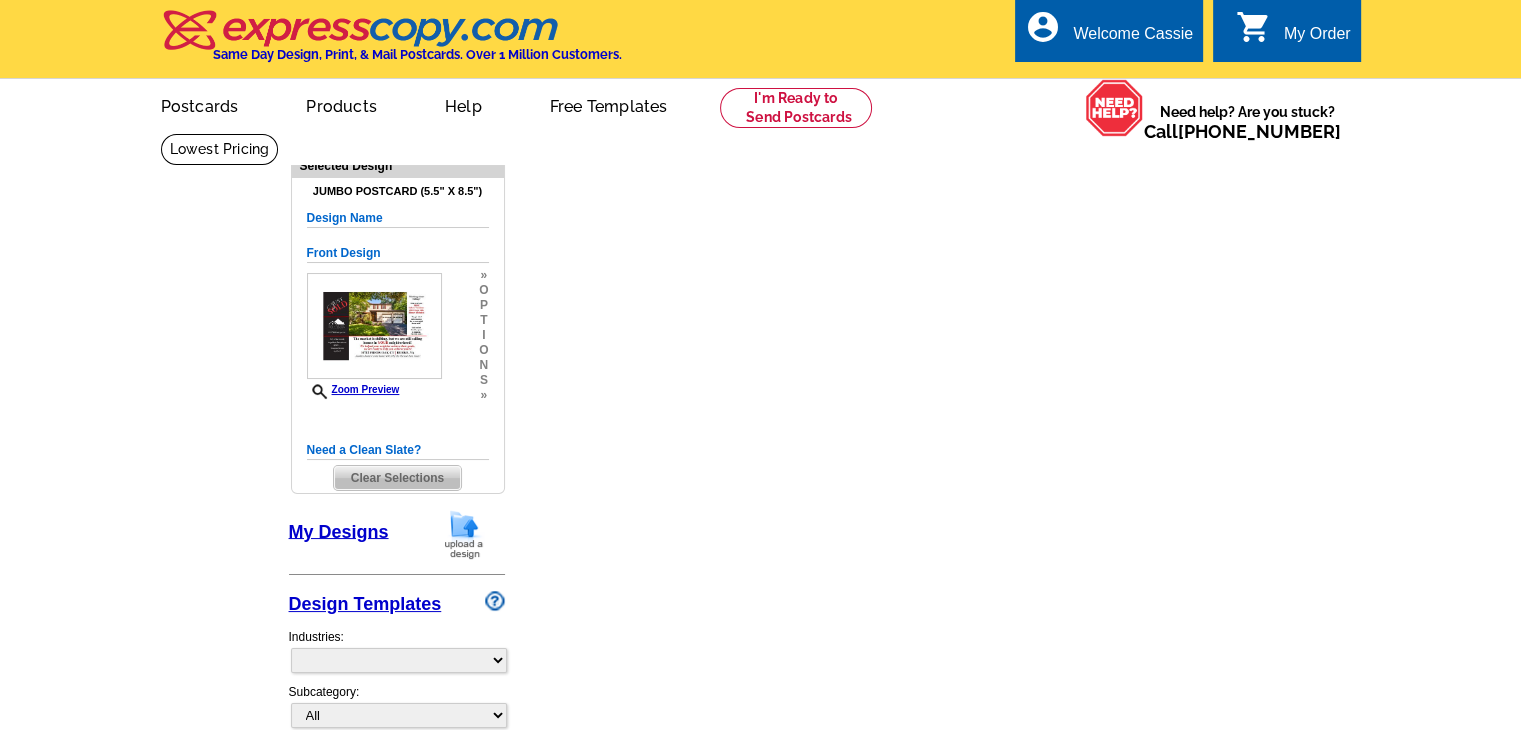 select on "1" 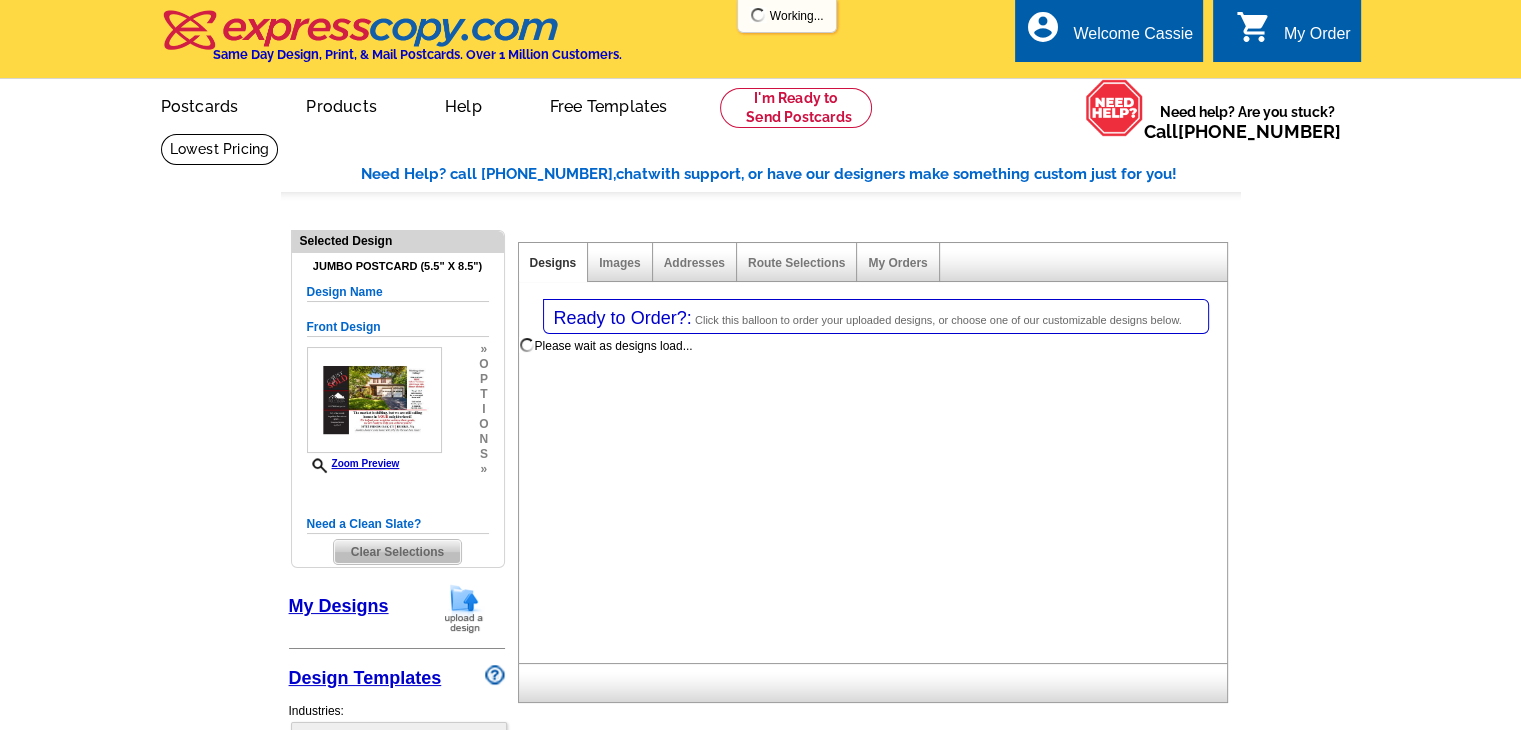 select on "785" 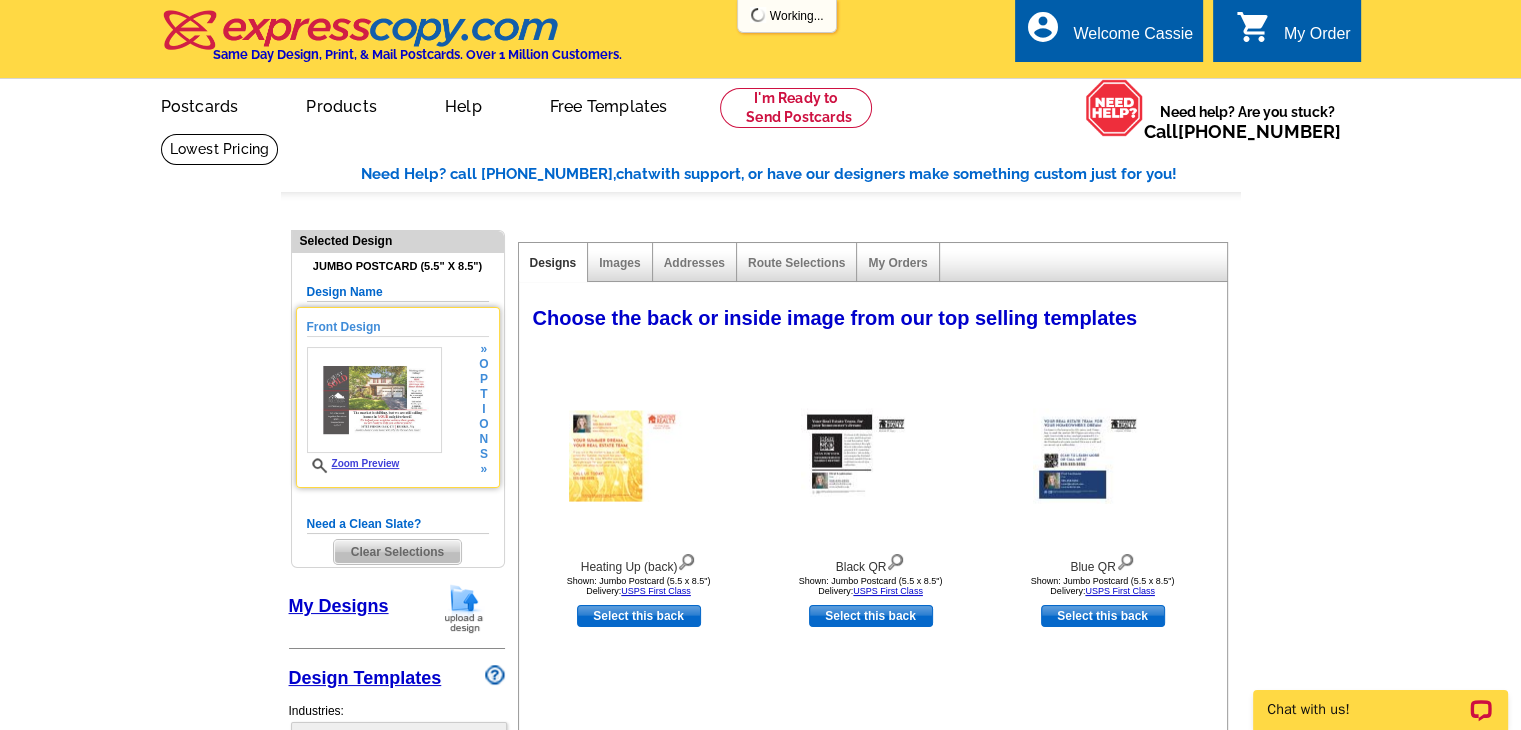 scroll, scrollTop: 0, scrollLeft: 0, axis: both 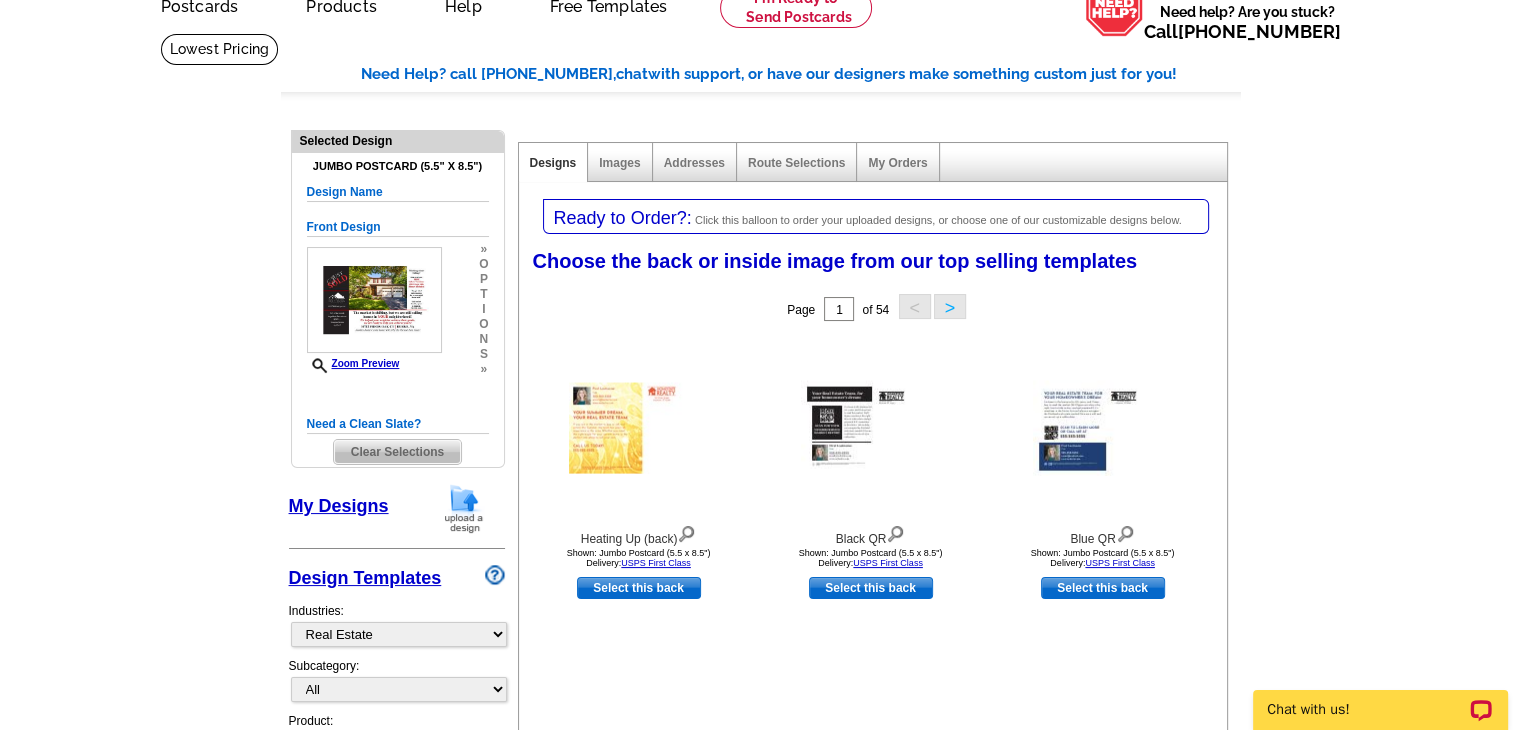 click on "Clear Selections" at bounding box center (397, 452) 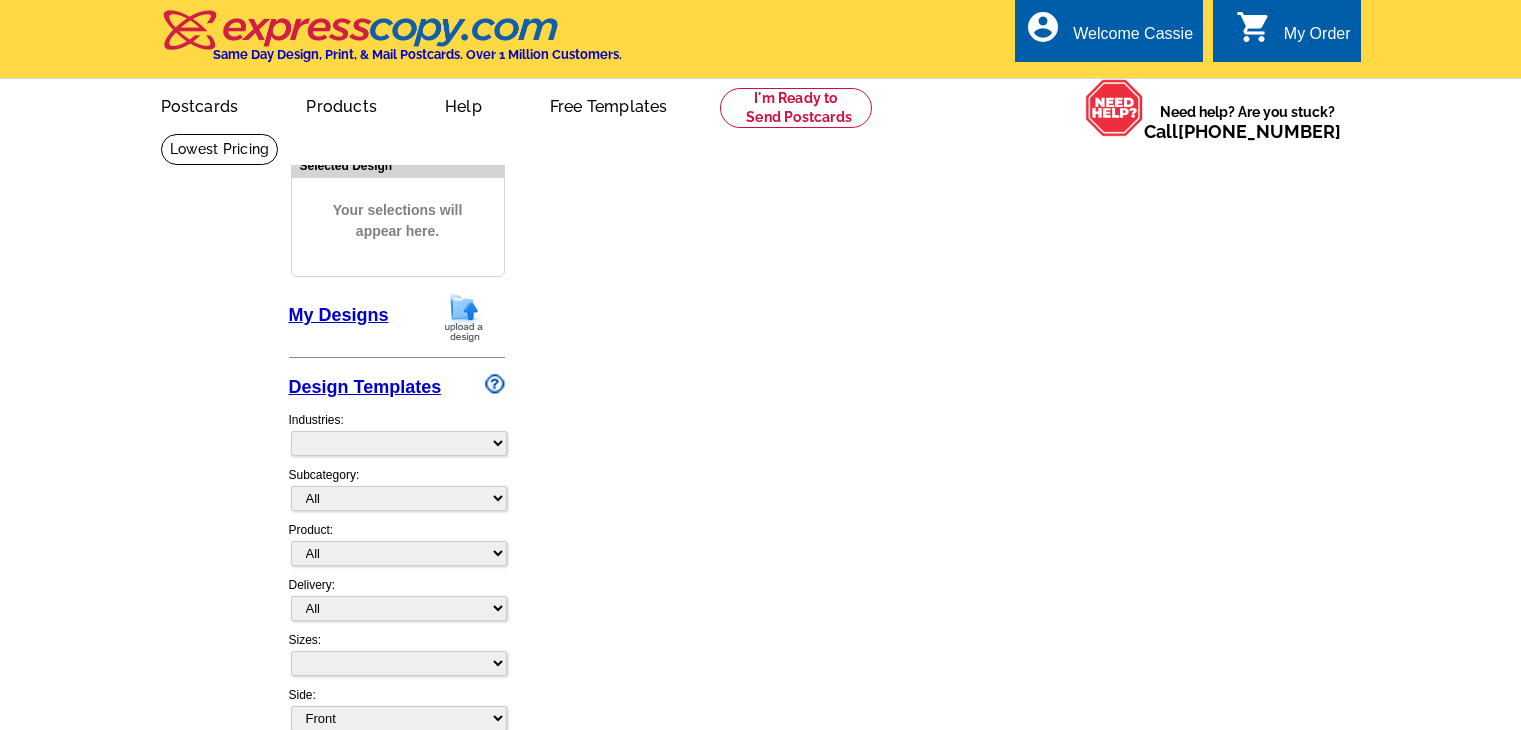 scroll, scrollTop: 0, scrollLeft: 0, axis: both 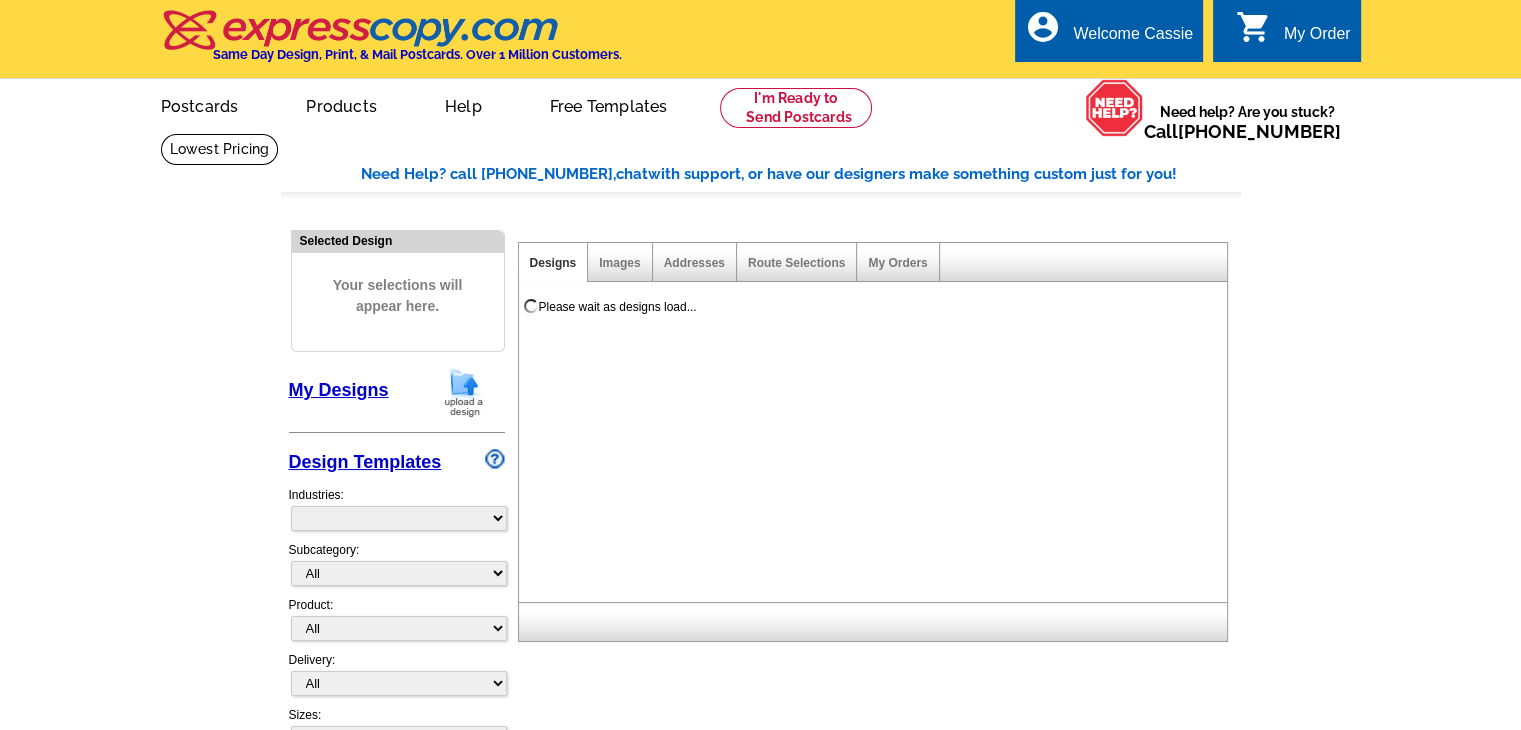 select on "785" 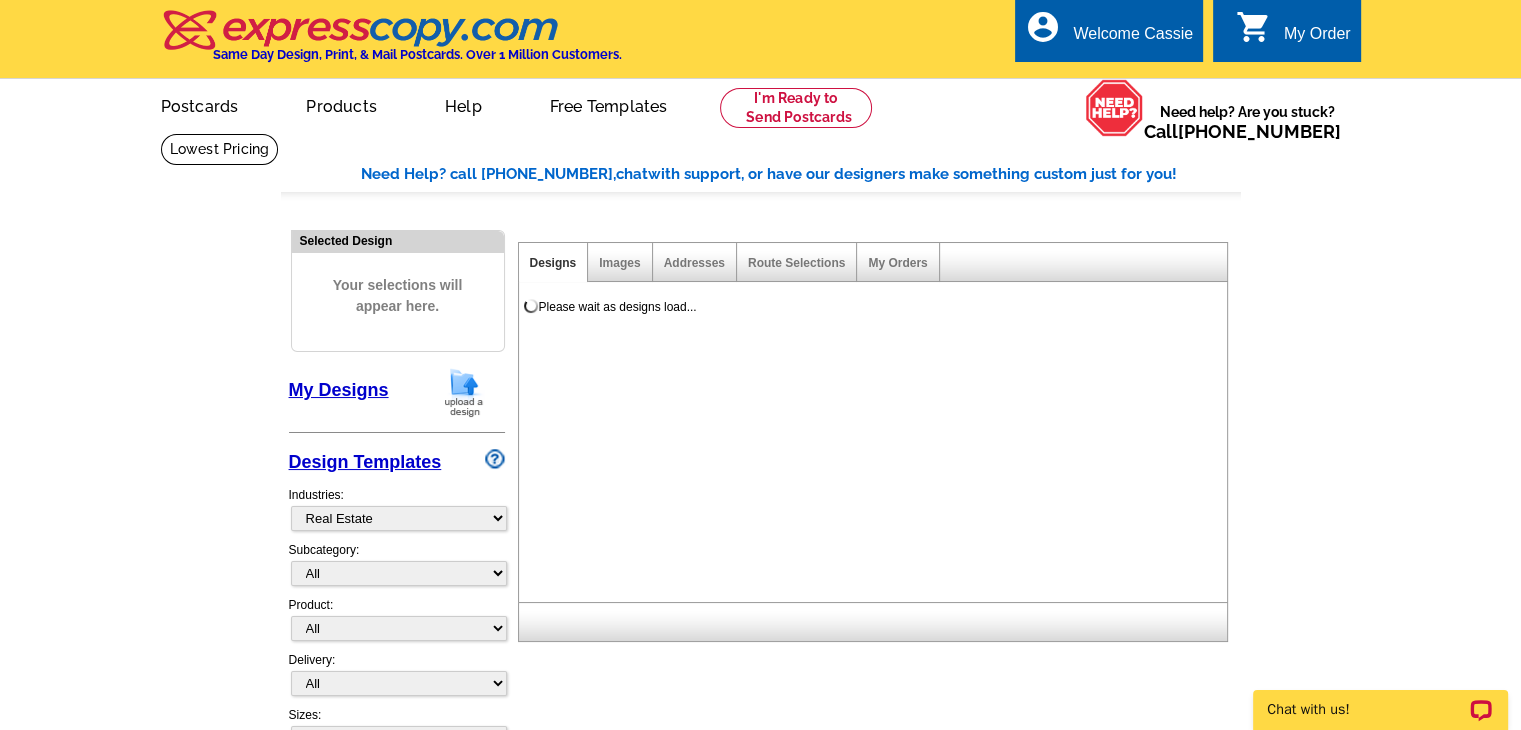 scroll, scrollTop: 0, scrollLeft: 0, axis: both 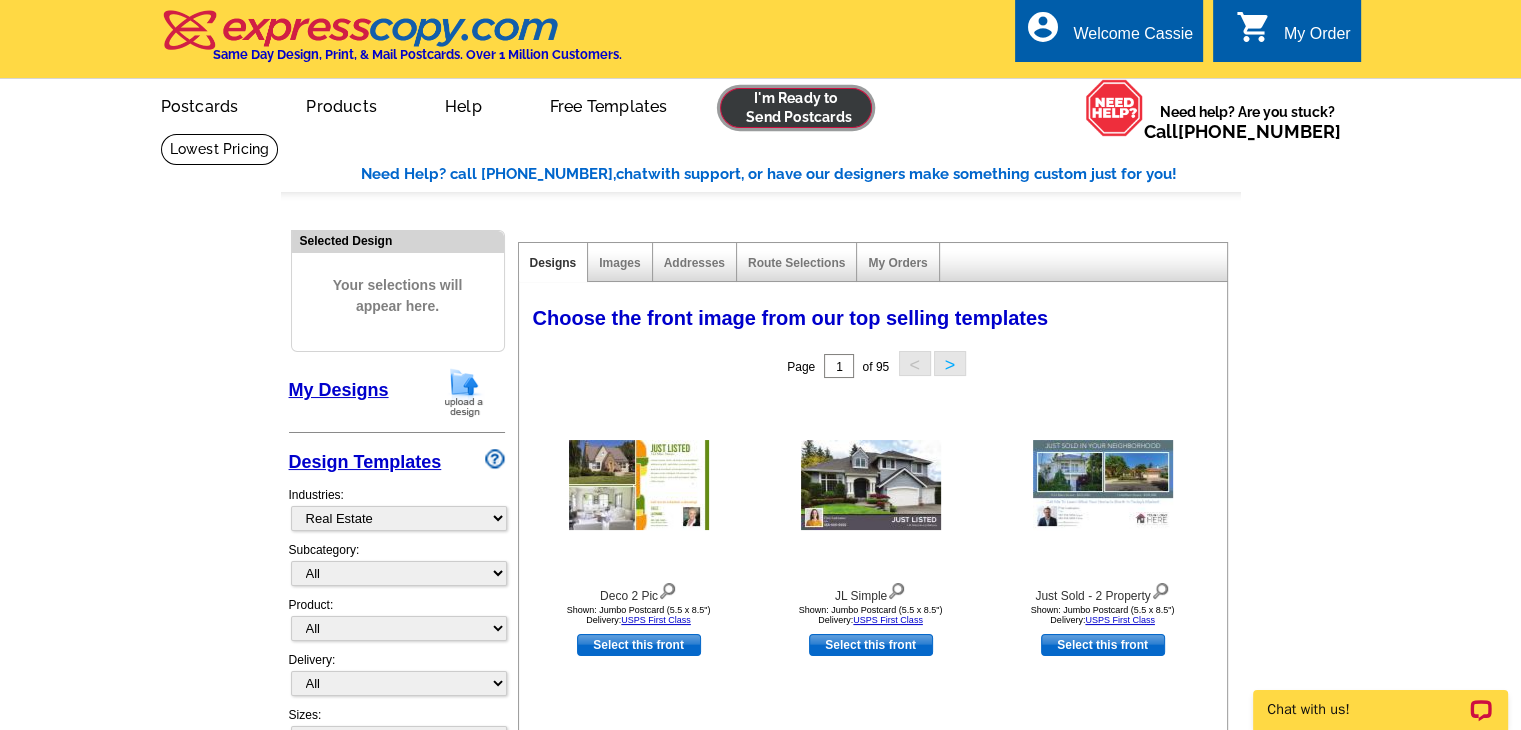 click at bounding box center (796, 108) 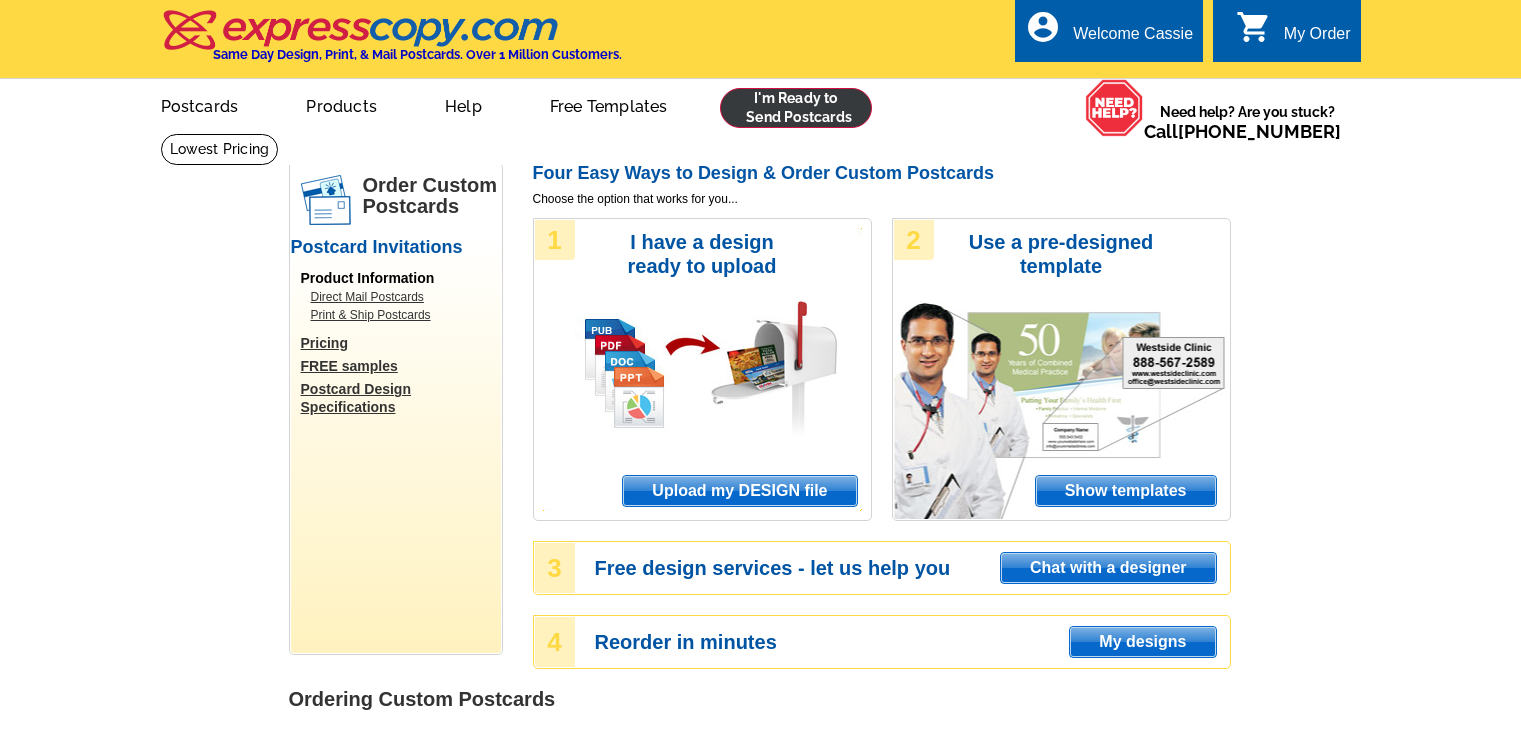 scroll, scrollTop: 0, scrollLeft: 0, axis: both 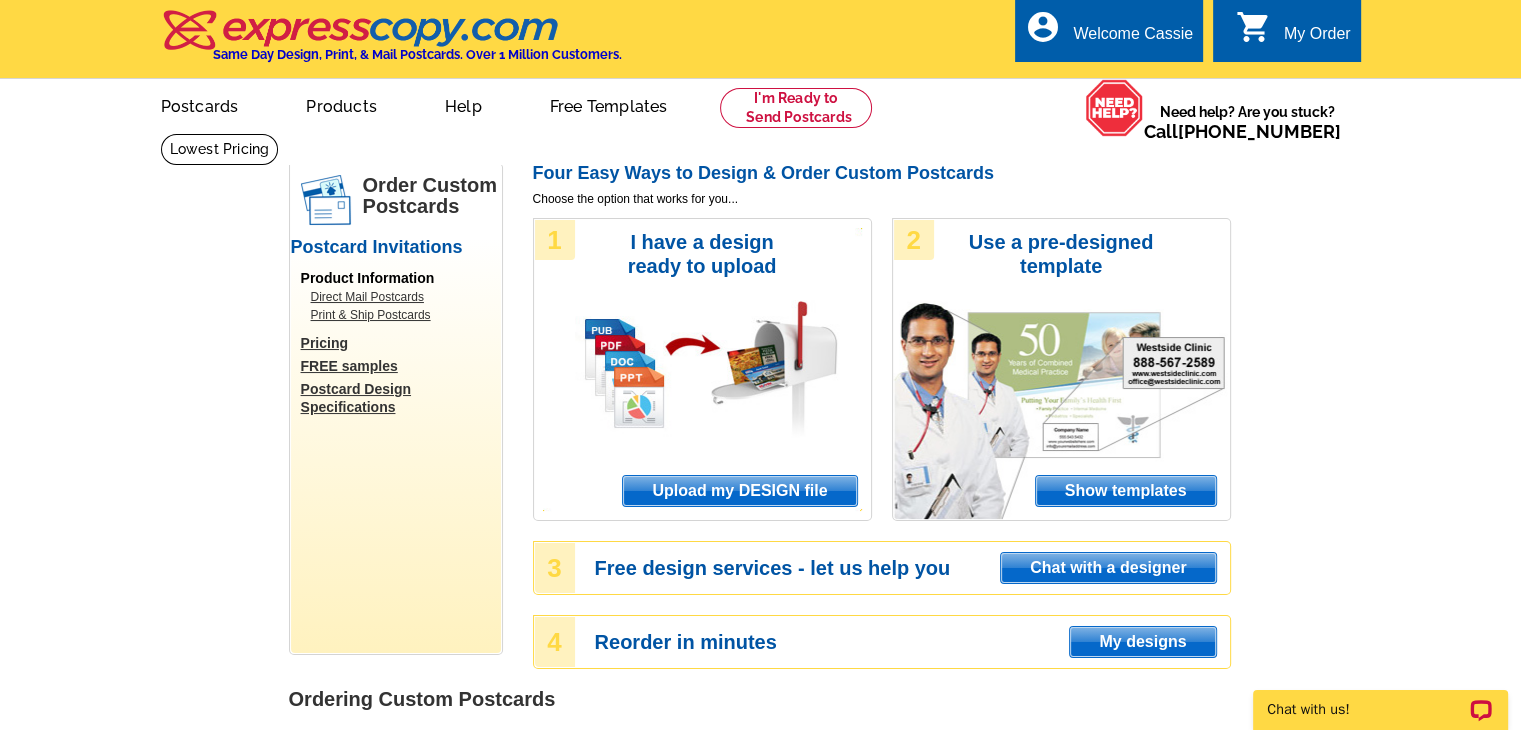 click on "Upload my DESIGN file" at bounding box center (739, 491) 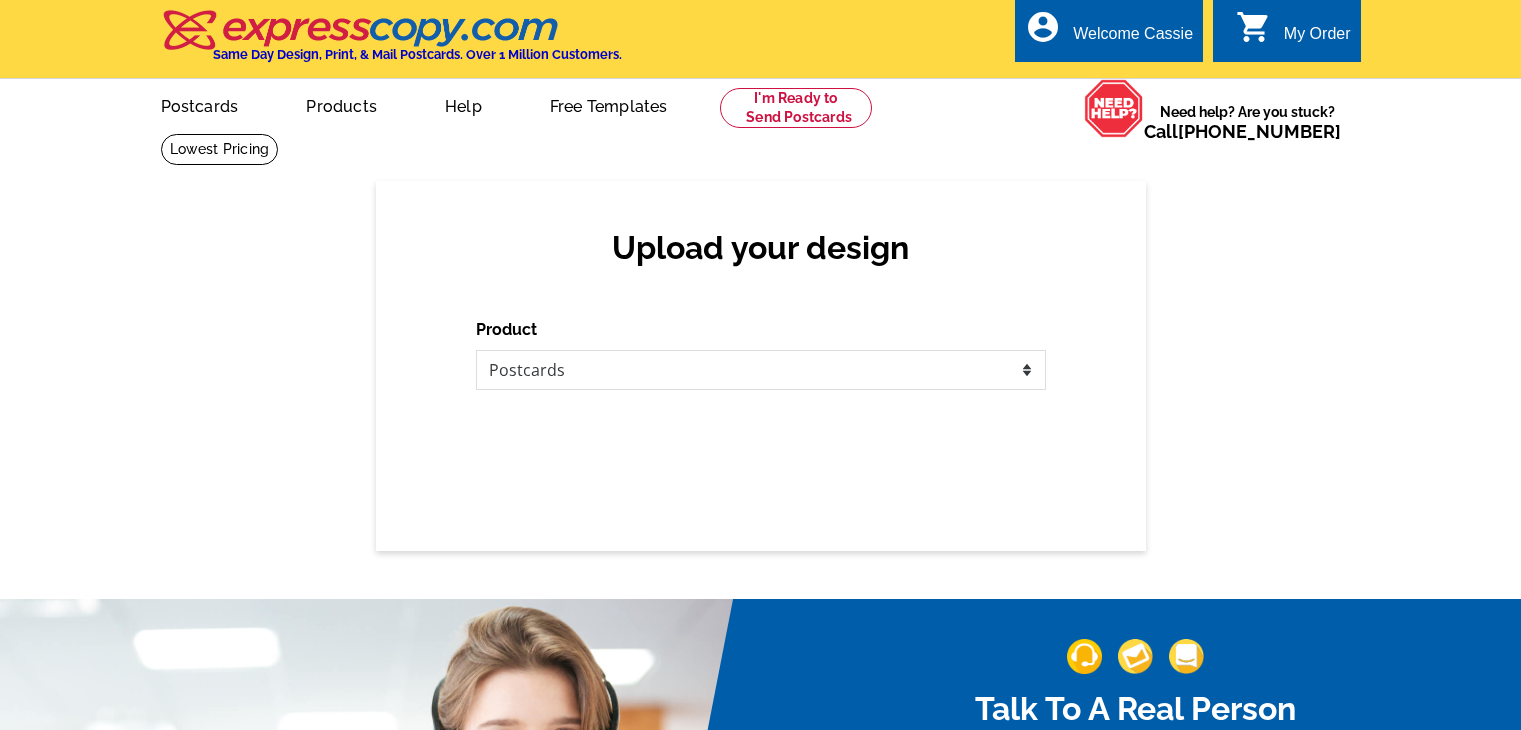 scroll, scrollTop: 0, scrollLeft: 0, axis: both 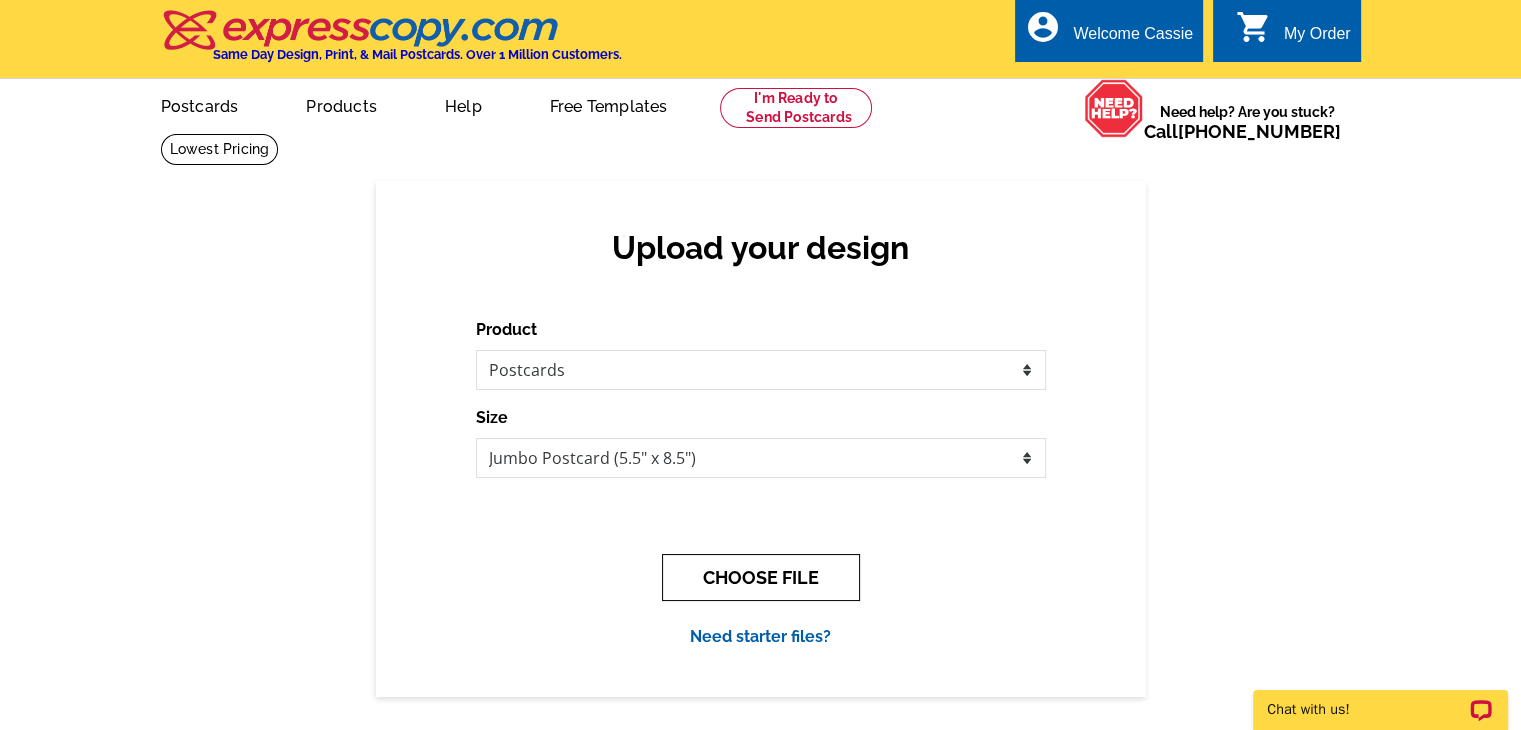 click on "CHOOSE FILE" at bounding box center (761, 577) 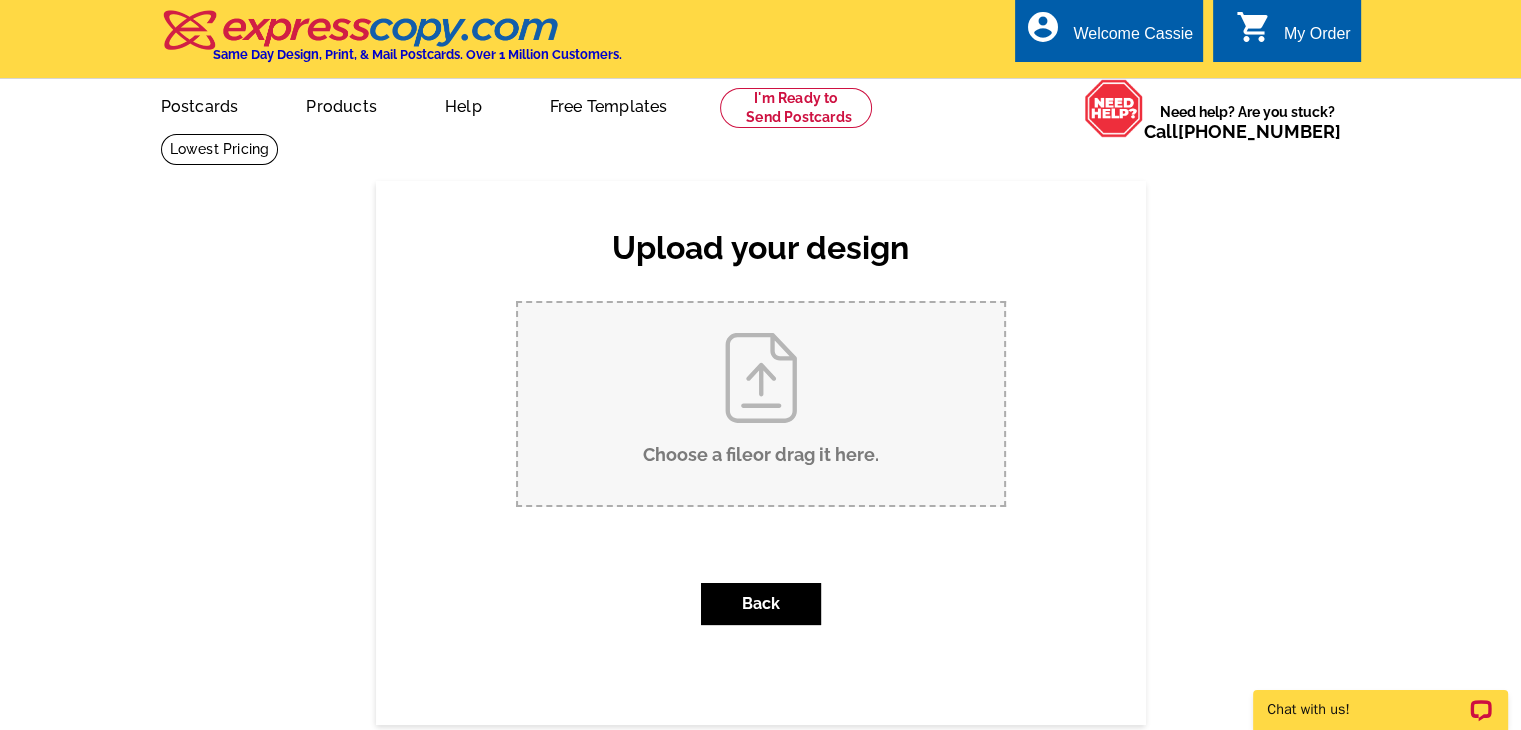 click on "Choose a file  or drag it here ." at bounding box center (761, 404) 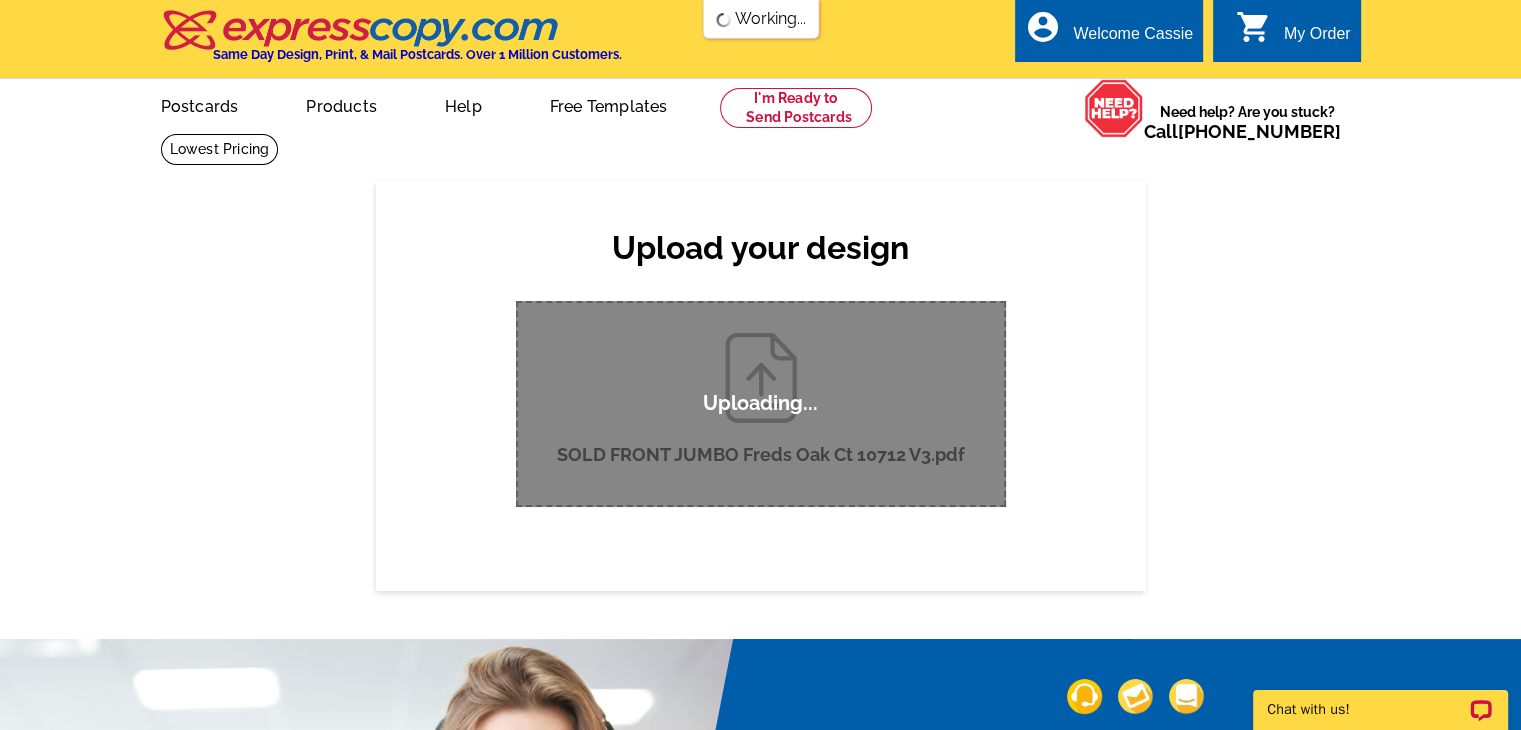 scroll, scrollTop: 0, scrollLeft: 0, axis: both 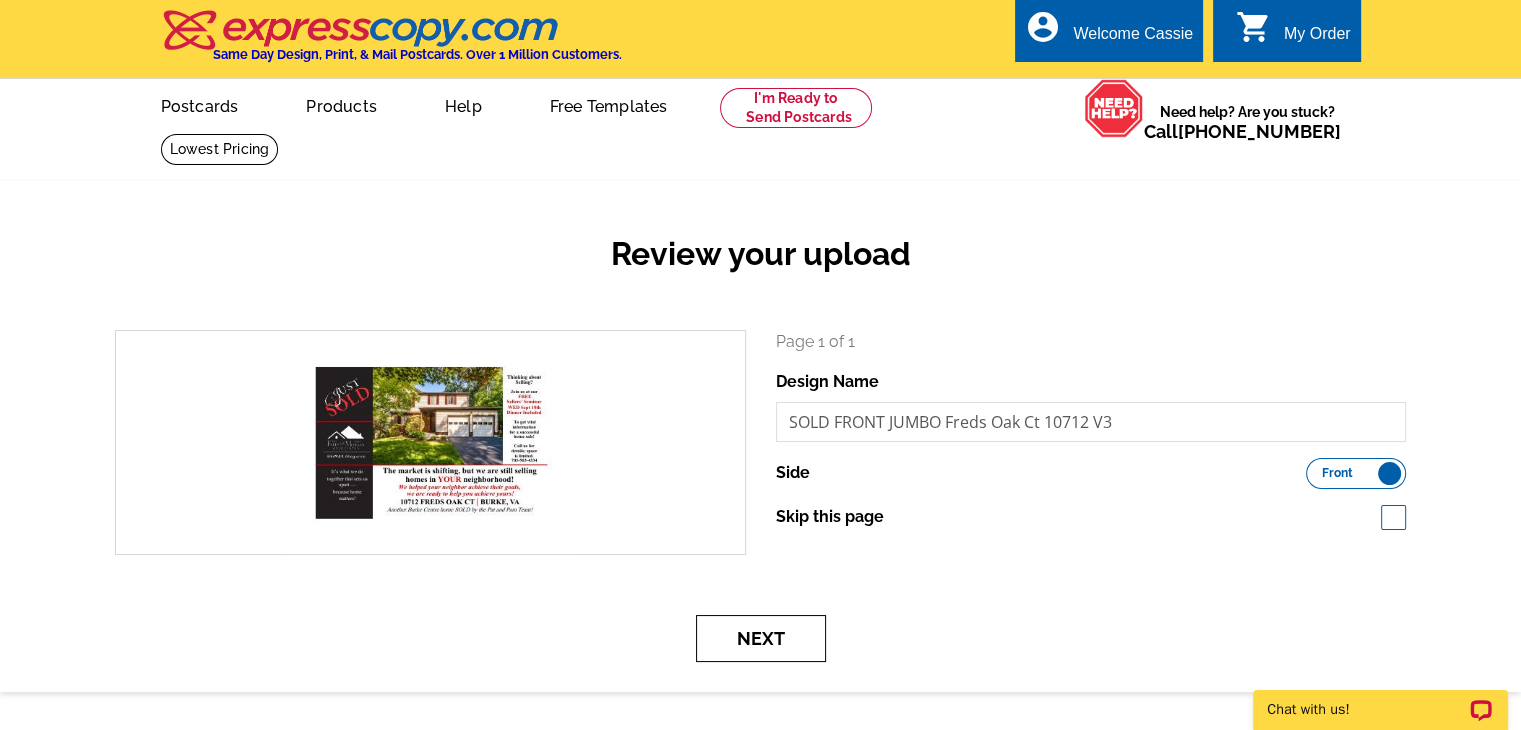 click on "Next" at bounding box center (761, 638) 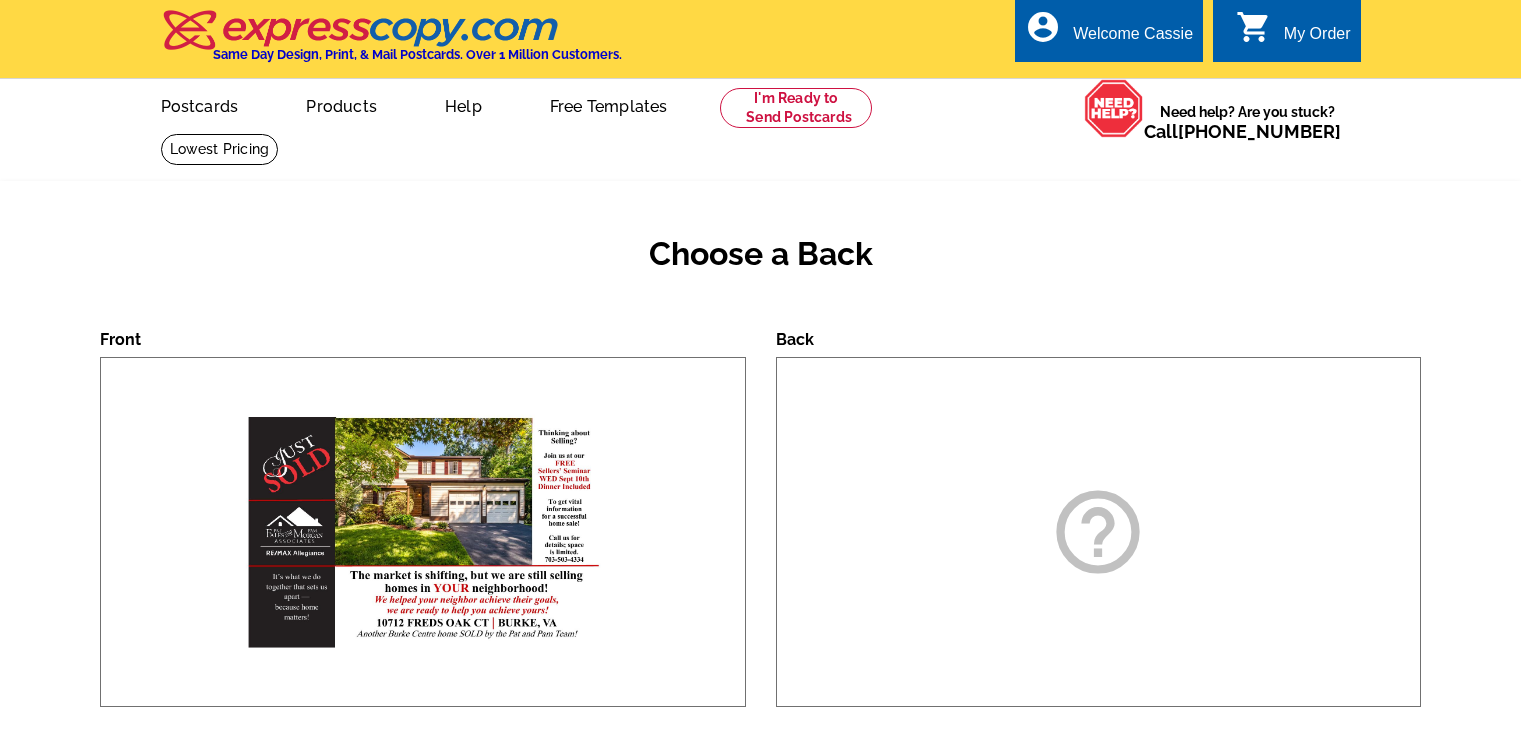 scroll, scrollTop: 0, scrollLeft: 0, axis: both 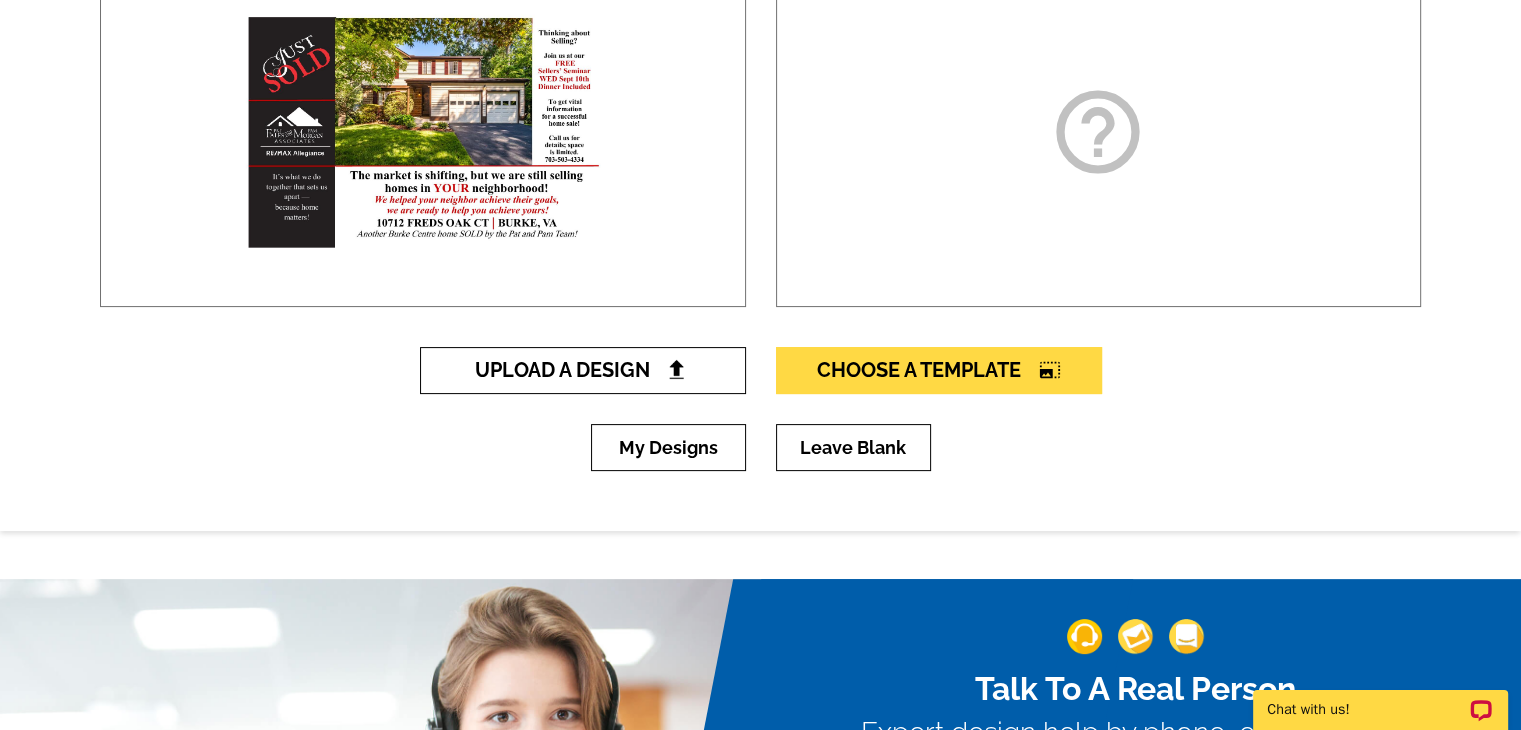 click at bounding box center (676, 369) 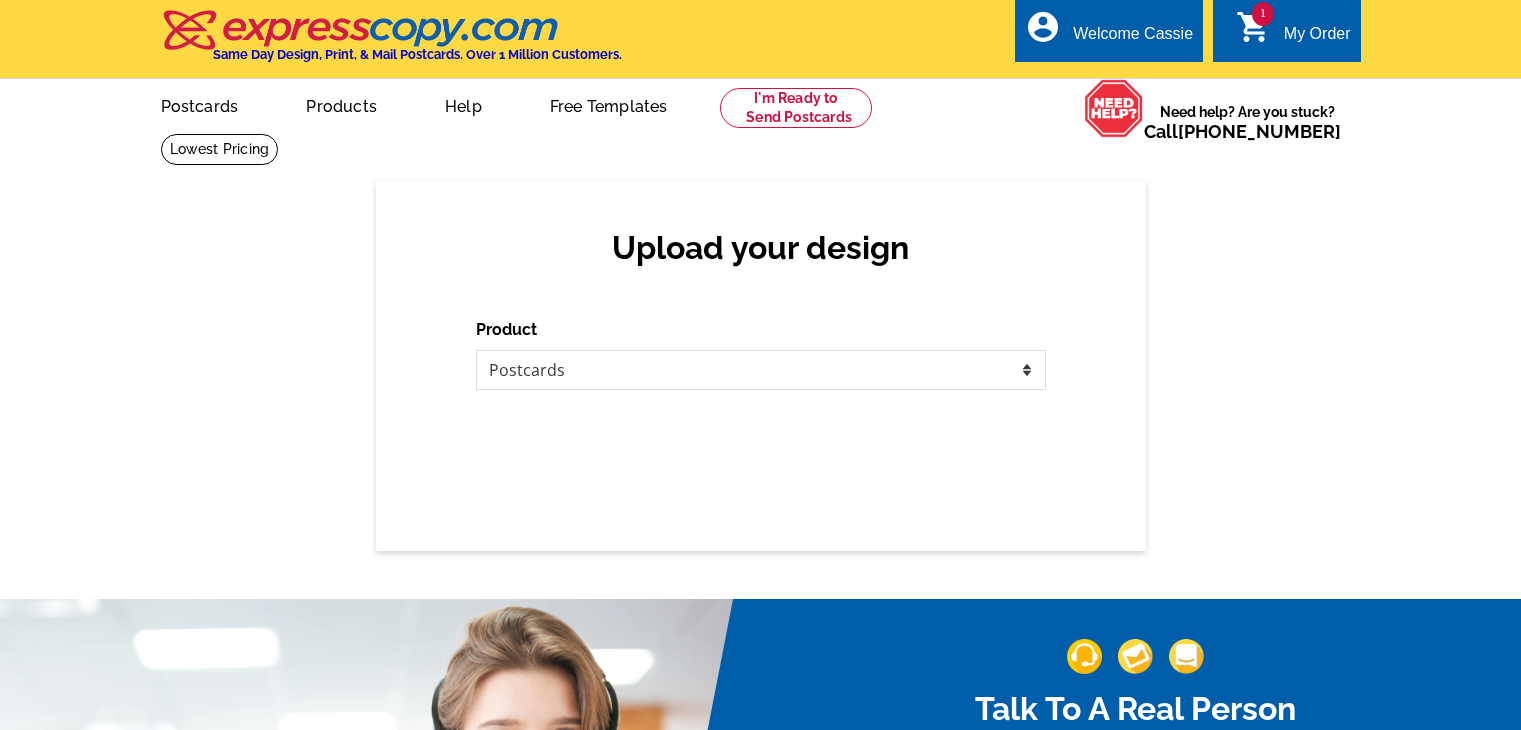 scroll, scrollTop: 0, scrollLeft: 0, axis: both 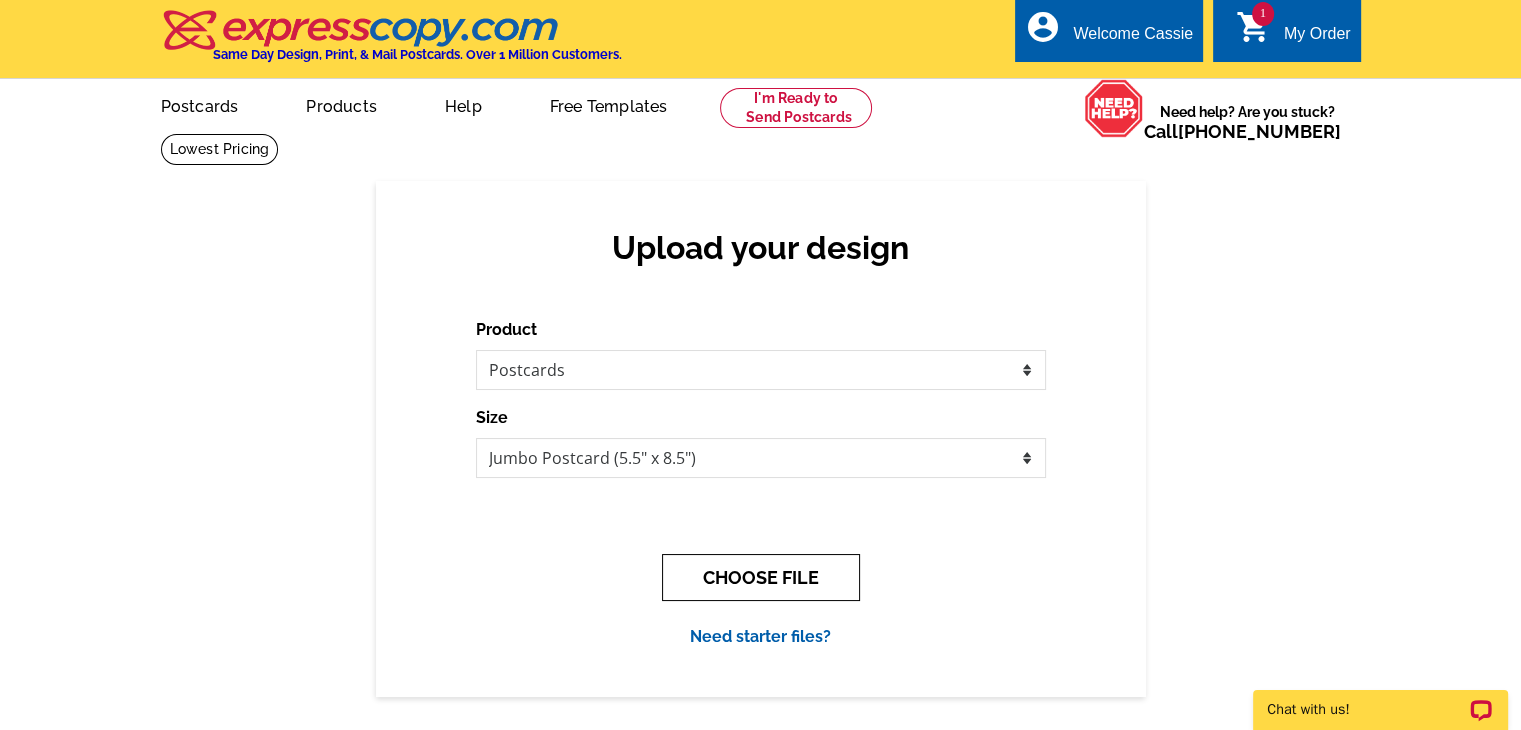 click on "CHOOSE FILE" at bounding box center (761, 577) 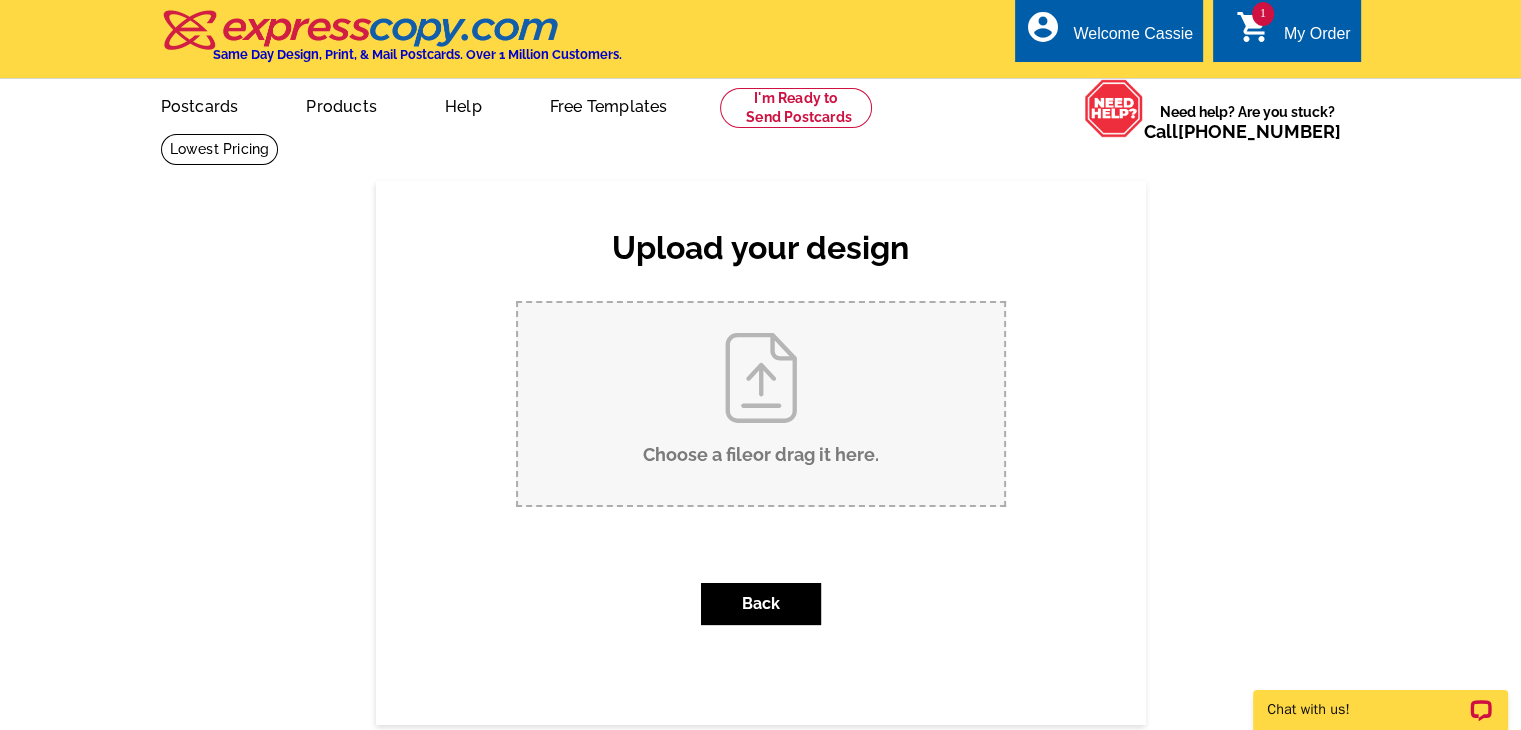 click on "Choose a file  or drag it here ." at bounding box center (761, 404) 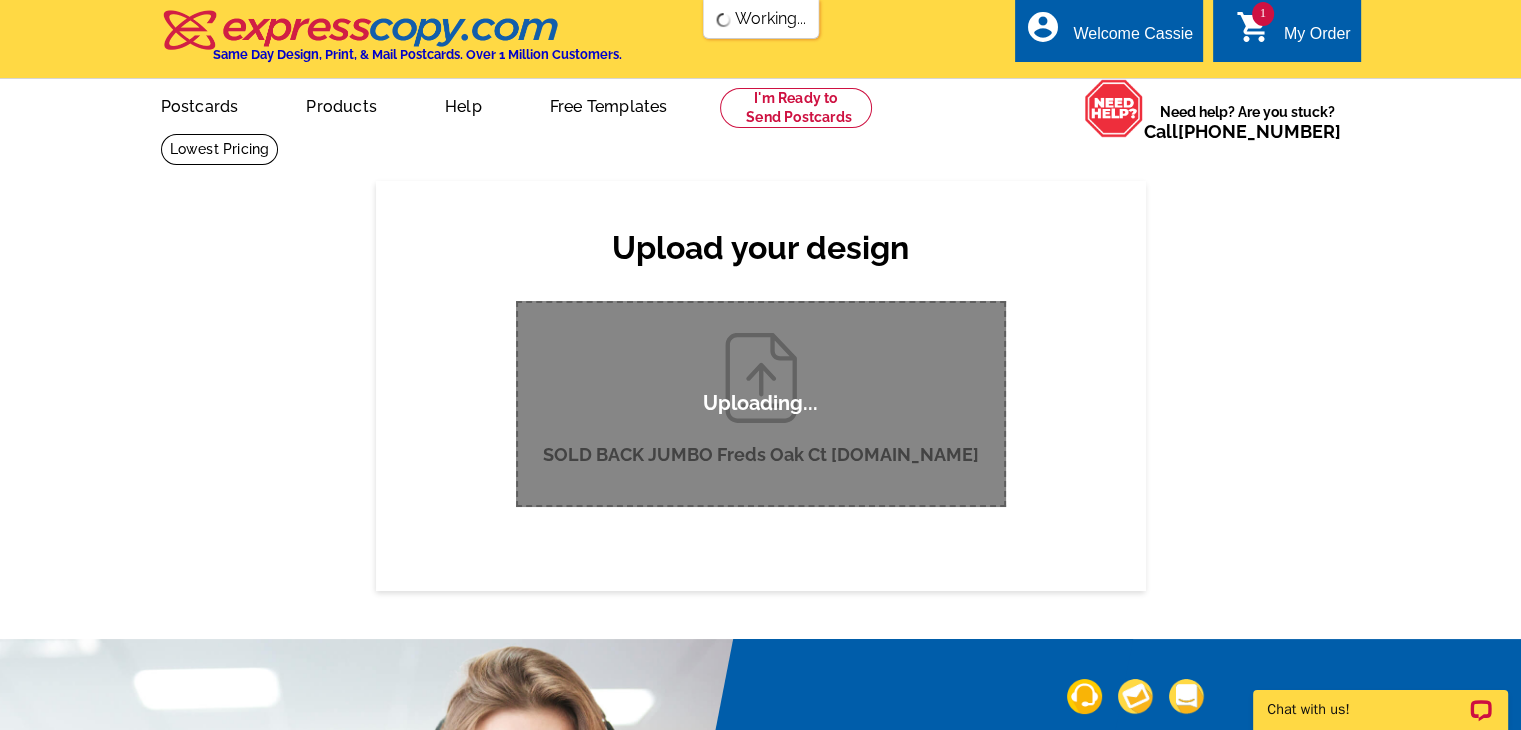 scroll, scrollTop: 0, scrollLeft: 0, axis: both 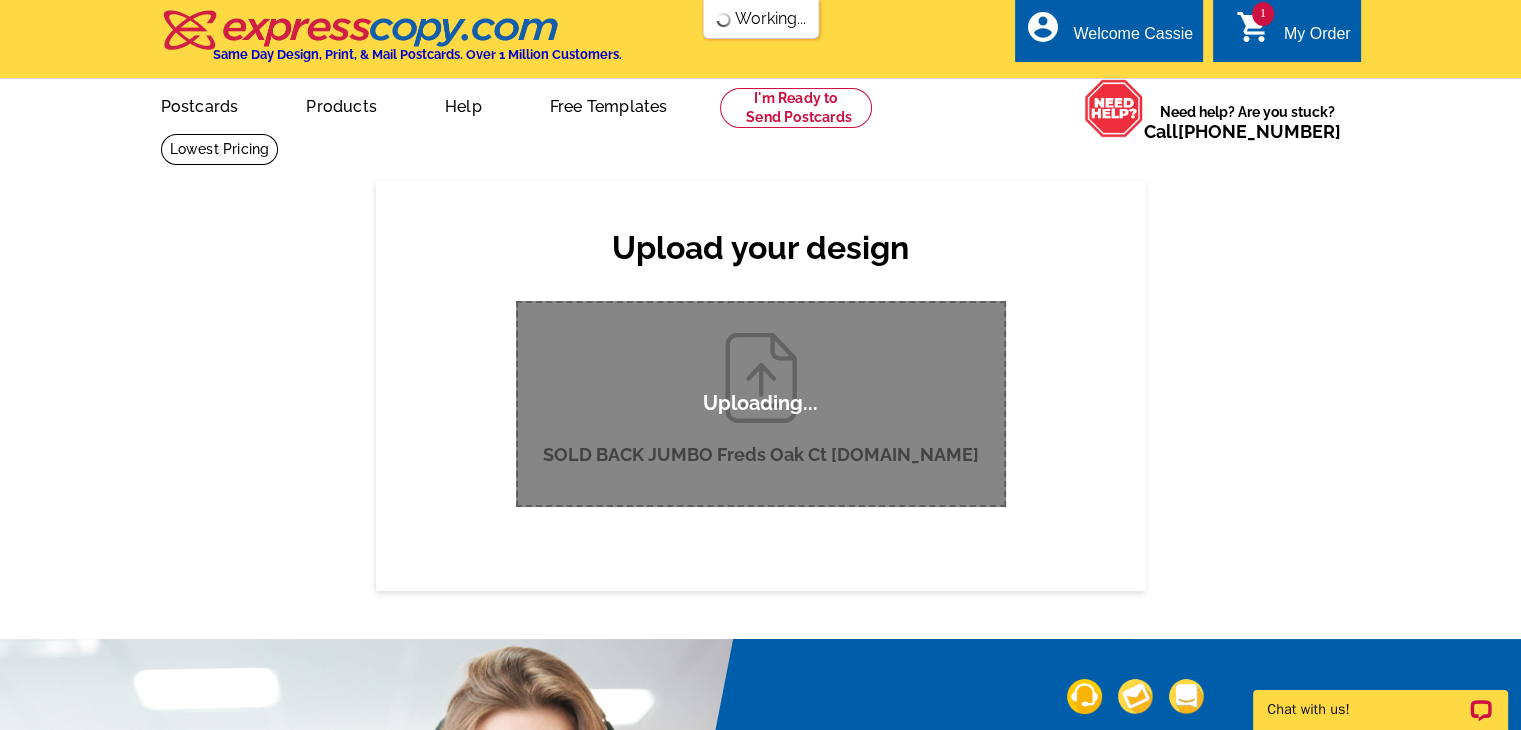 type 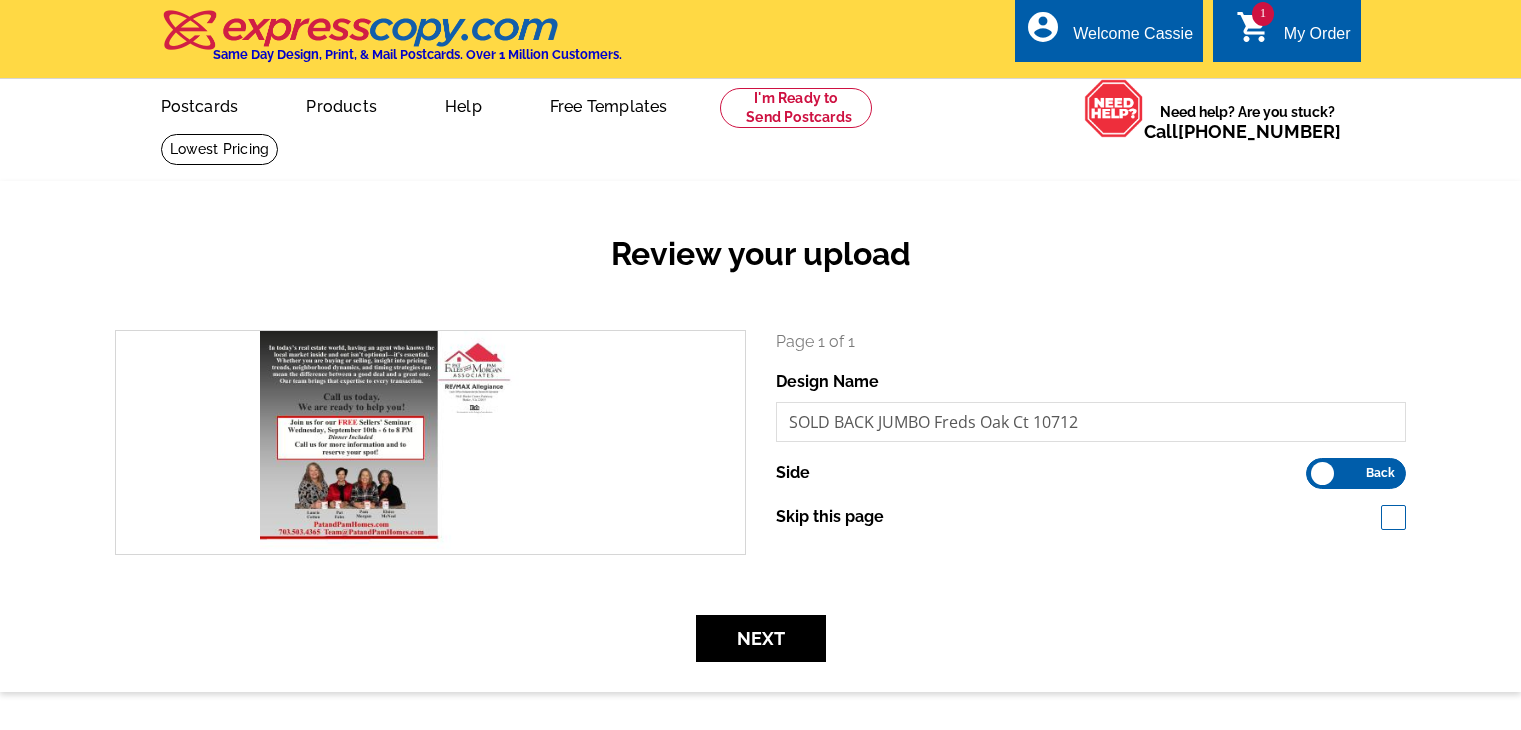 scroll, scrollTop: 0, scrollLeft: 0, axis: both 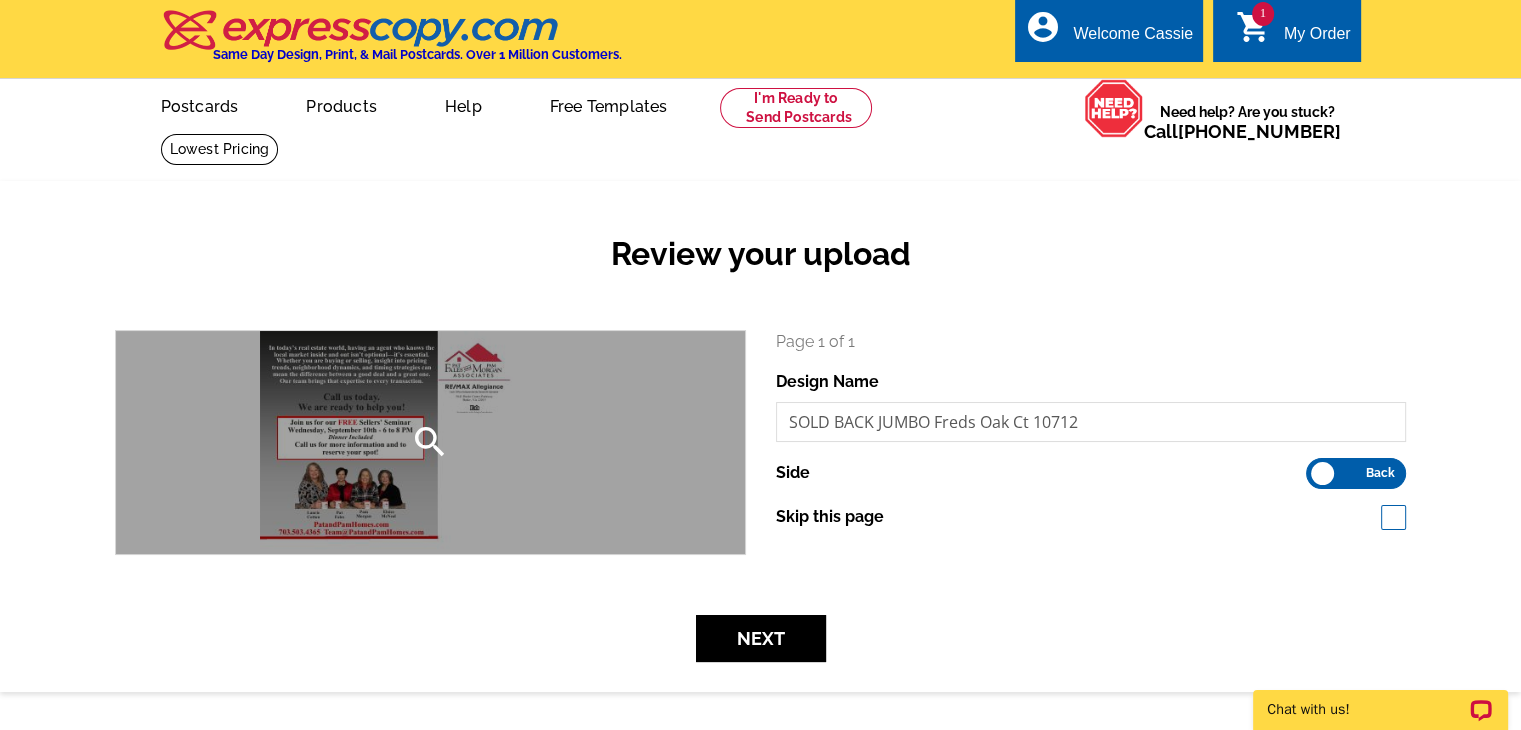 click on "search" at bounding box center (430, 442) 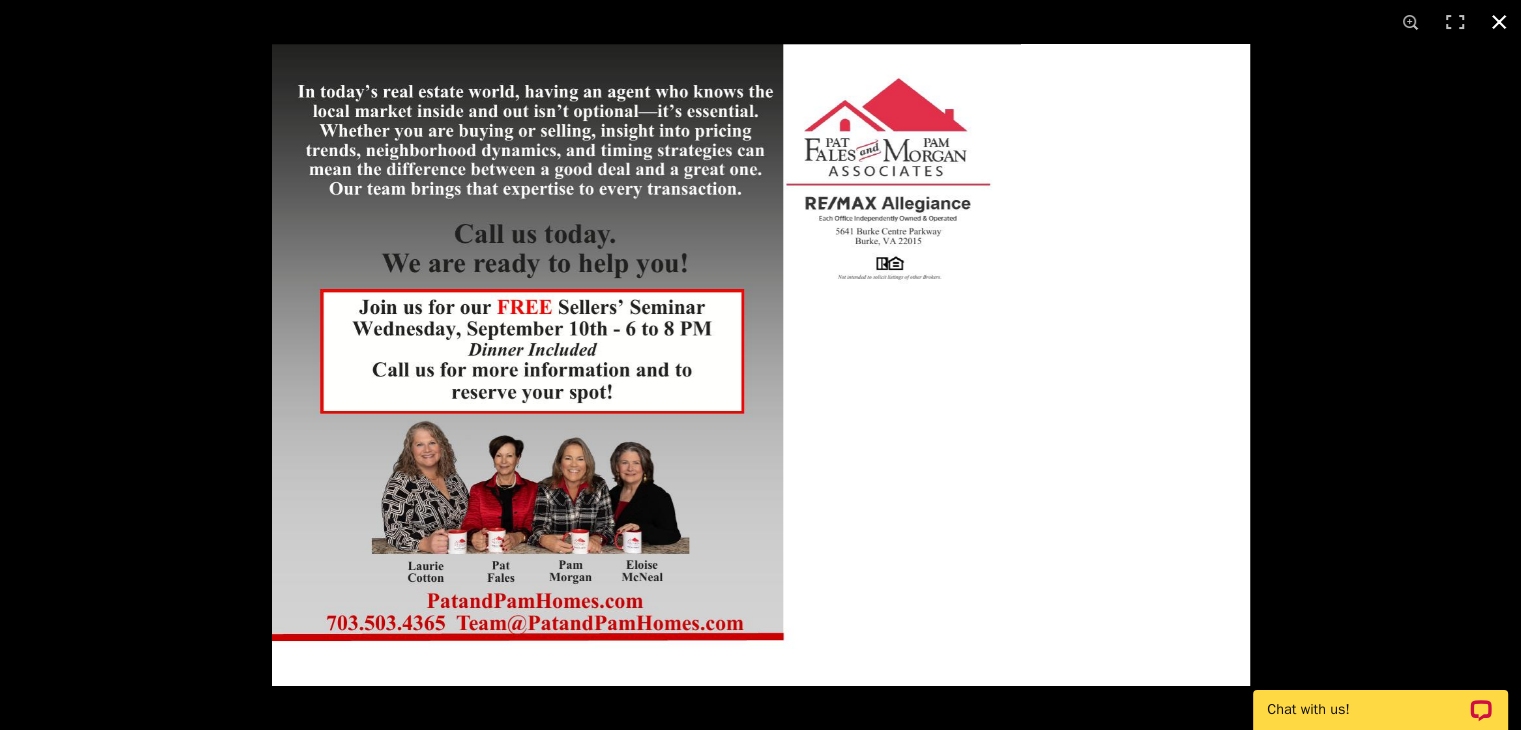 click at bounding box center [1499, 22] 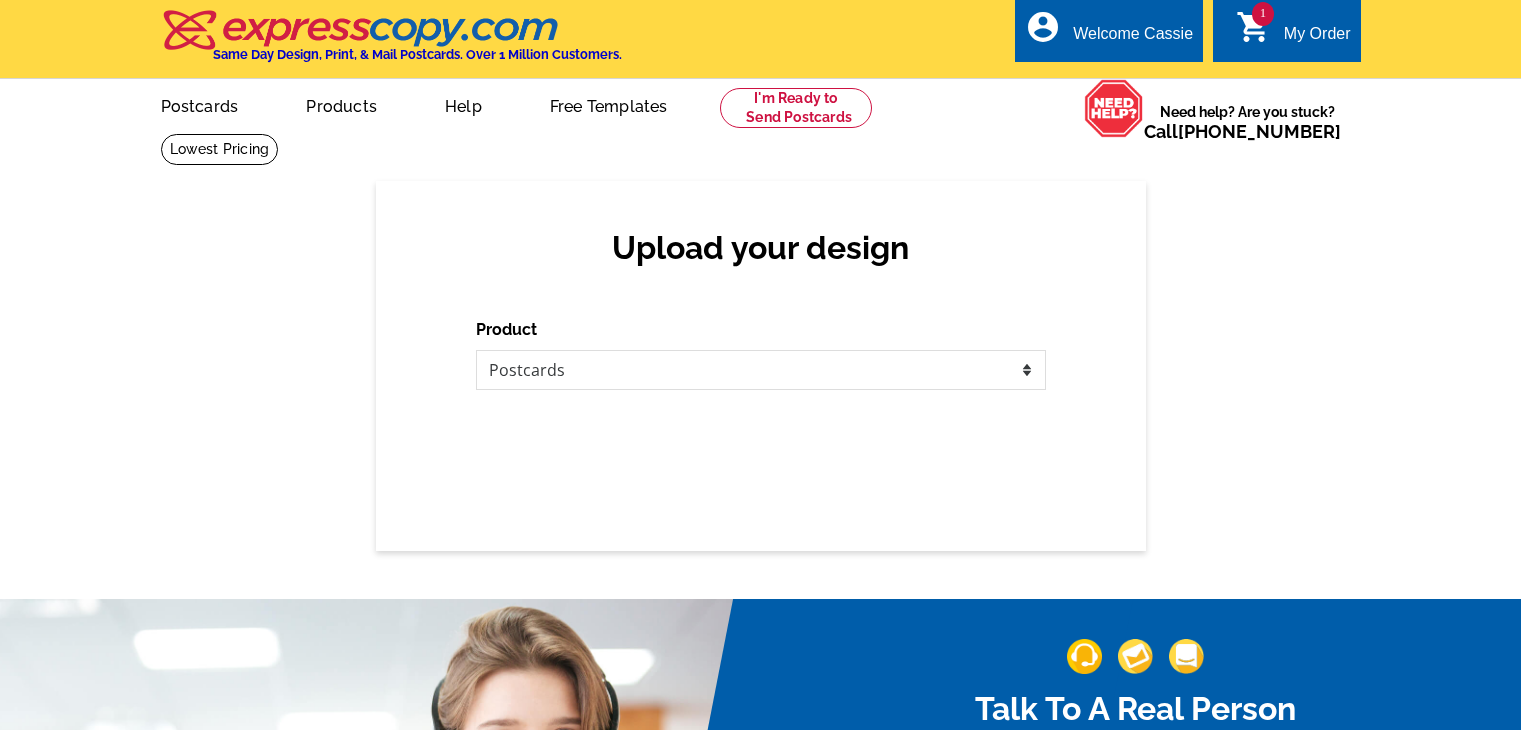 scroll, scrollTop: 0, scrollLeft: 0, axis: both 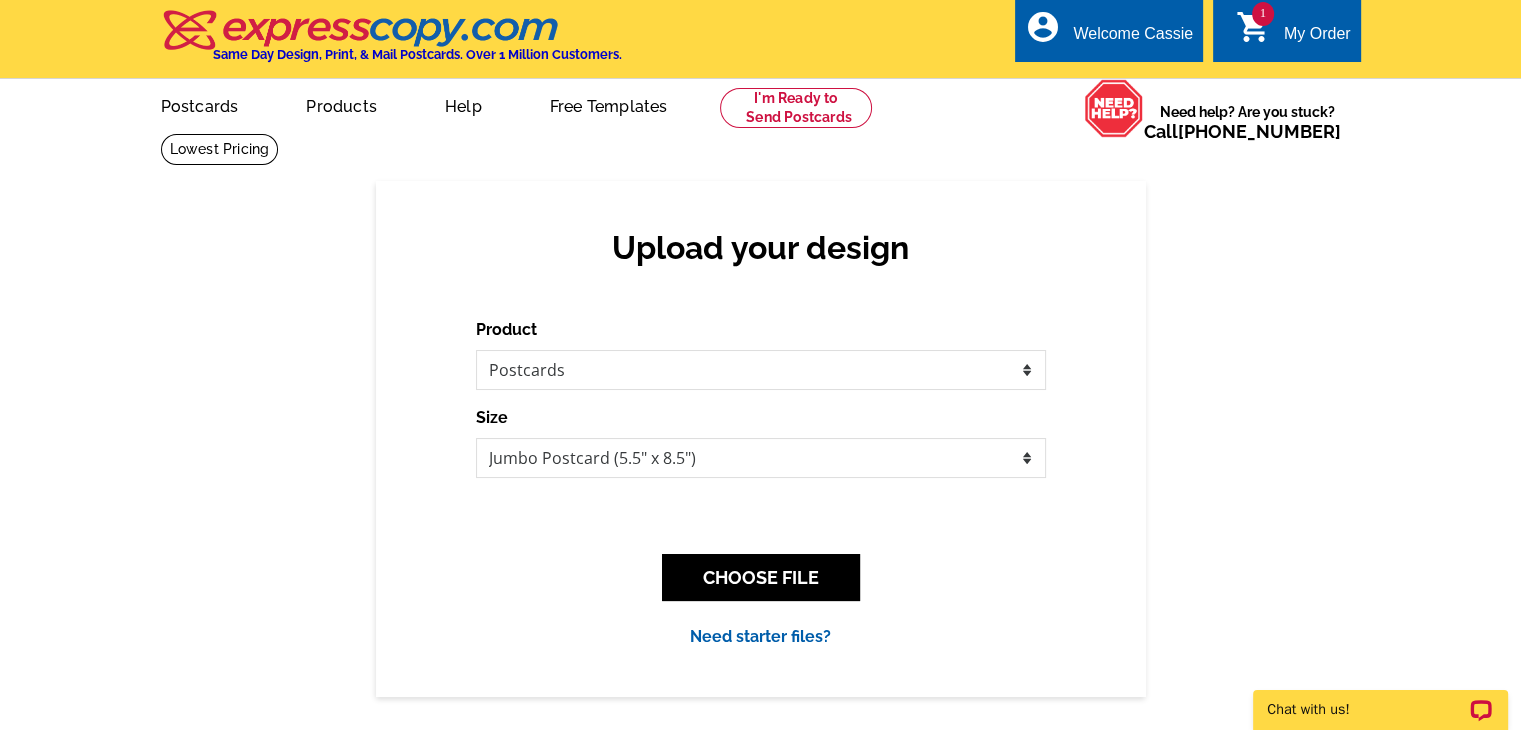 click on "1" at bounding box center (1263, 14) 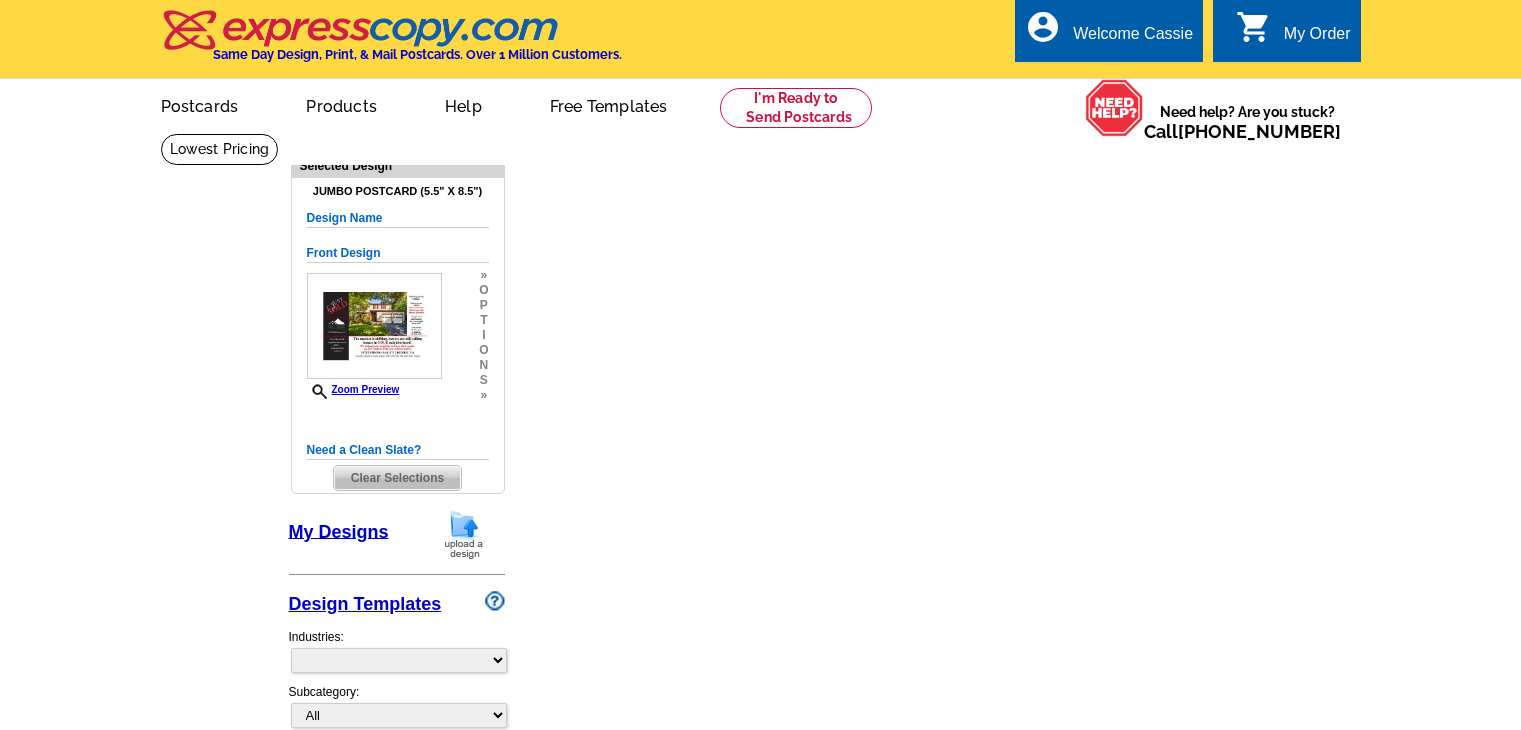 scroll, scrollTop: 0, scrollLeft: 0, axis: both 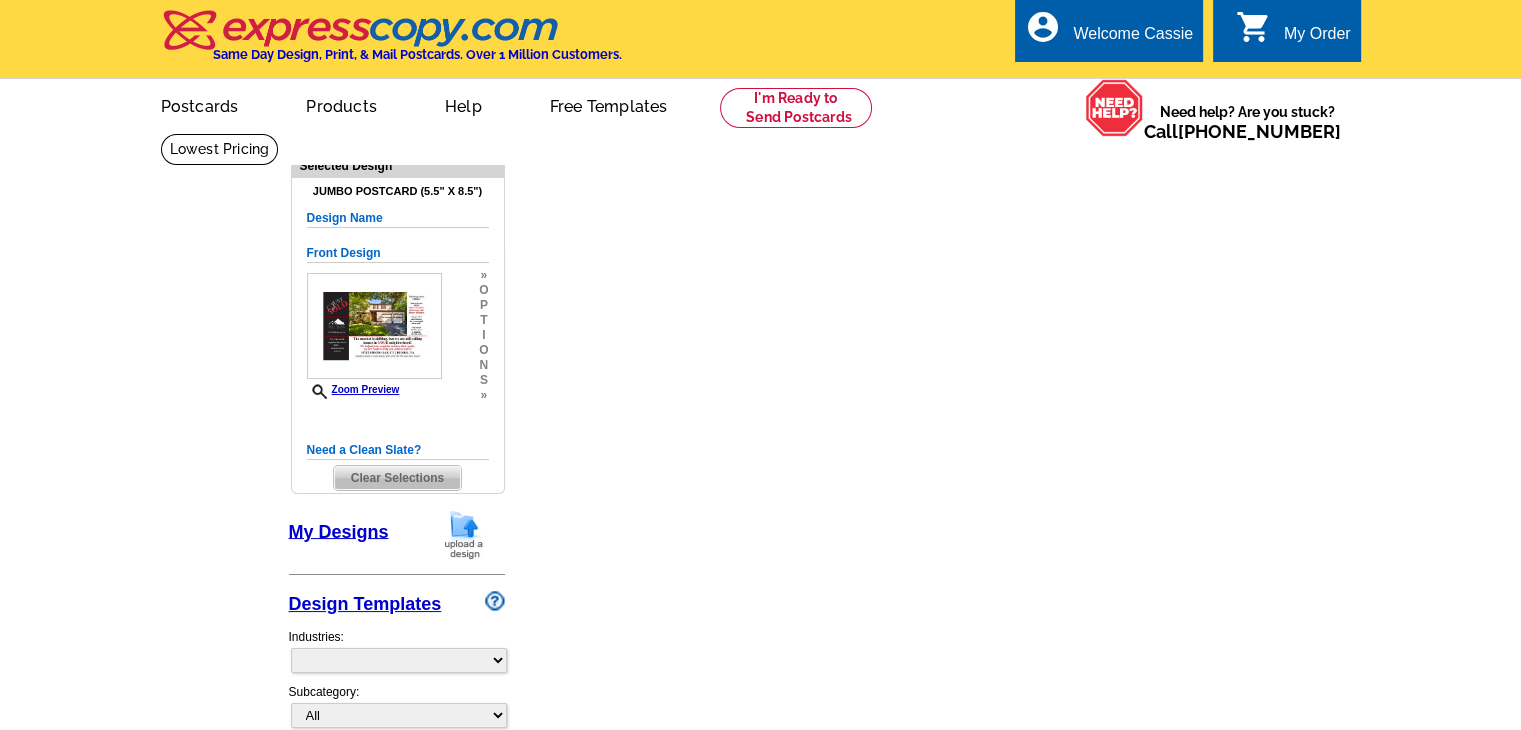 select on "1" 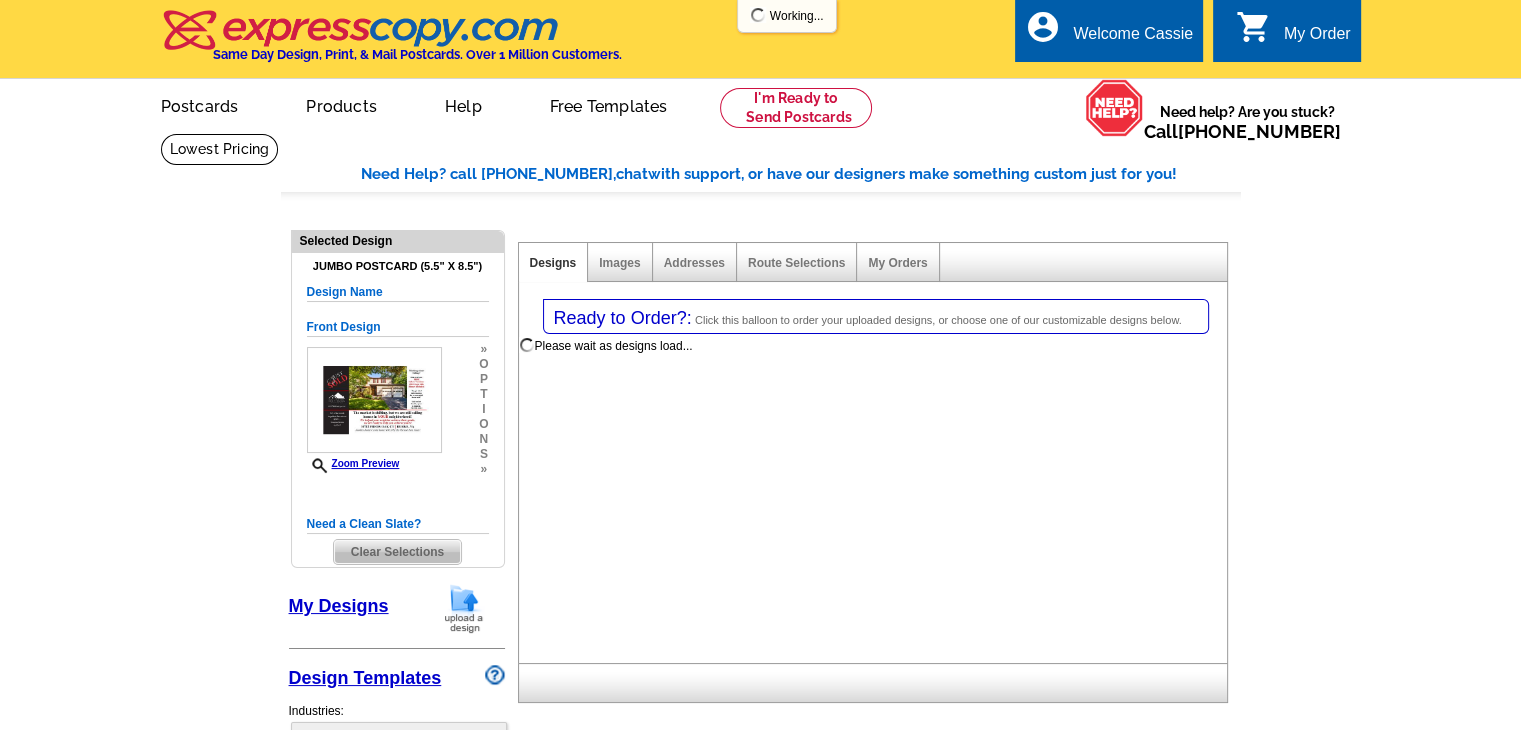 select on "785" 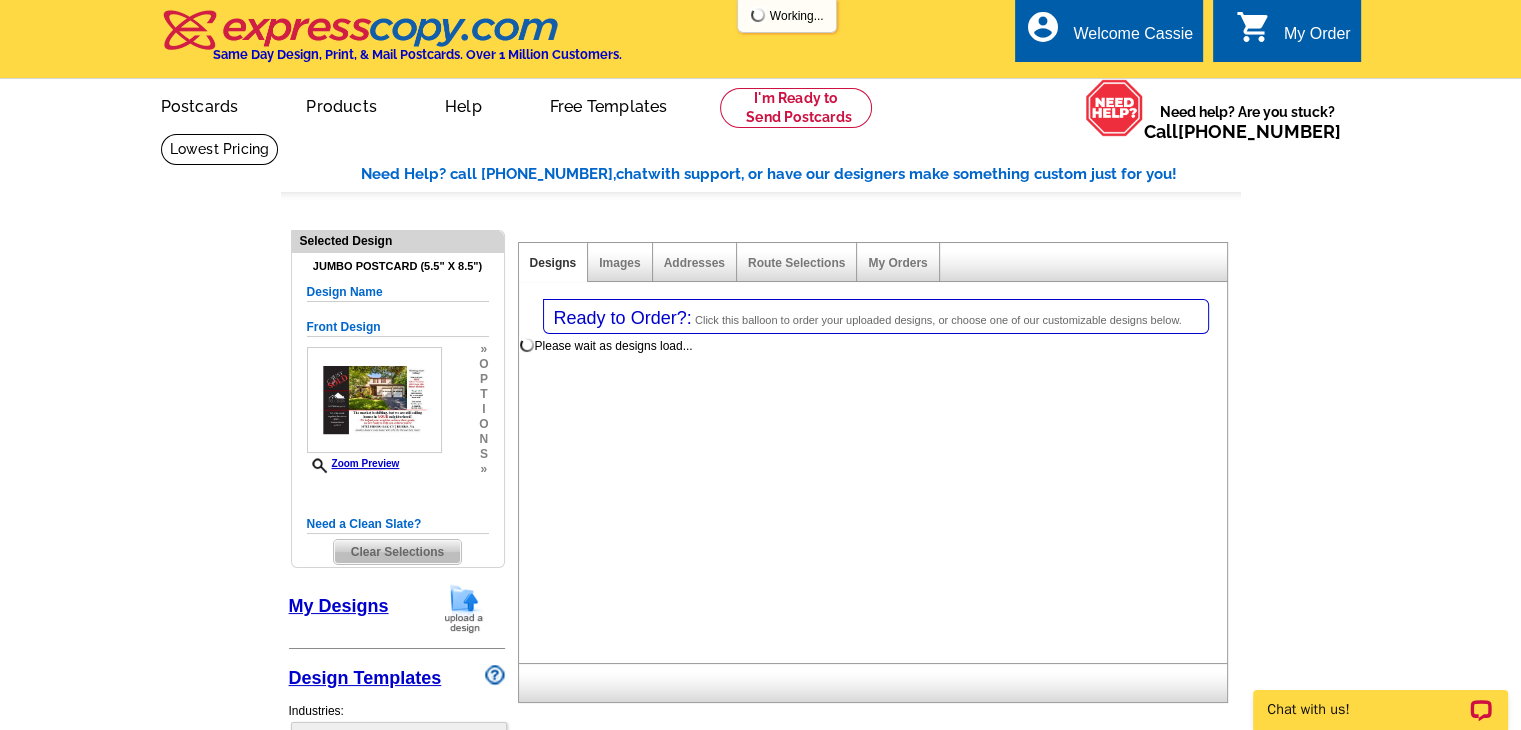 scroll, scrollTop: 0, scrollLeft: 0, axis: both 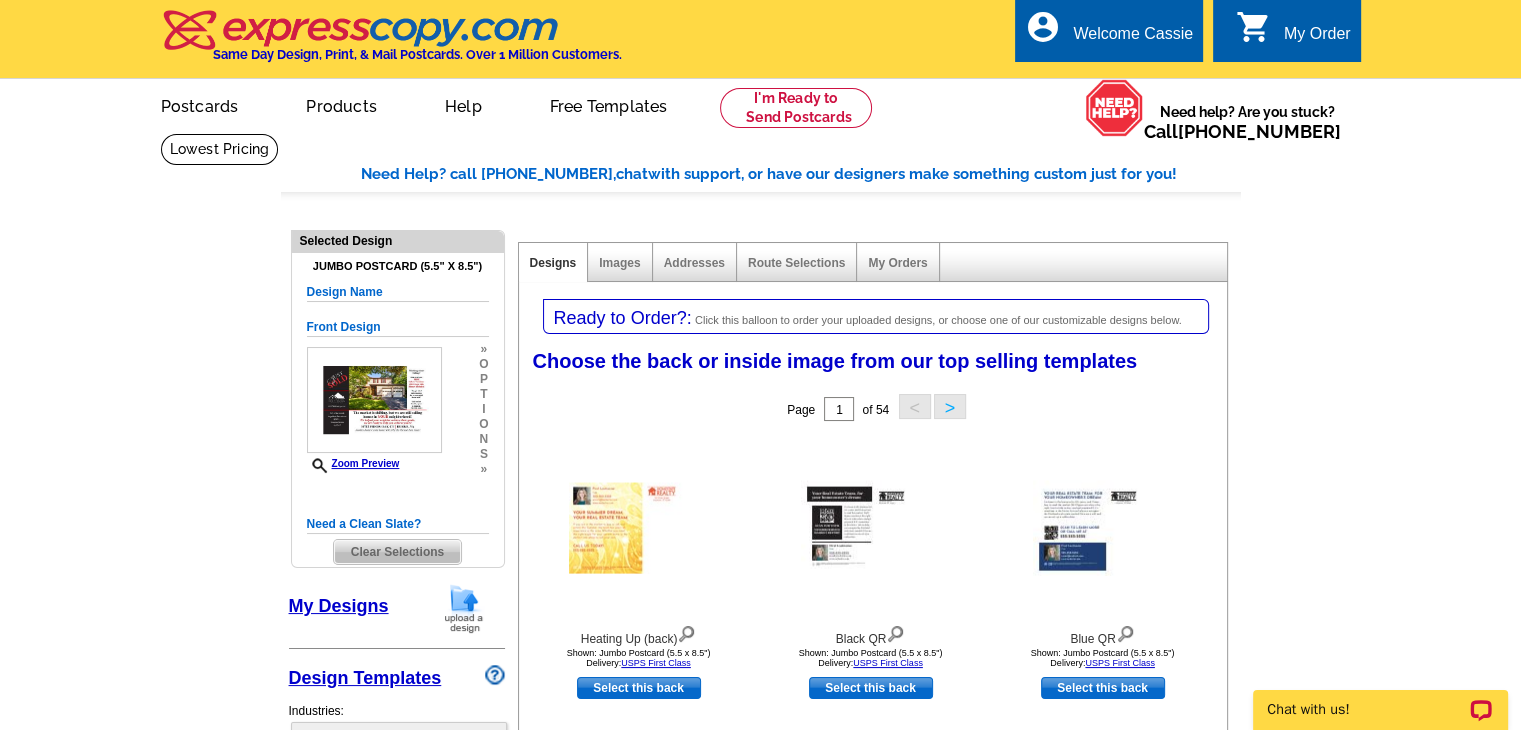 click on "Clear Selections" at bounding box center (397, 552) 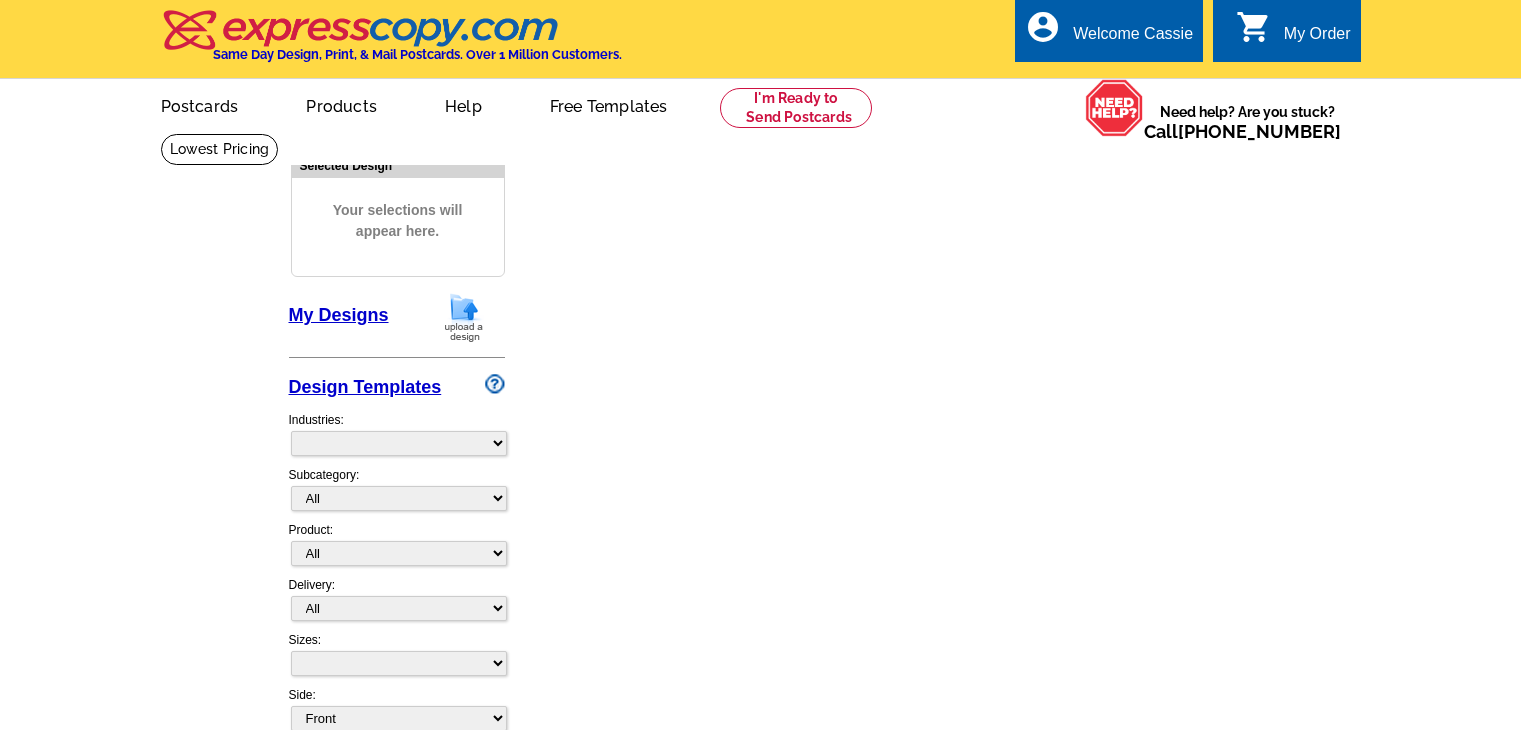 scroll, scrollTop: 0, scrollLeft: 0, axis: both 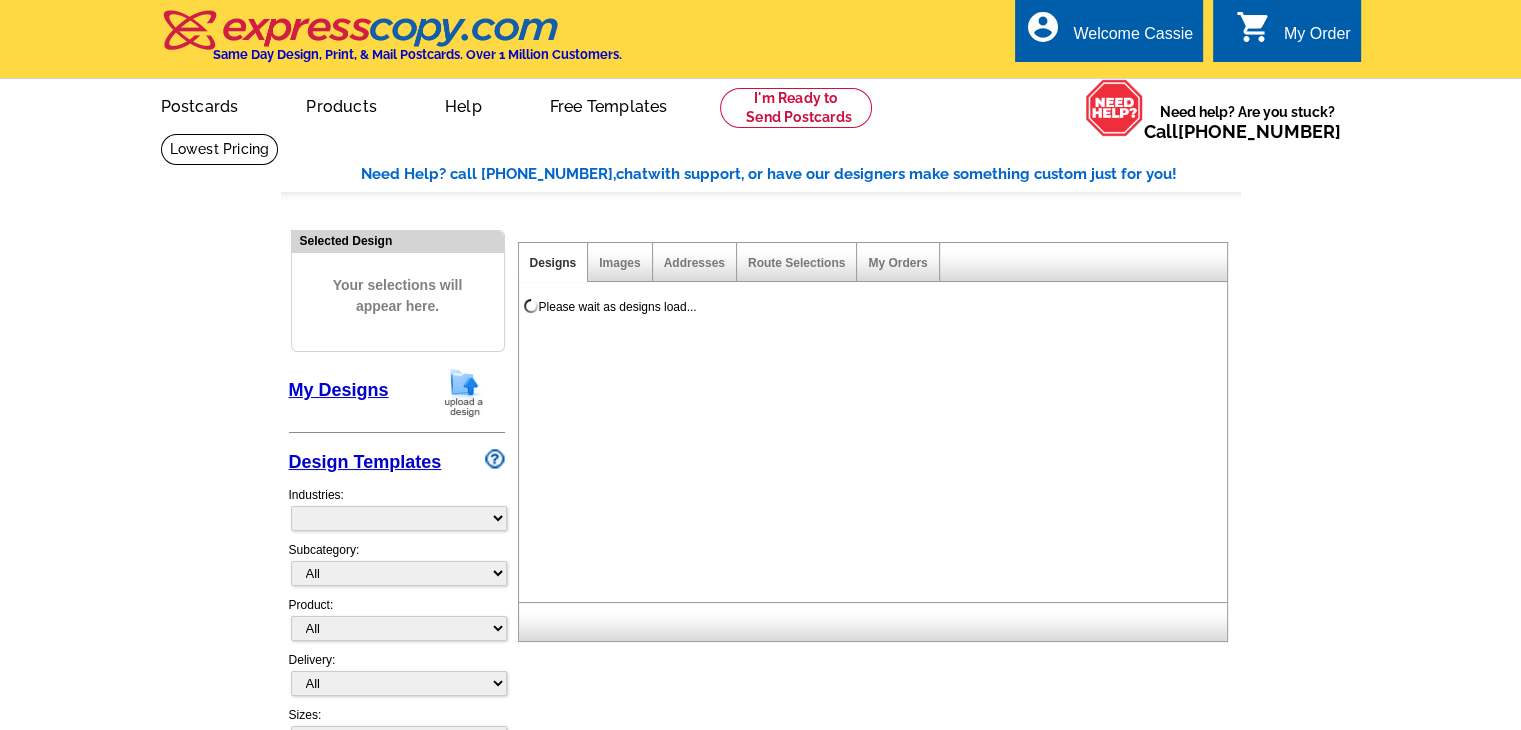select on "785" 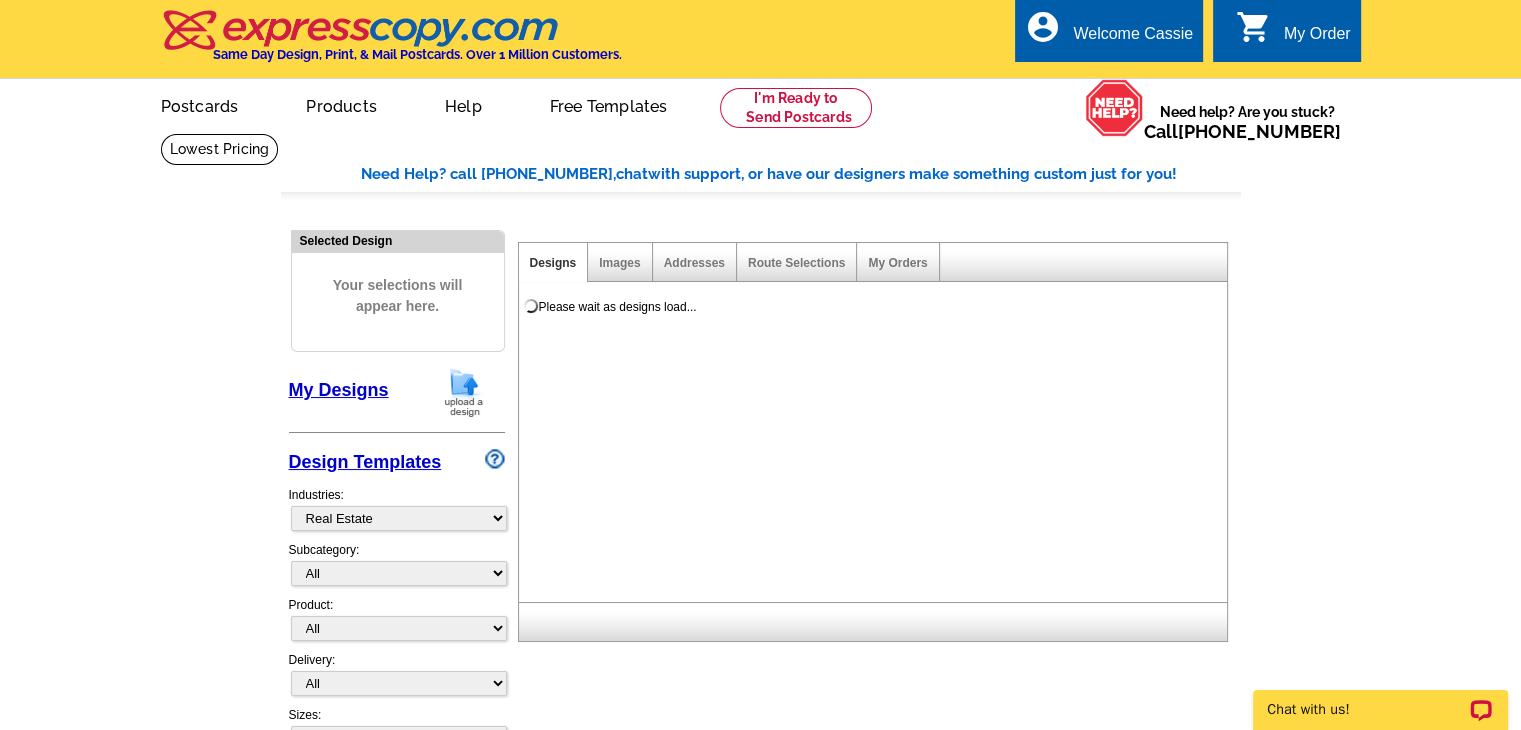 scroll, scrollTop: 0, scrollLeft: 0, axis: both 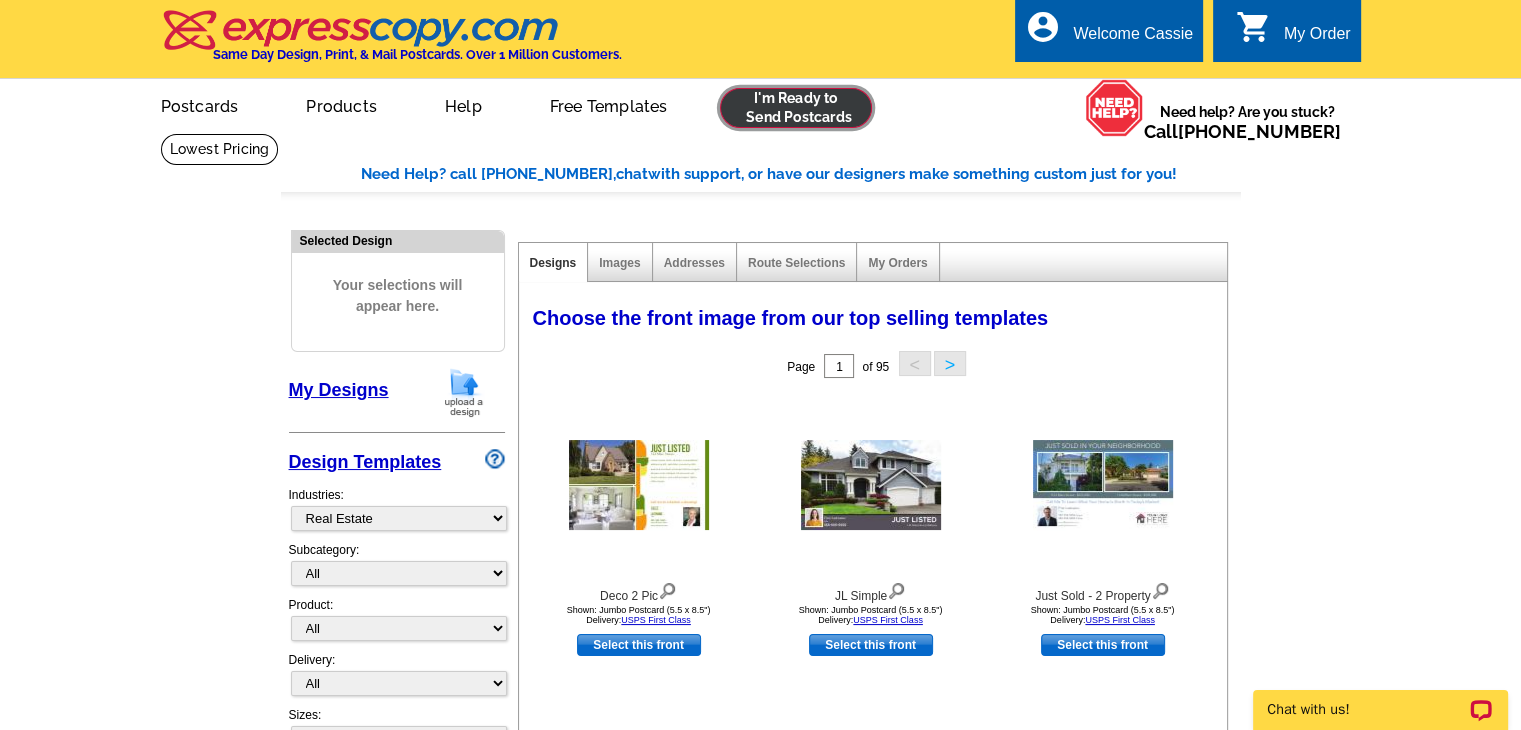 click at bounding box center [796, 108] 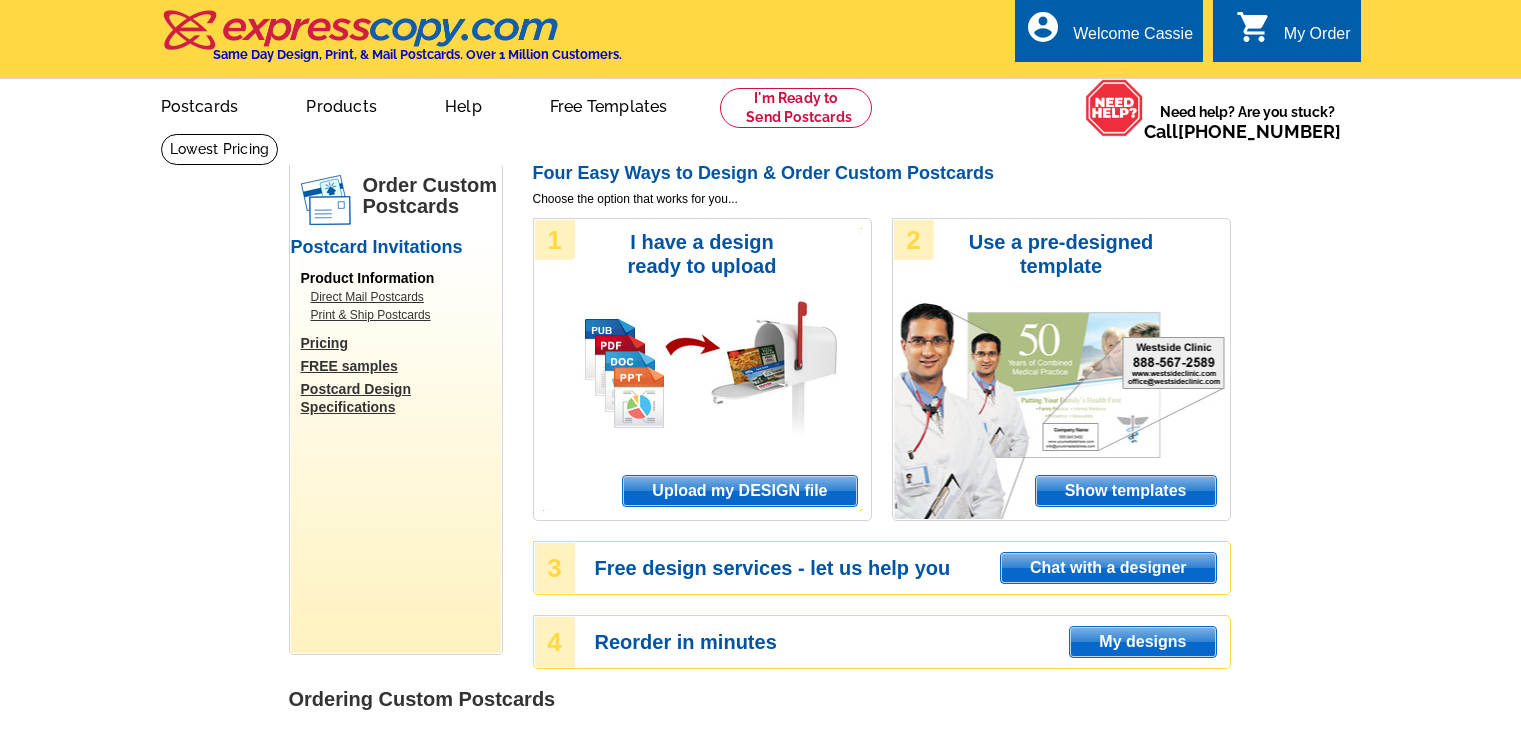 scroll, scrollTop: 0, scrollLeft: 0, axis: both 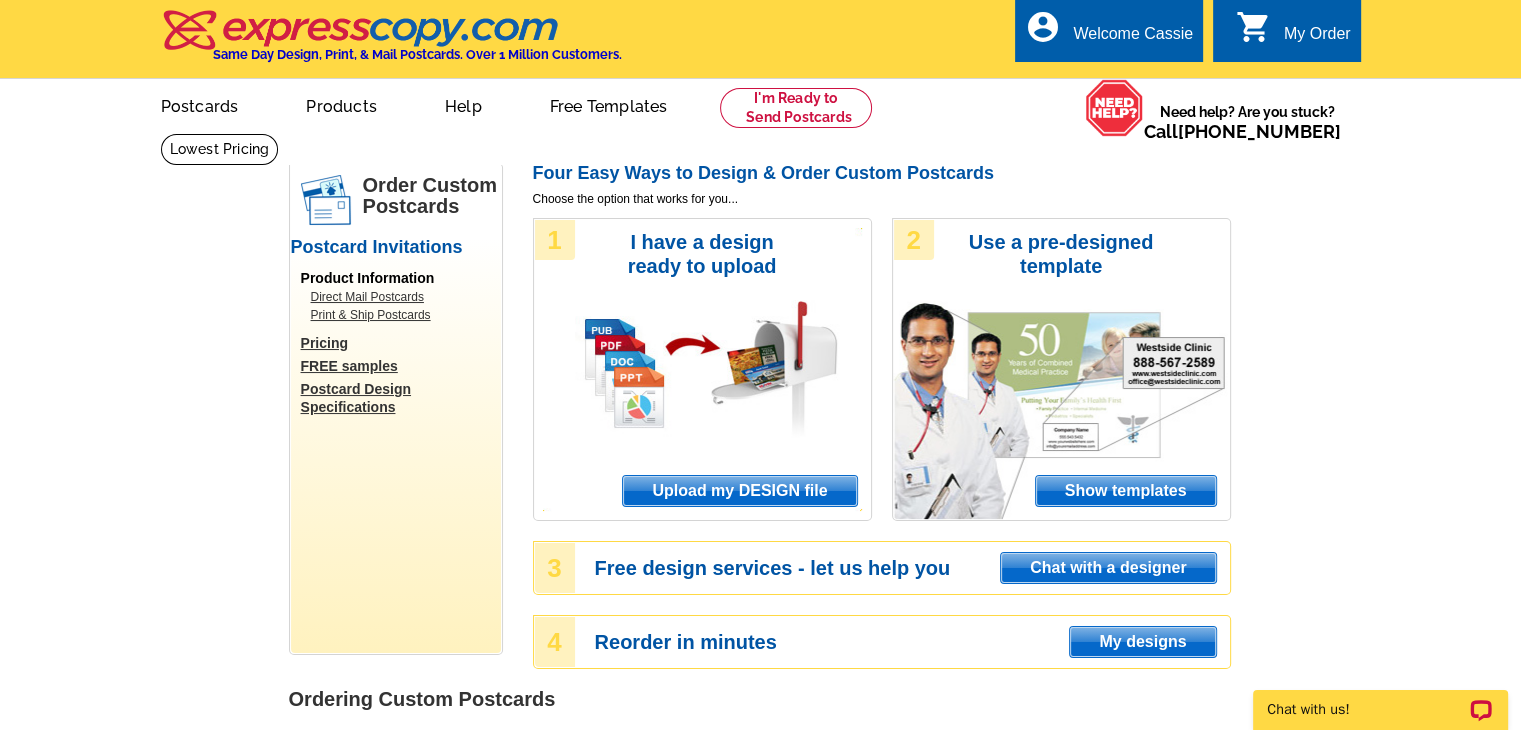 click on "Upload my DESIGN file" at bounding box center (739, 491) 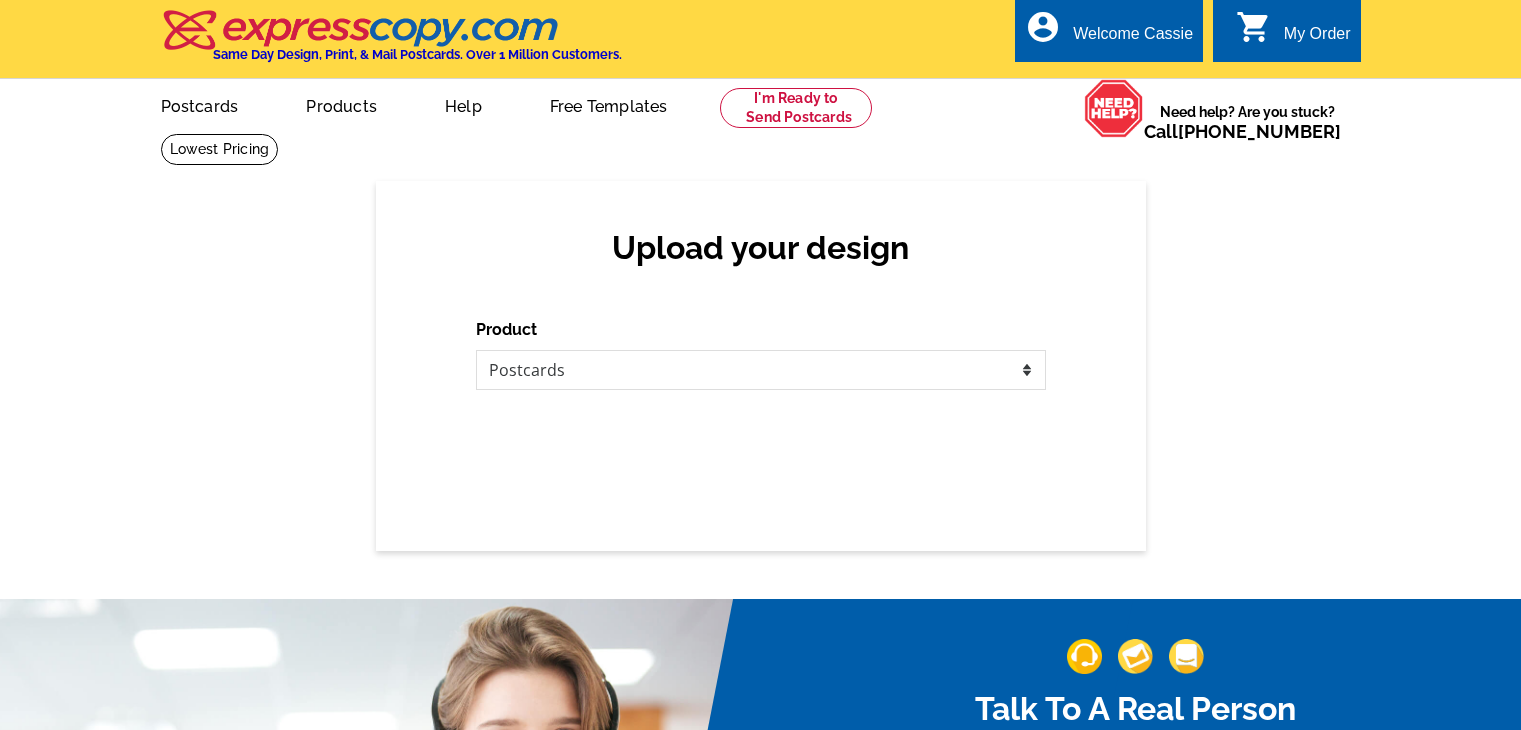 scroll, scrollTop: 0, scrollLeft: 0, axis: both 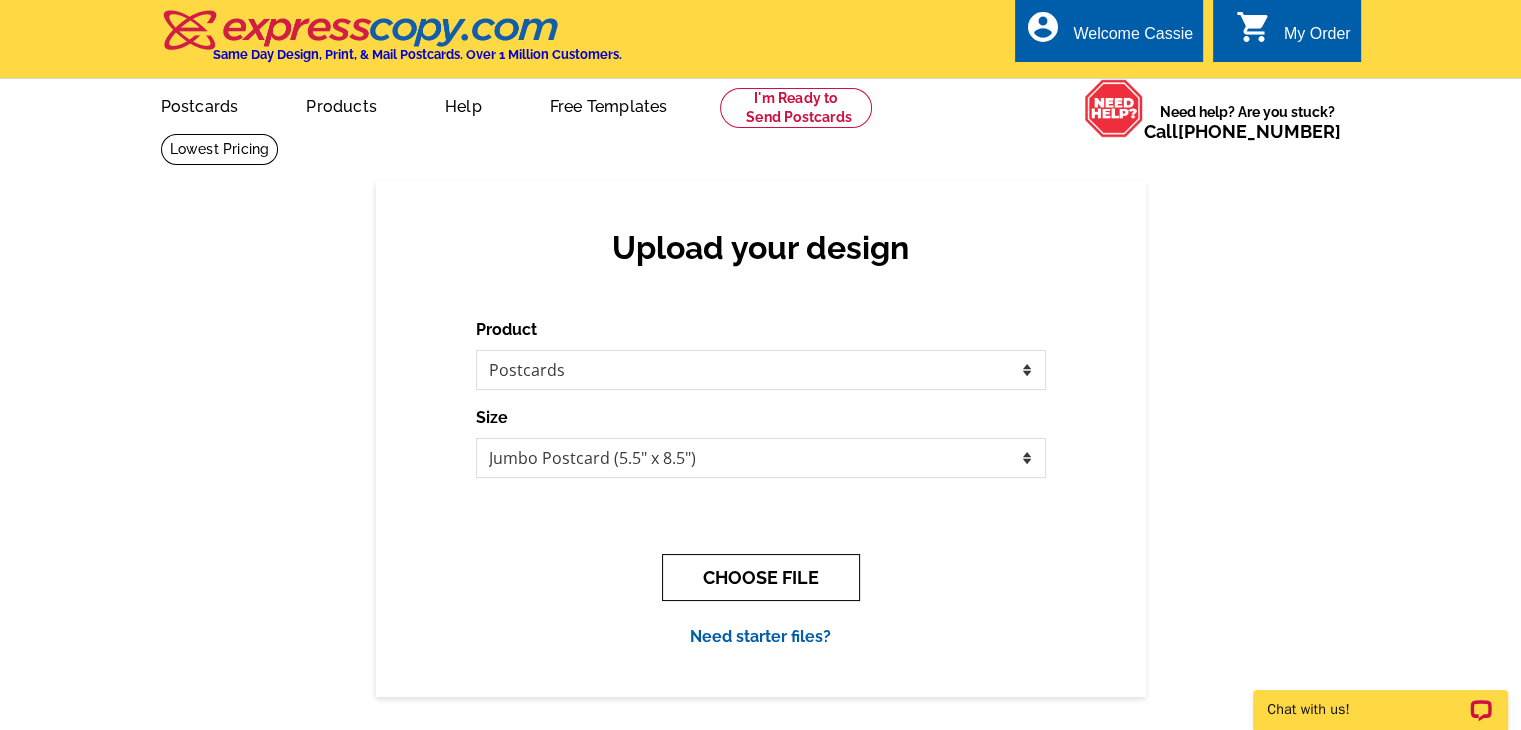 click on "CHOOSE FILE" at bounding box center (761, 577) 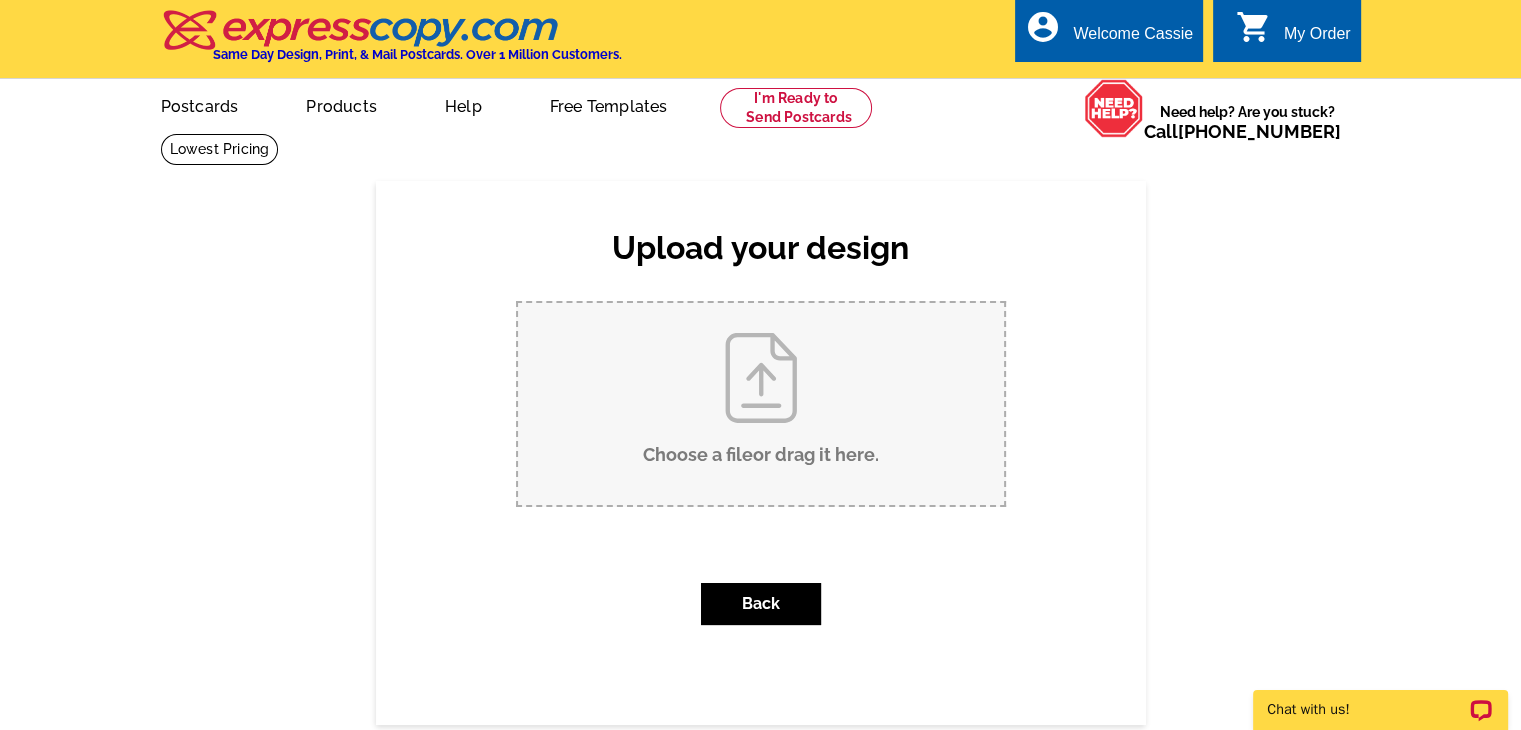 click on "Choose a file  or drag it here ." at bounding box center (761, 404) 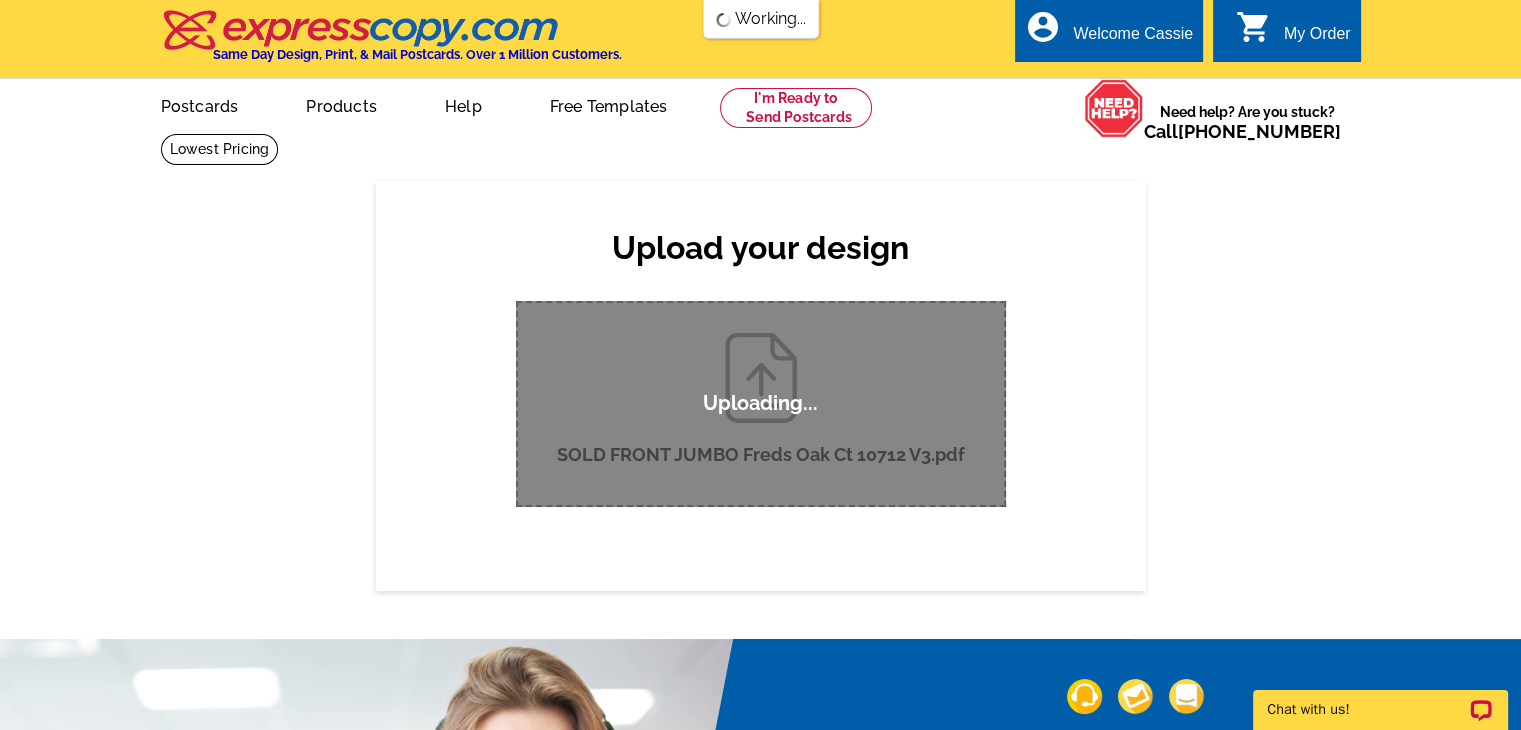 scroll, scrollTop: 0, scrollLeft: 0, axis: both 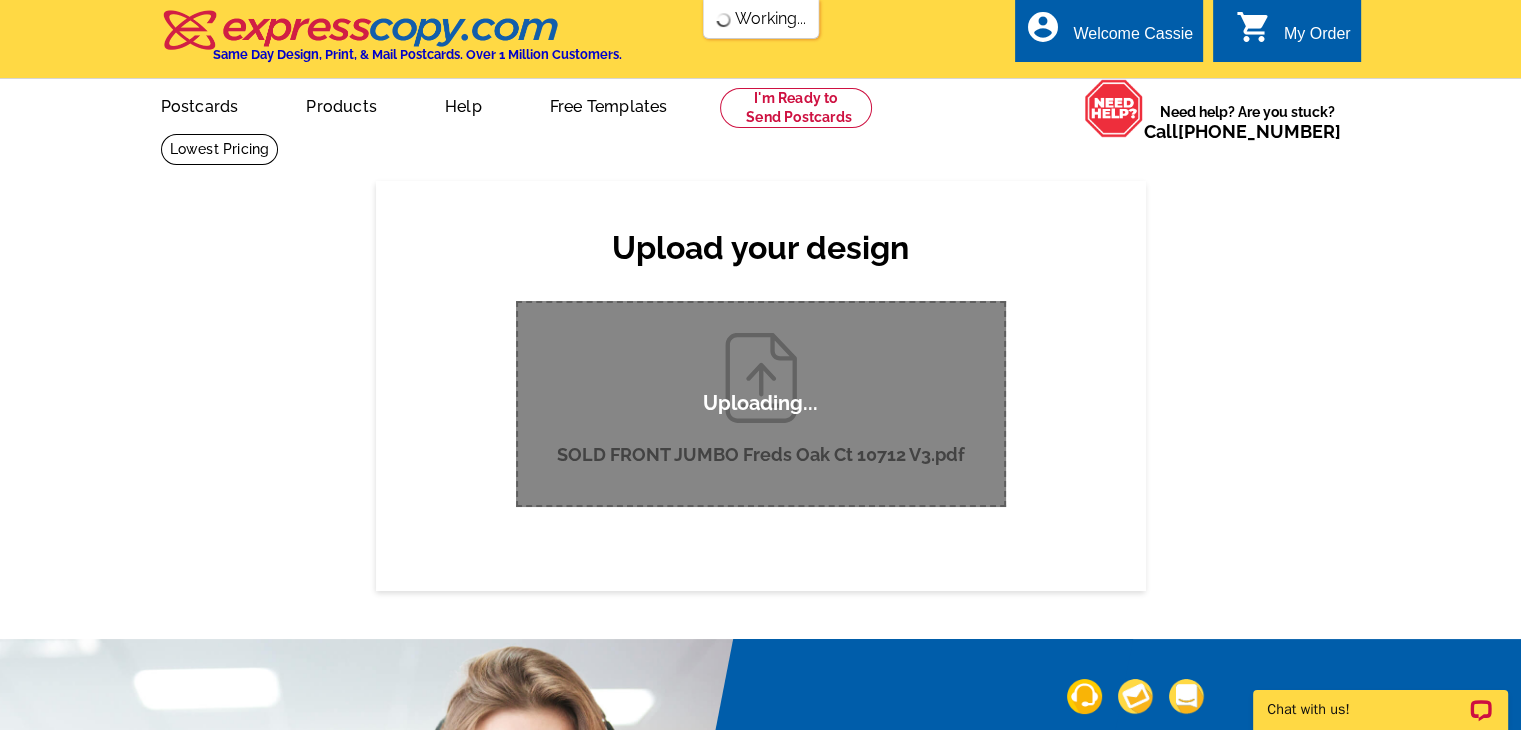 type 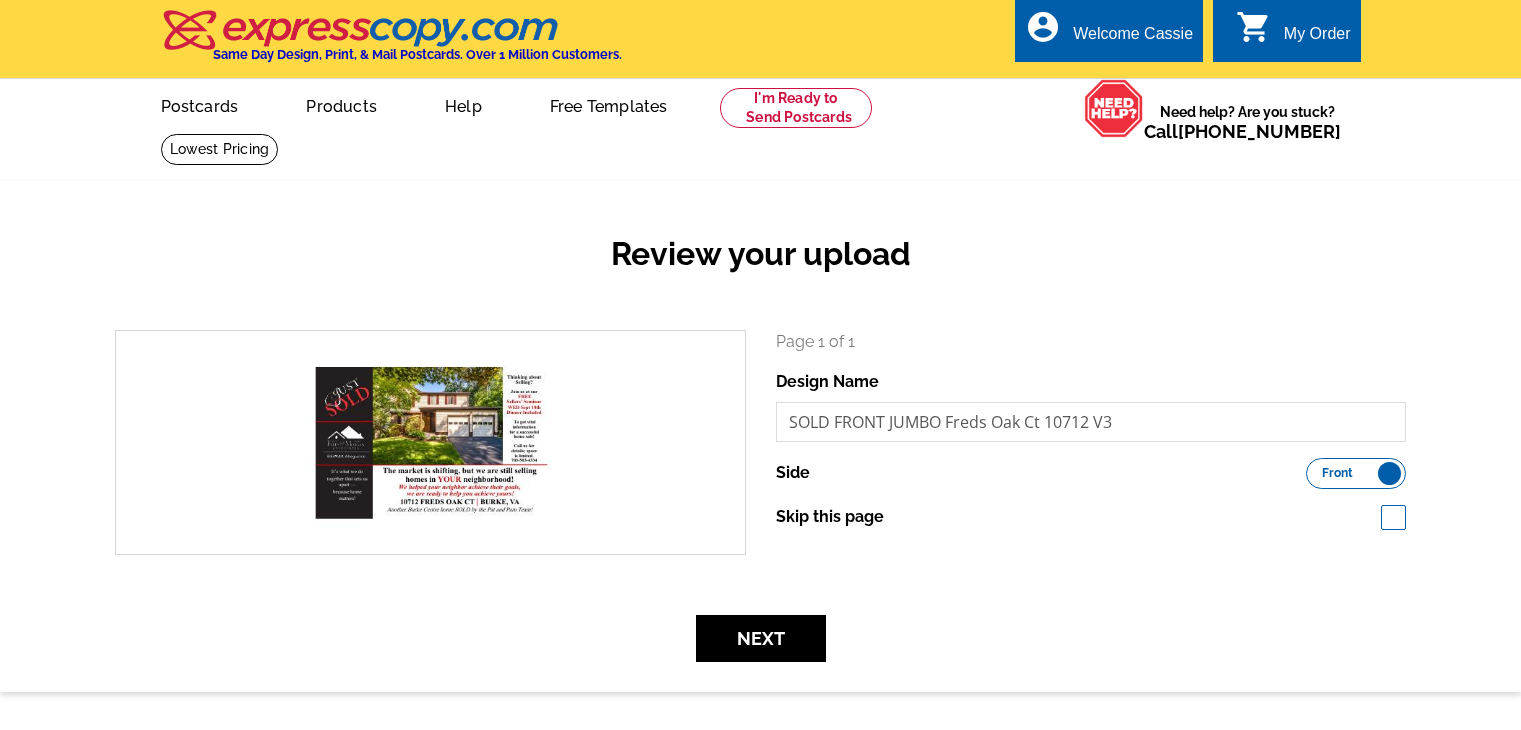 scroll, scrollTop: 0, scrollLeft: 0, axis: both 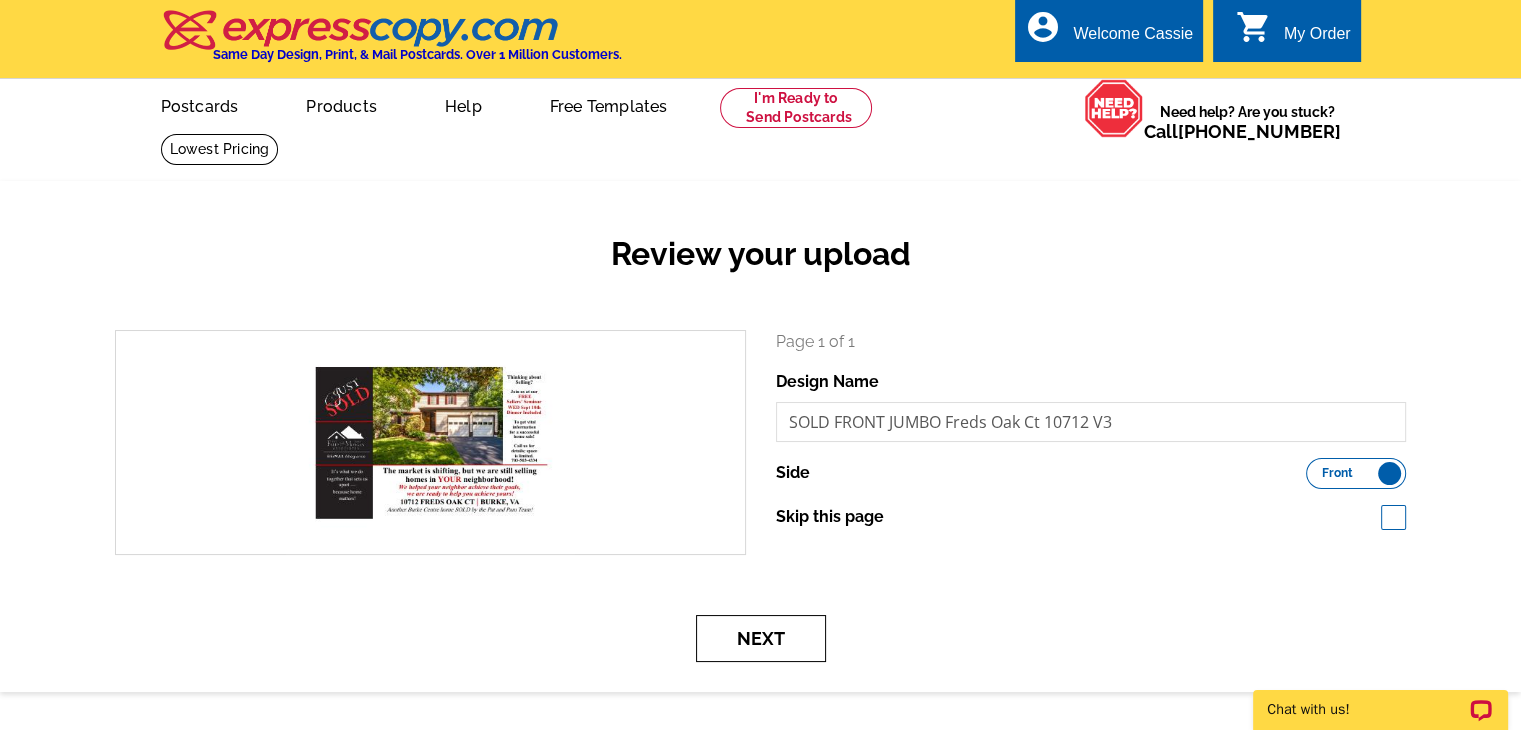 click on "Next" at bounding box center [761, 638] 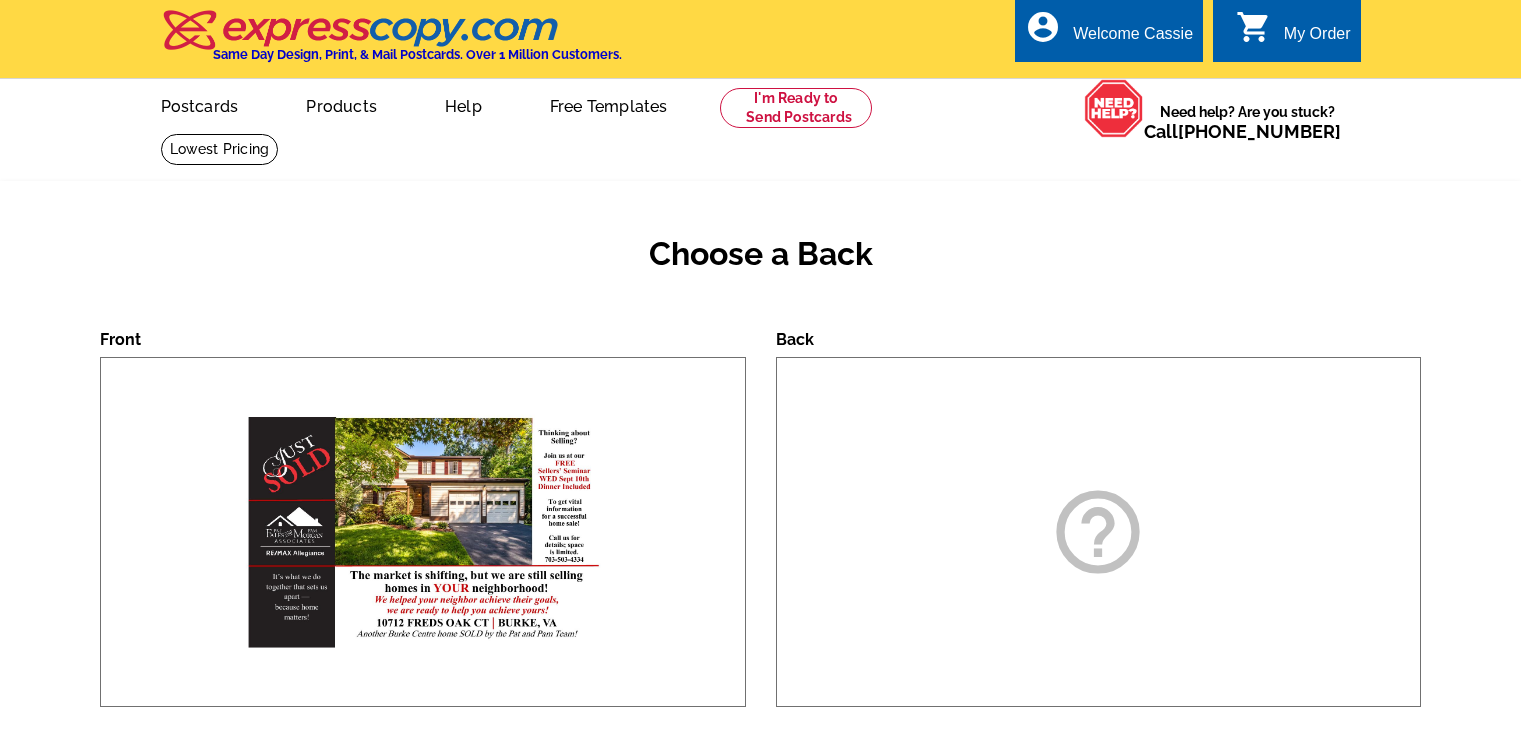scroll, scrollTop: 0, scrollLeft: 0, axis: both 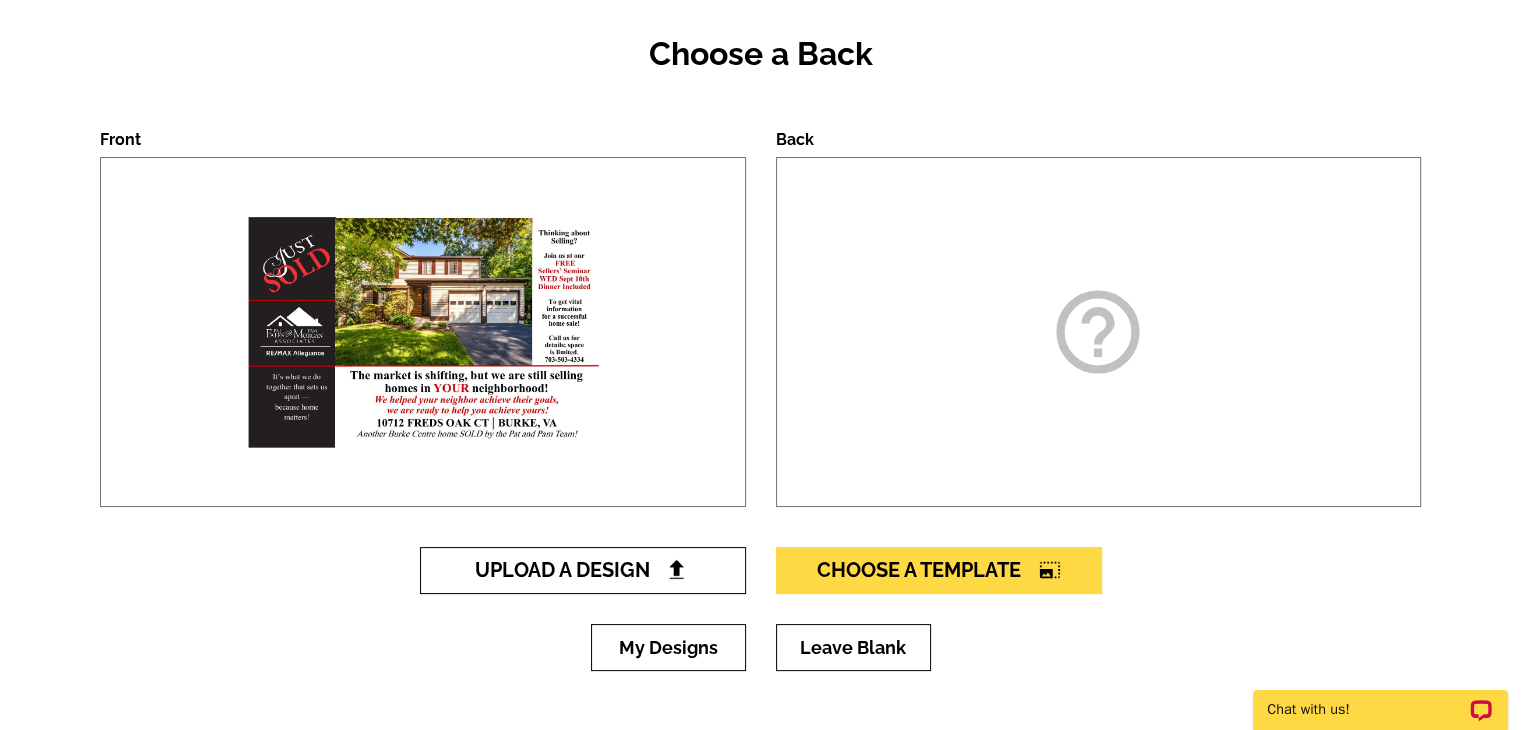 click on "Upload A Design" at bounding box center (582, 570) 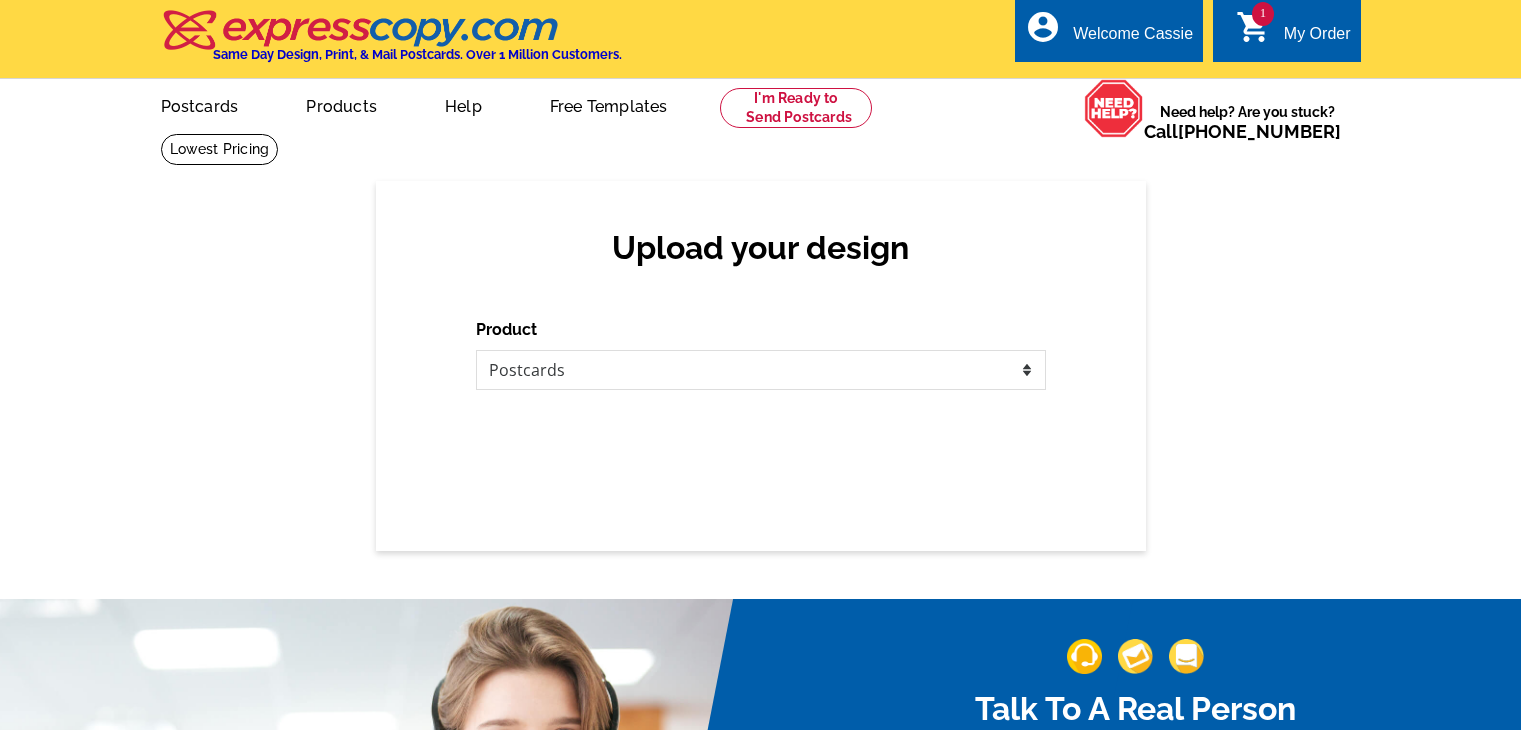 scroll, scrollTop: 0, scrollLeft: 0, axis: both 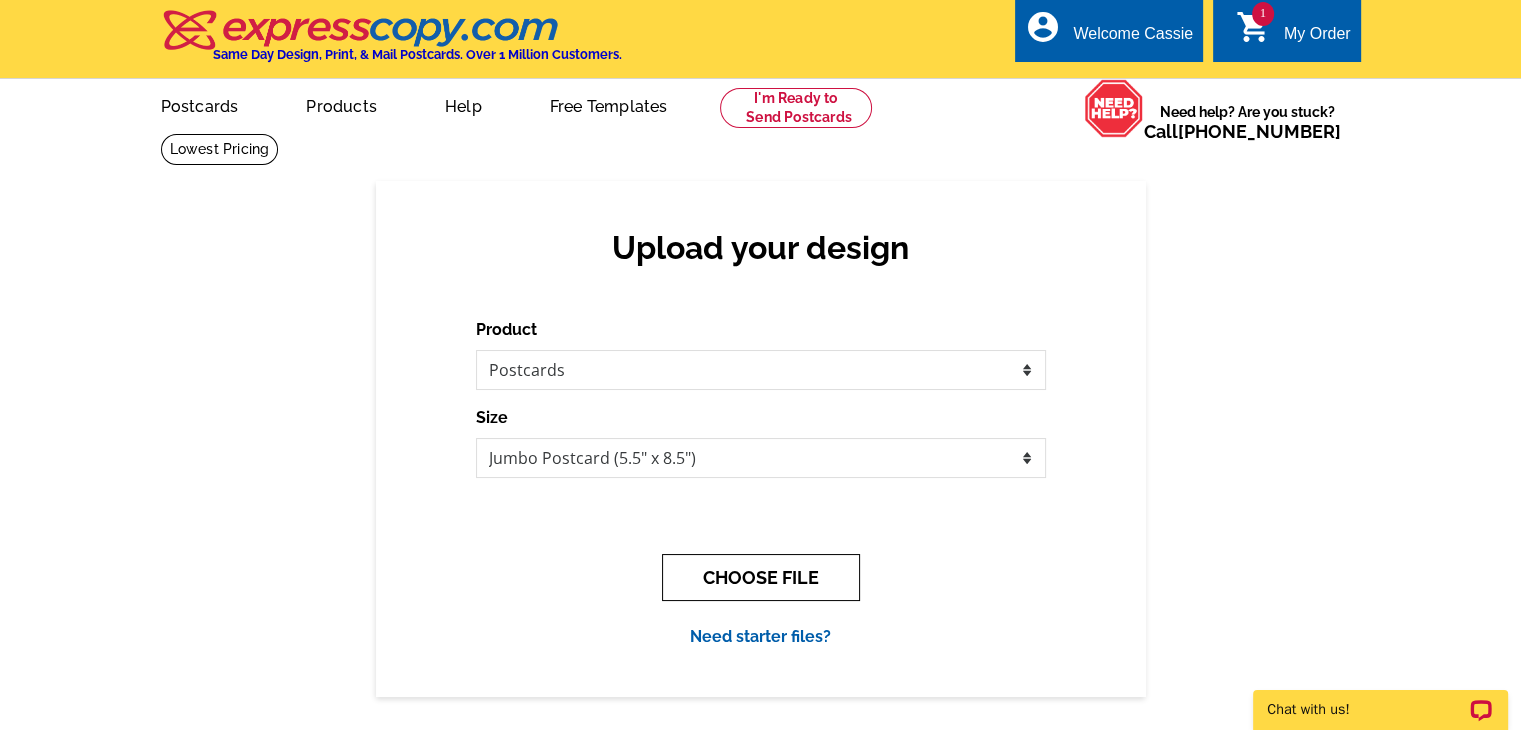 drag, startPoint x: 727, startPoint y: 563, endPoint x: 732, endPoint y: 572, distance: 10.29563 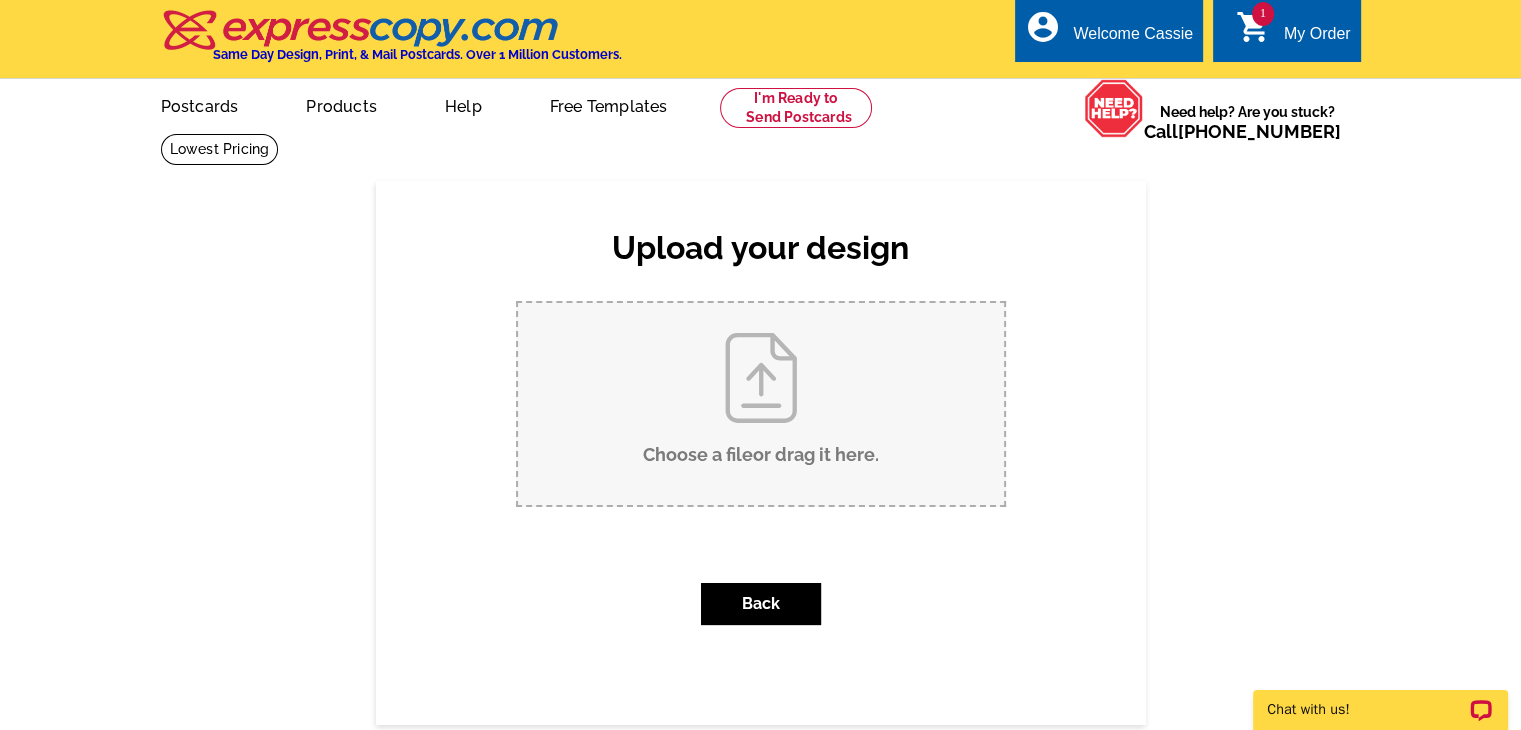 click on "Choose a file  or drag it here ." at bounding box center [761, 404] 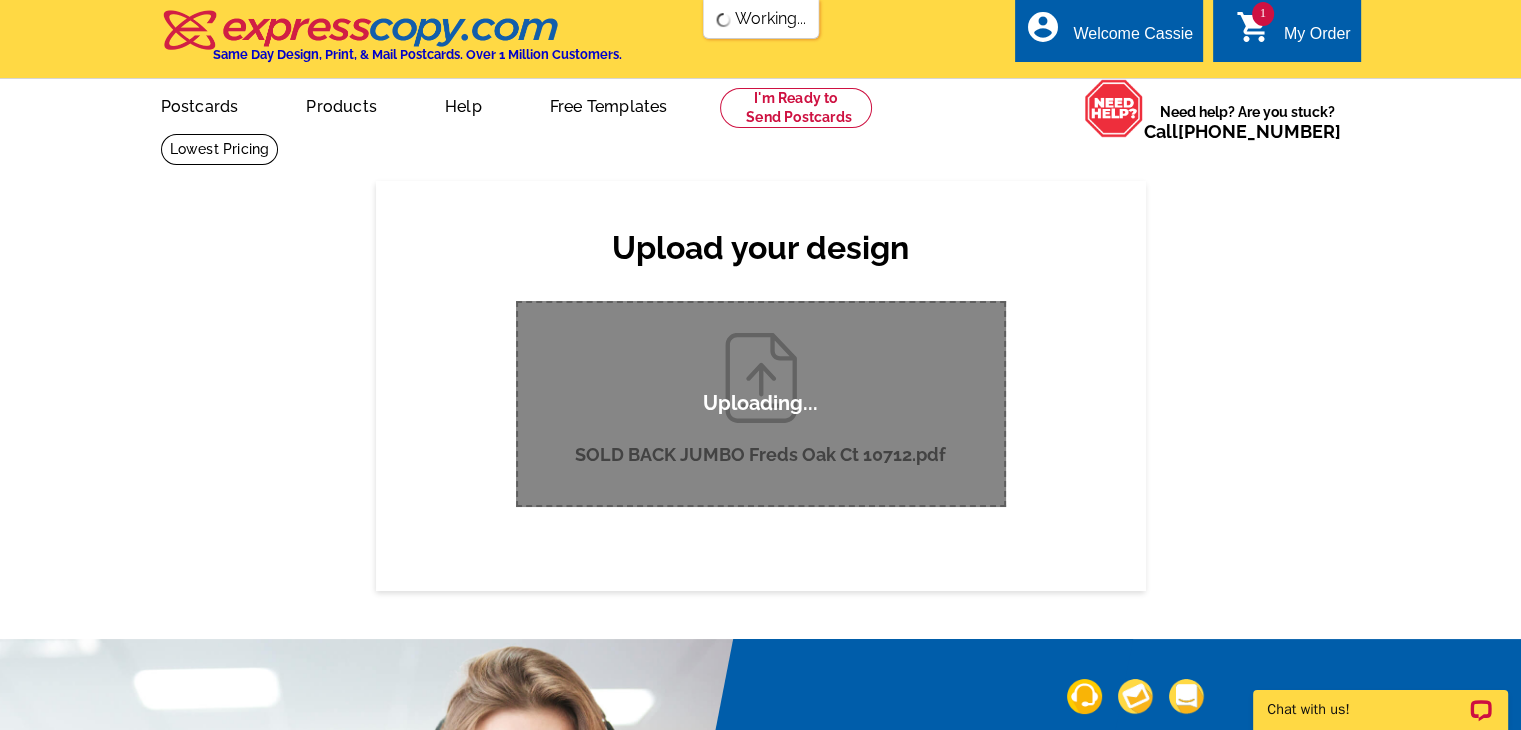 scroll, scrollTop: 0, scrollLeft: 0, axis: both 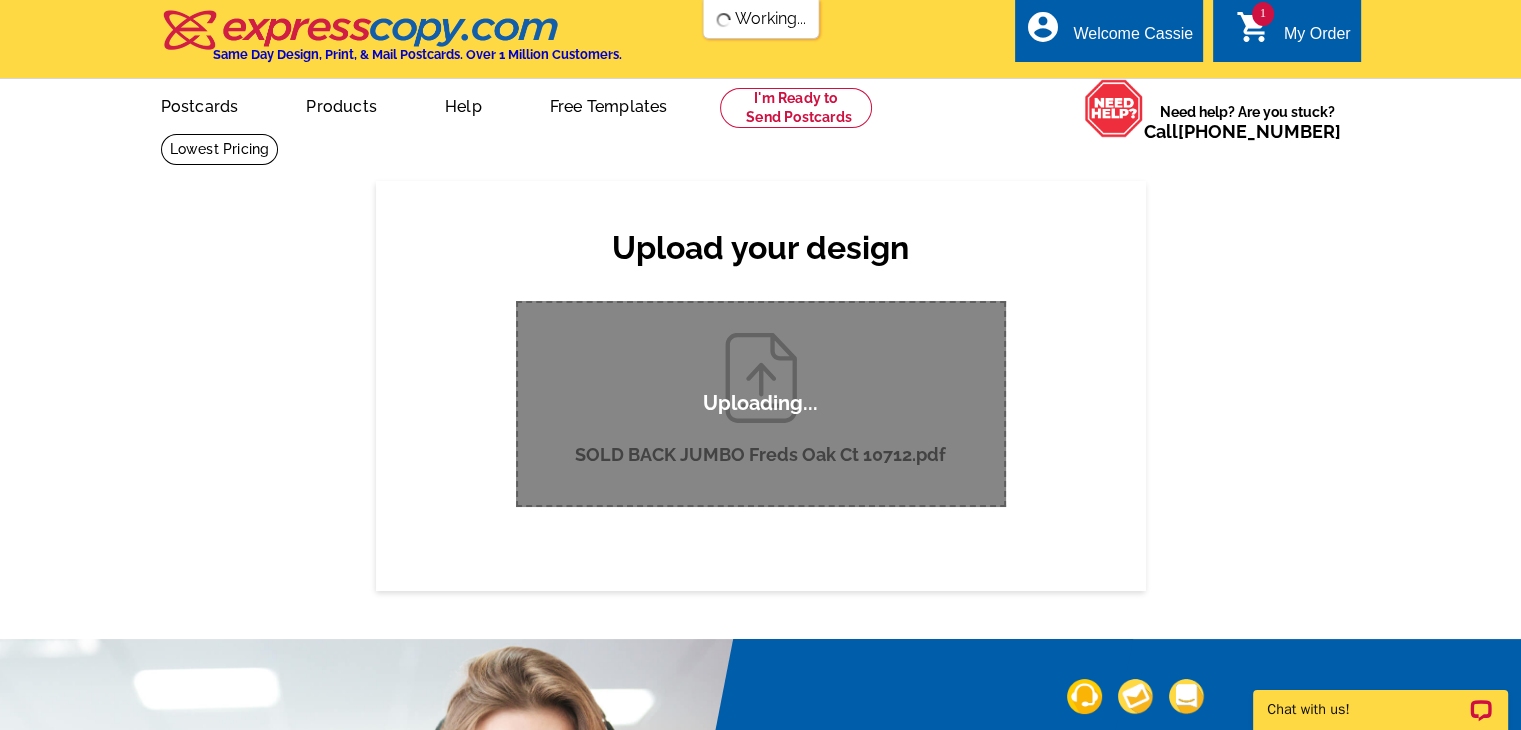 type 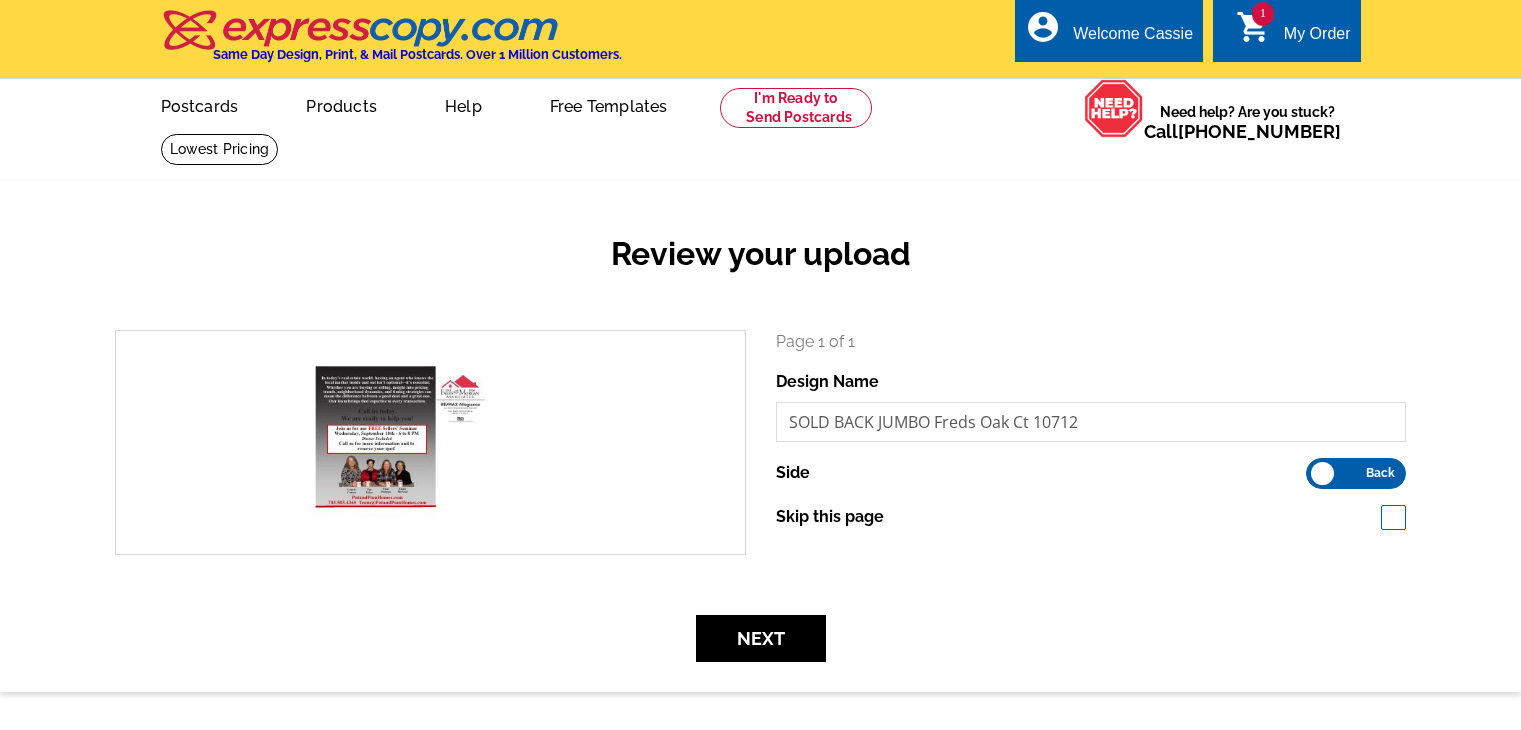 scroll, scrollTop: 0, scrollLeft: 0, axis: both 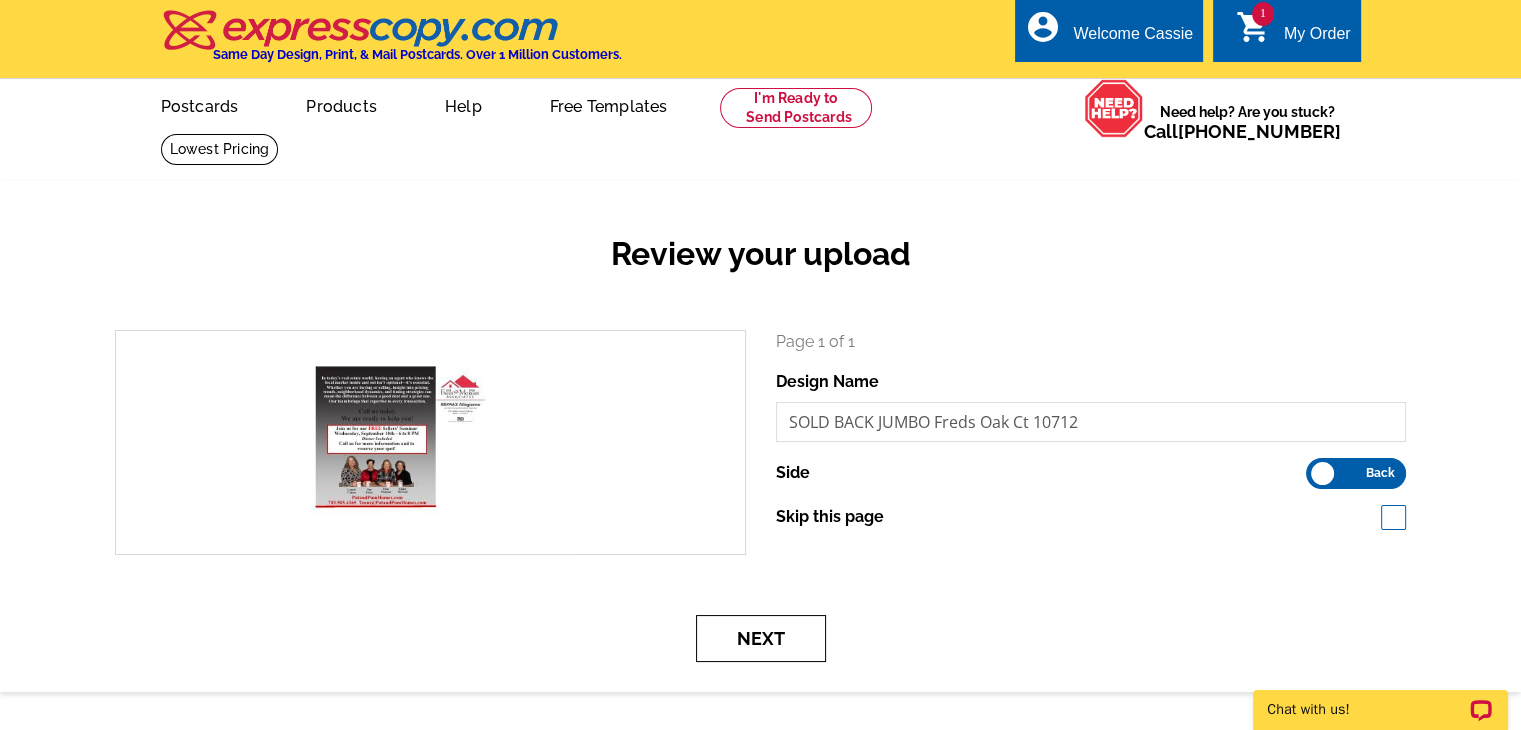 click on "Next" at bounding box center [761, 638] 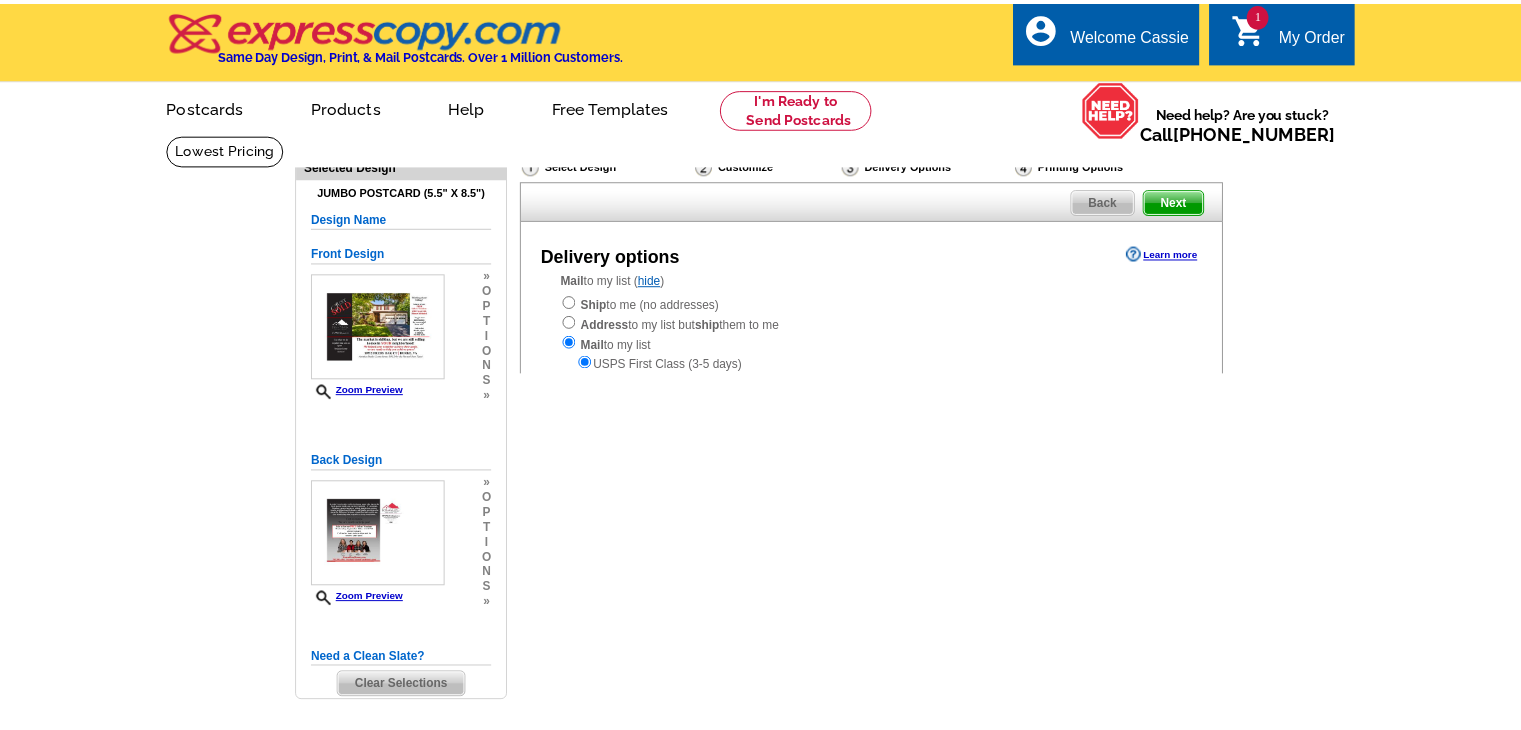 scroll, scrollTop: 0, scrollLeft: 0, axis: both 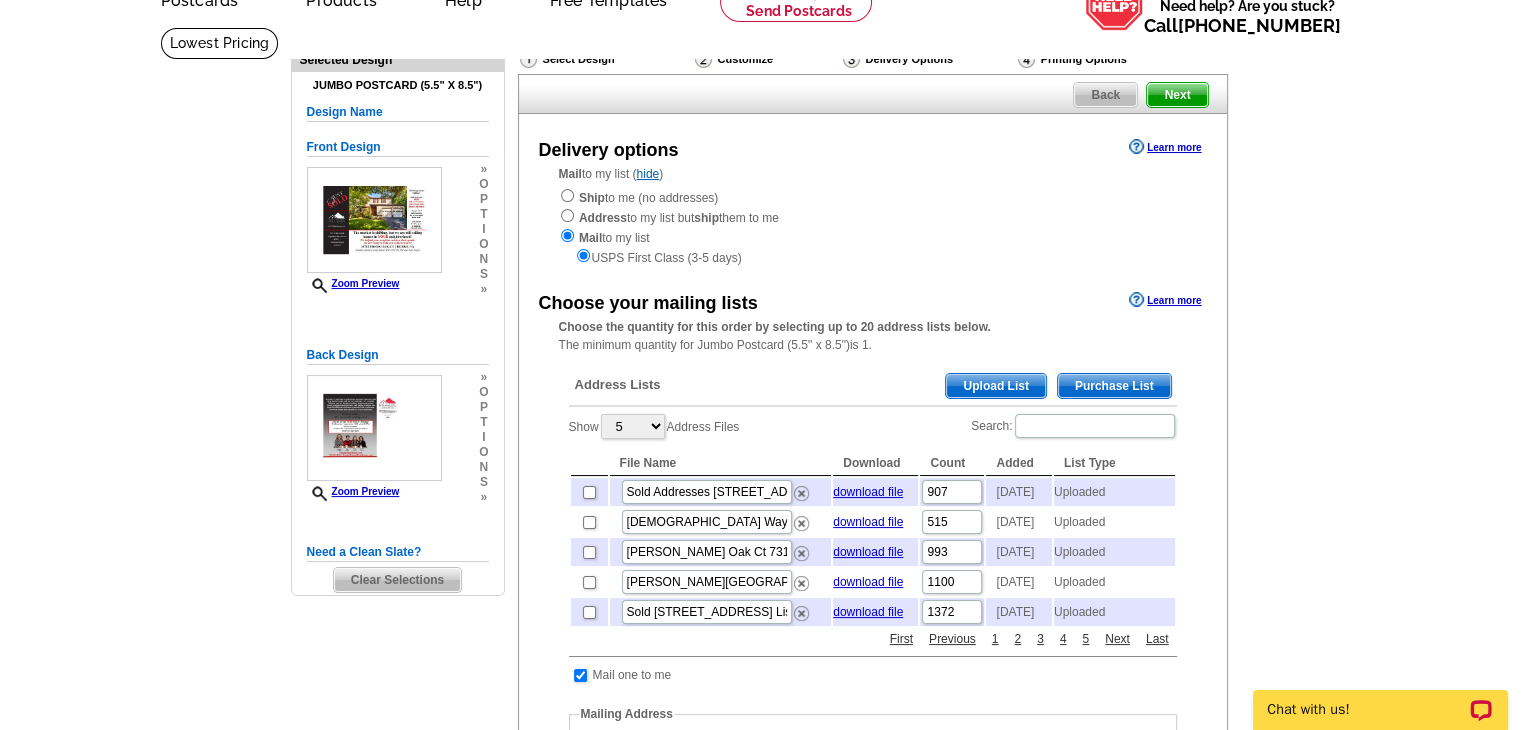 click on "Upload List" at bounding box center [995, 386] 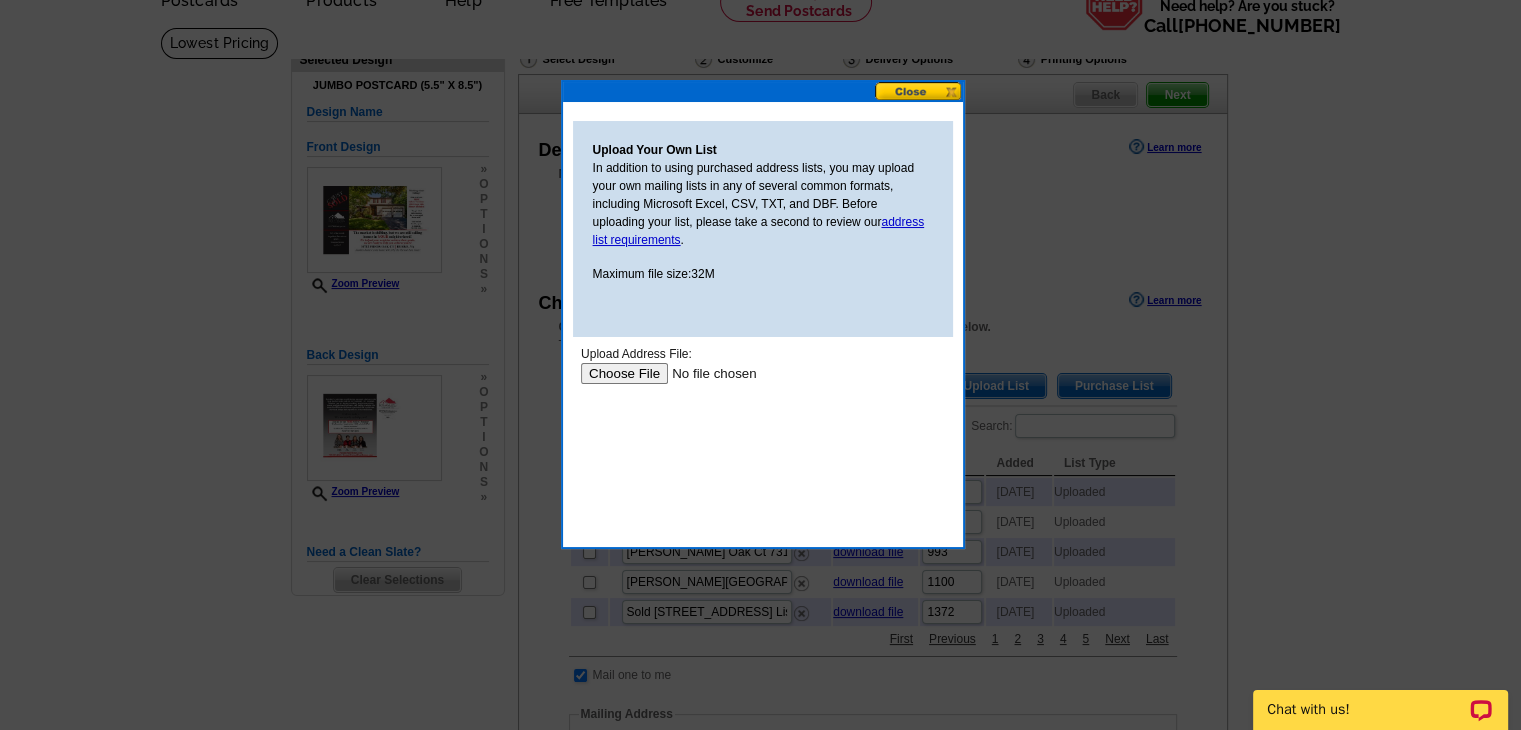 scroll, scrollTop: 0, scrollLeft: 0, axis: both 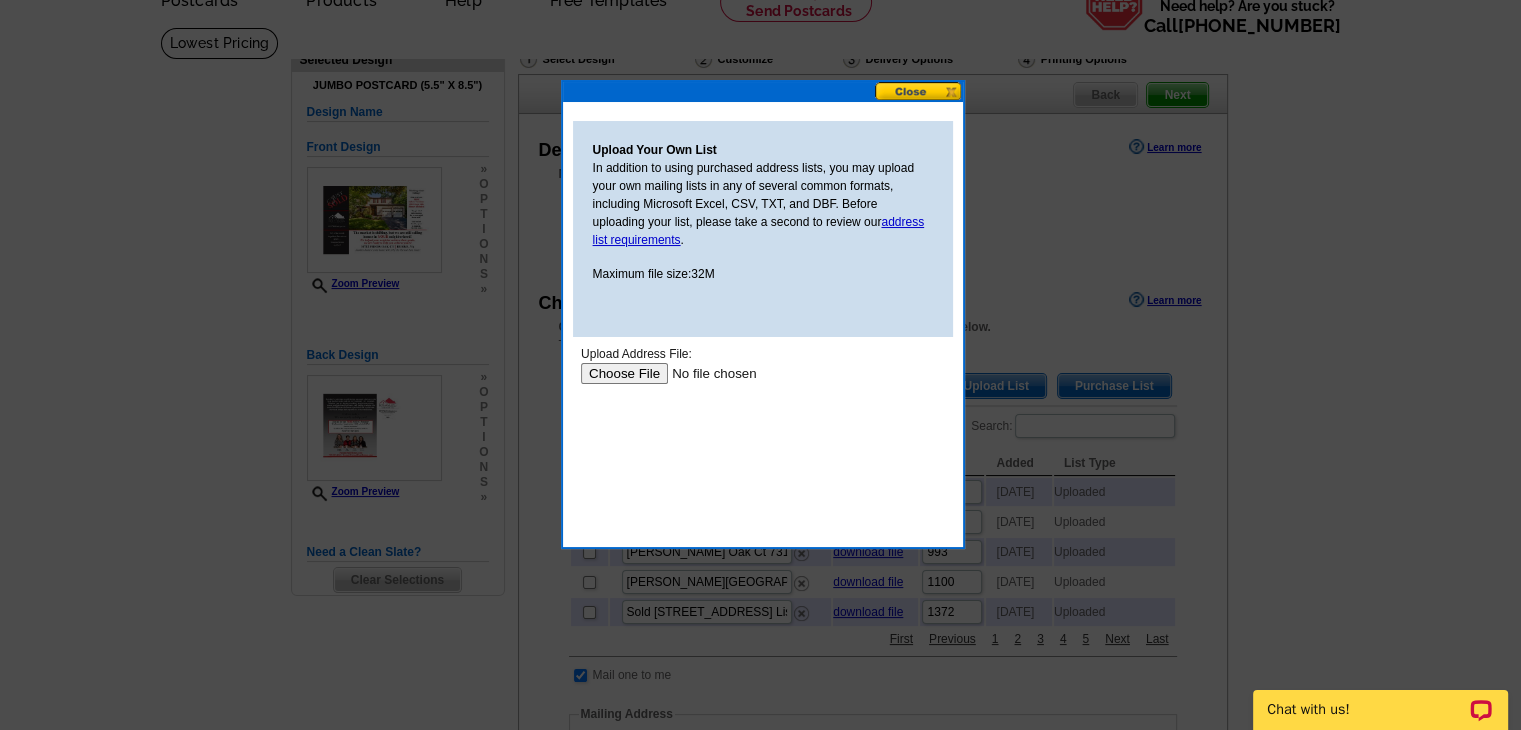 click at bounding box center [706, 373] 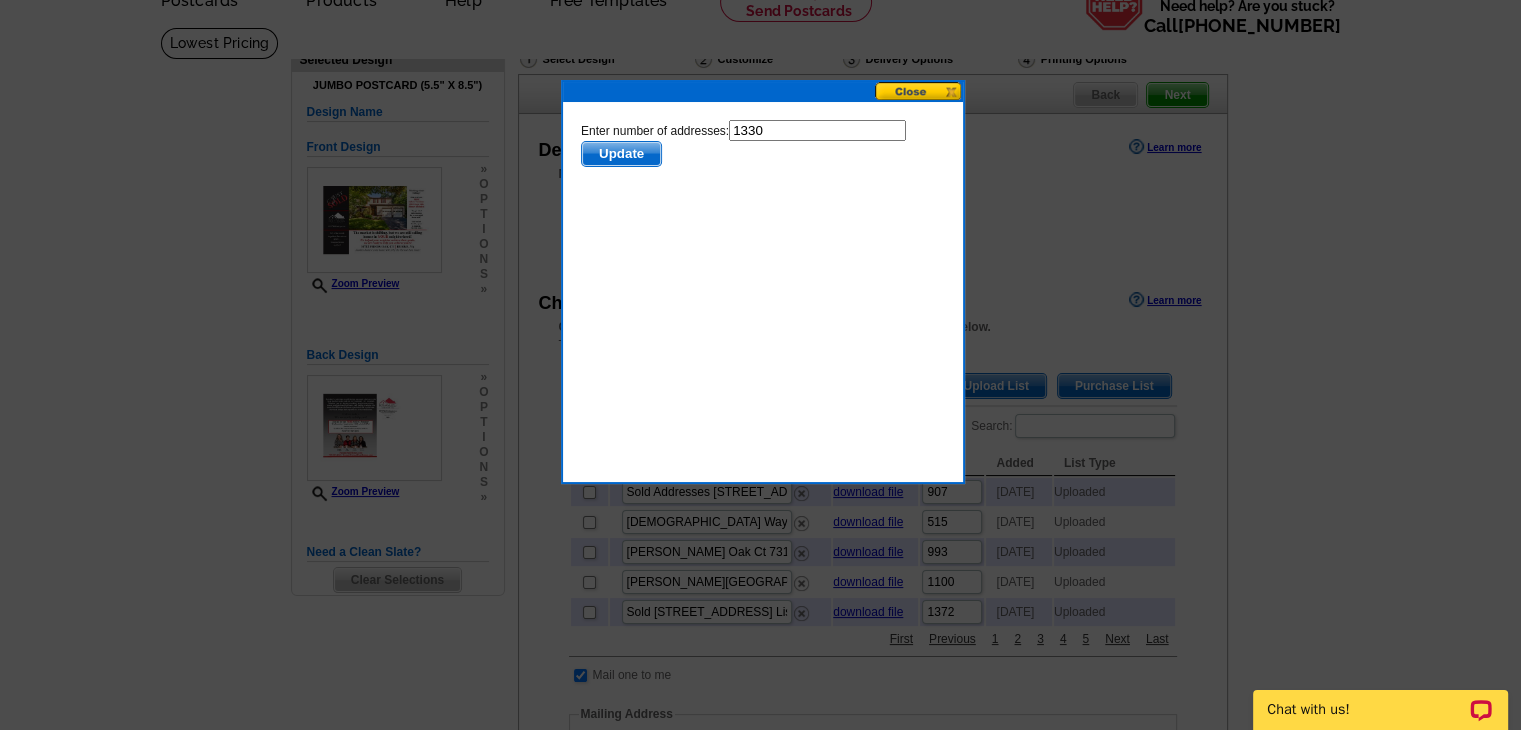 scroll, scrollTop: 0, scrollLeft: 0, axis: both 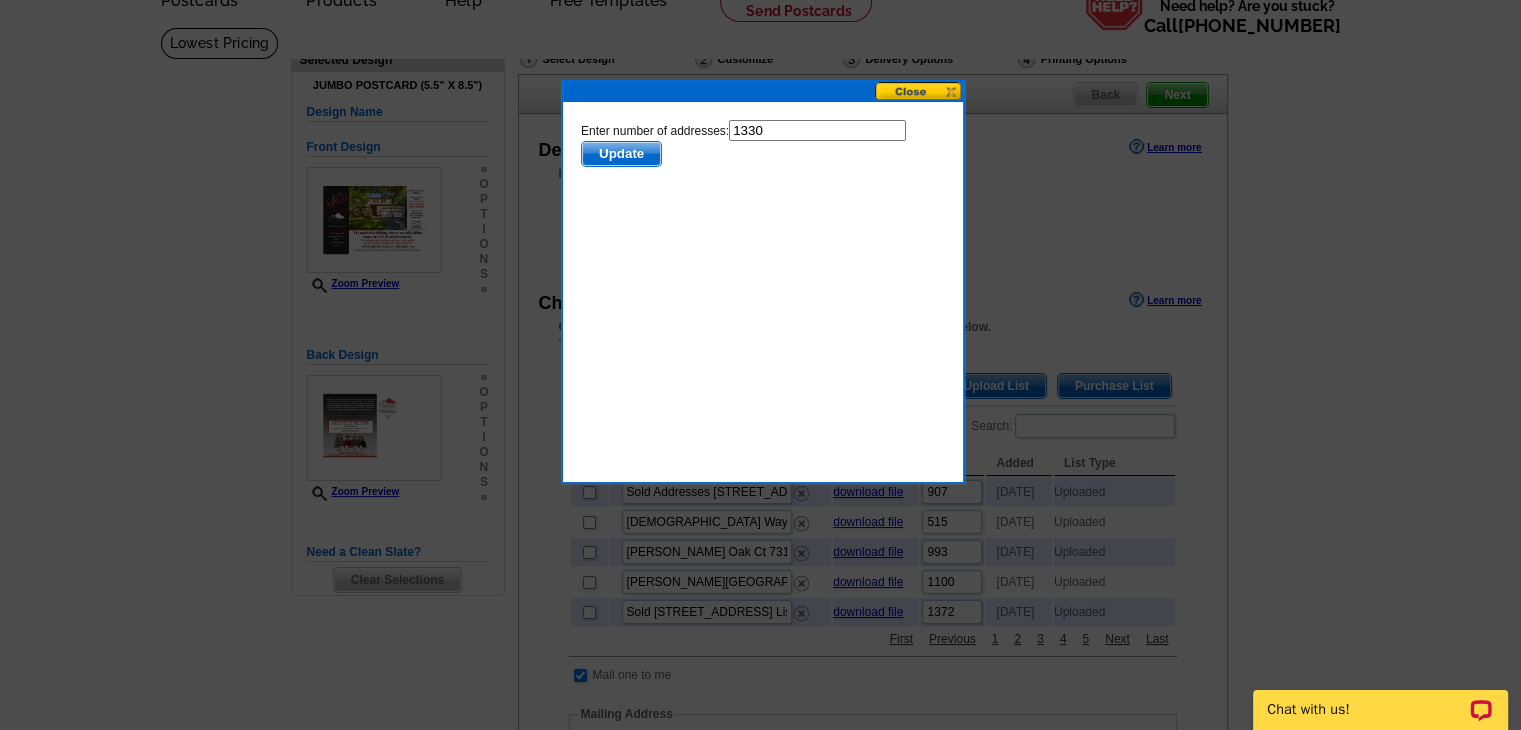 click on "1330" at bounding box center (816, 130) 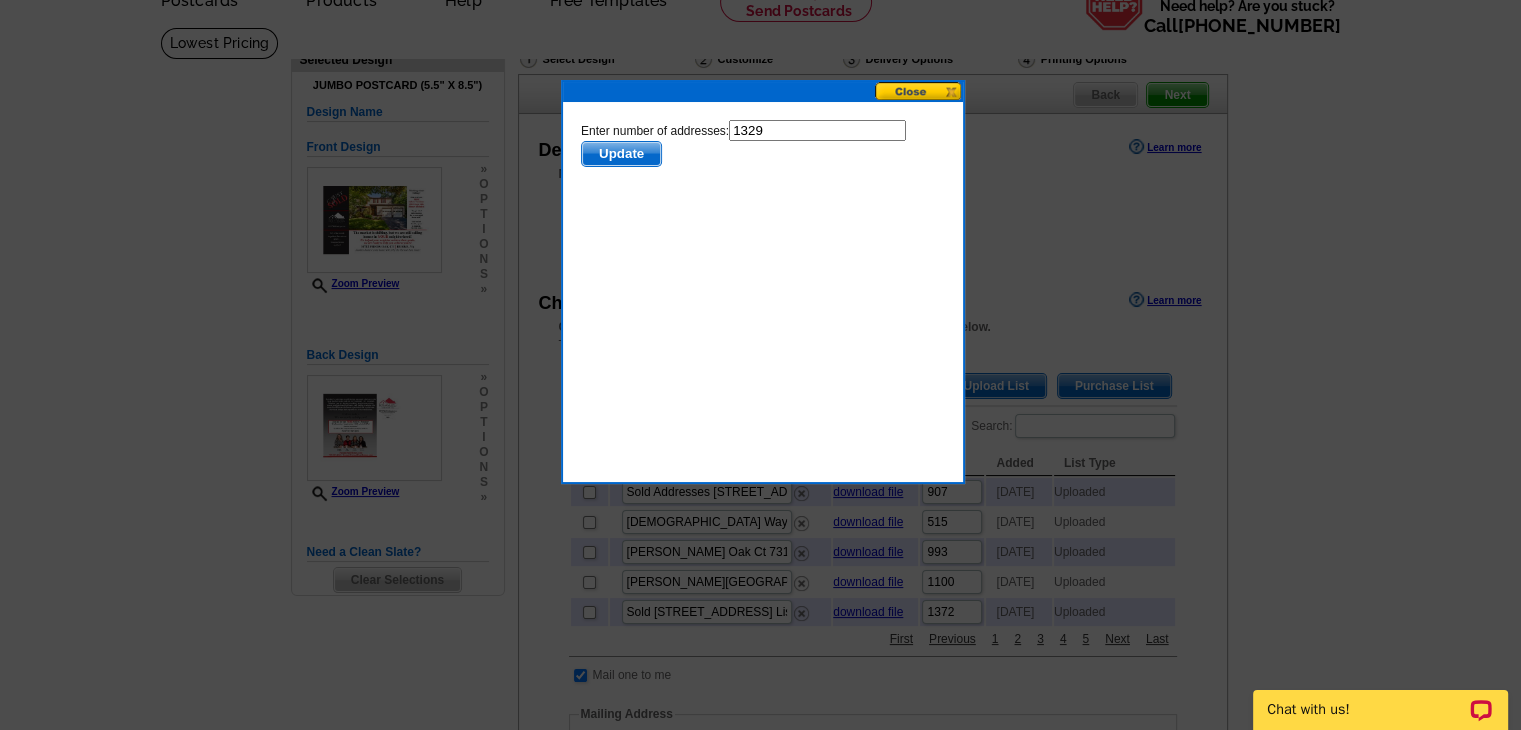 type on "1329" 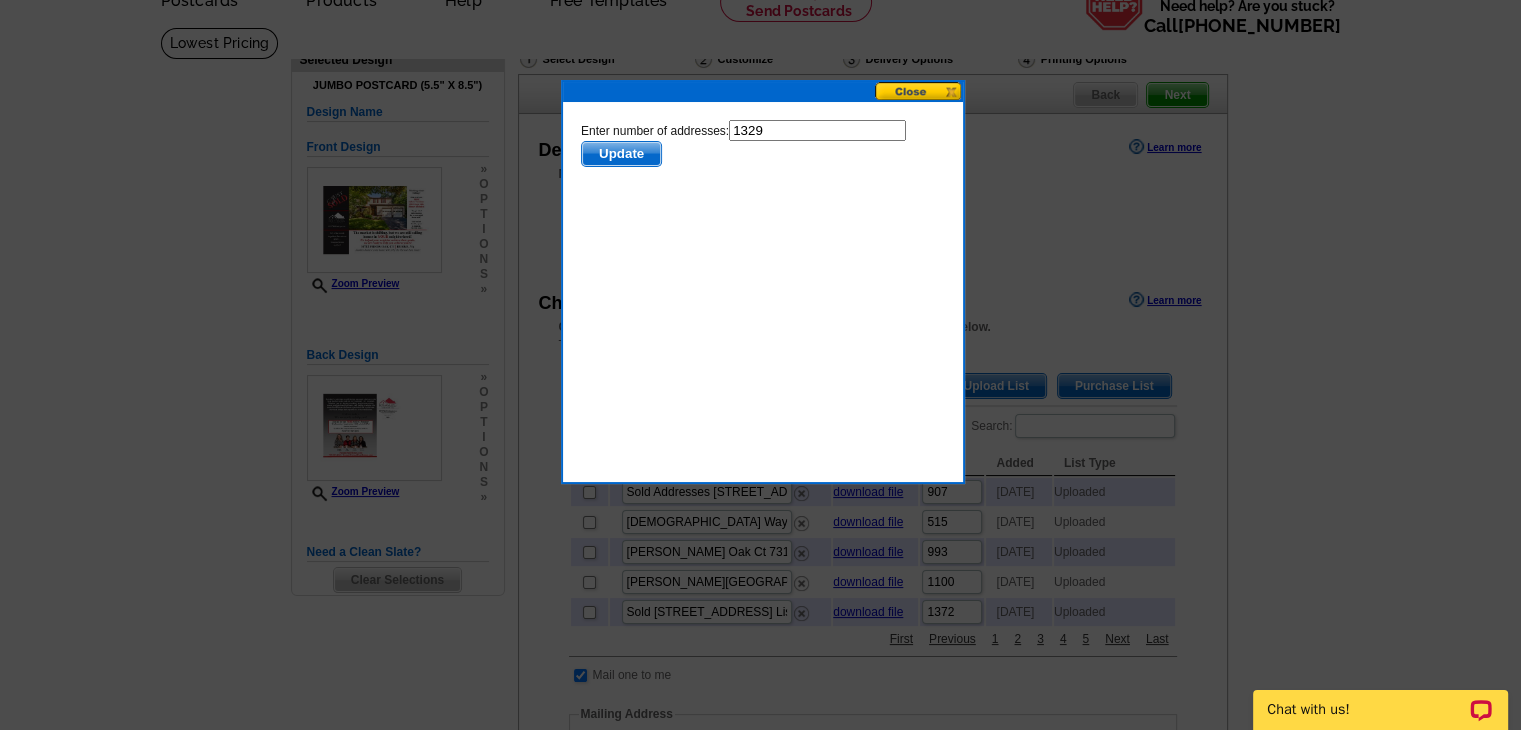 click on "Update" at bounding box center [620, 154] 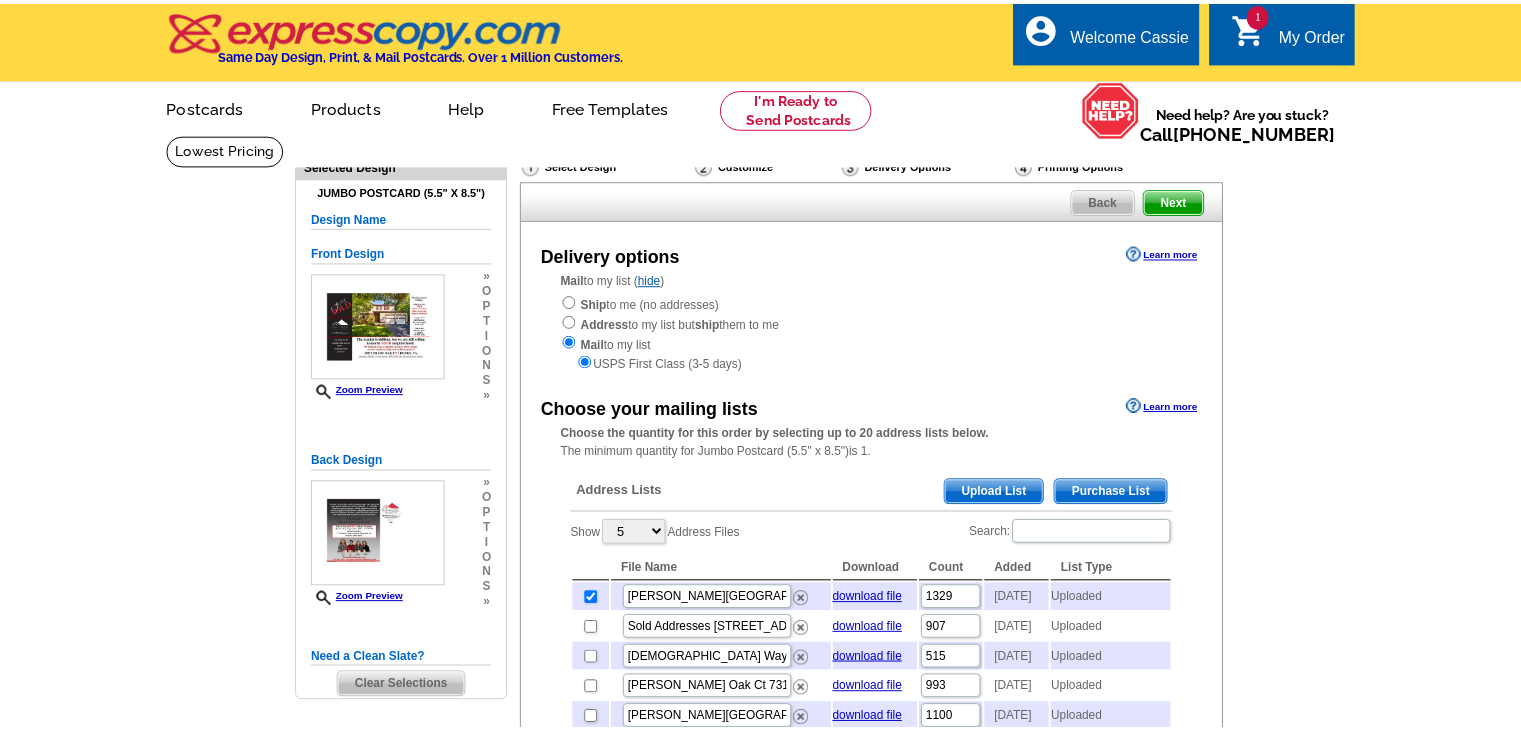 scroll, scrollTop: 106, scrollLeft: 0, axis: vertical 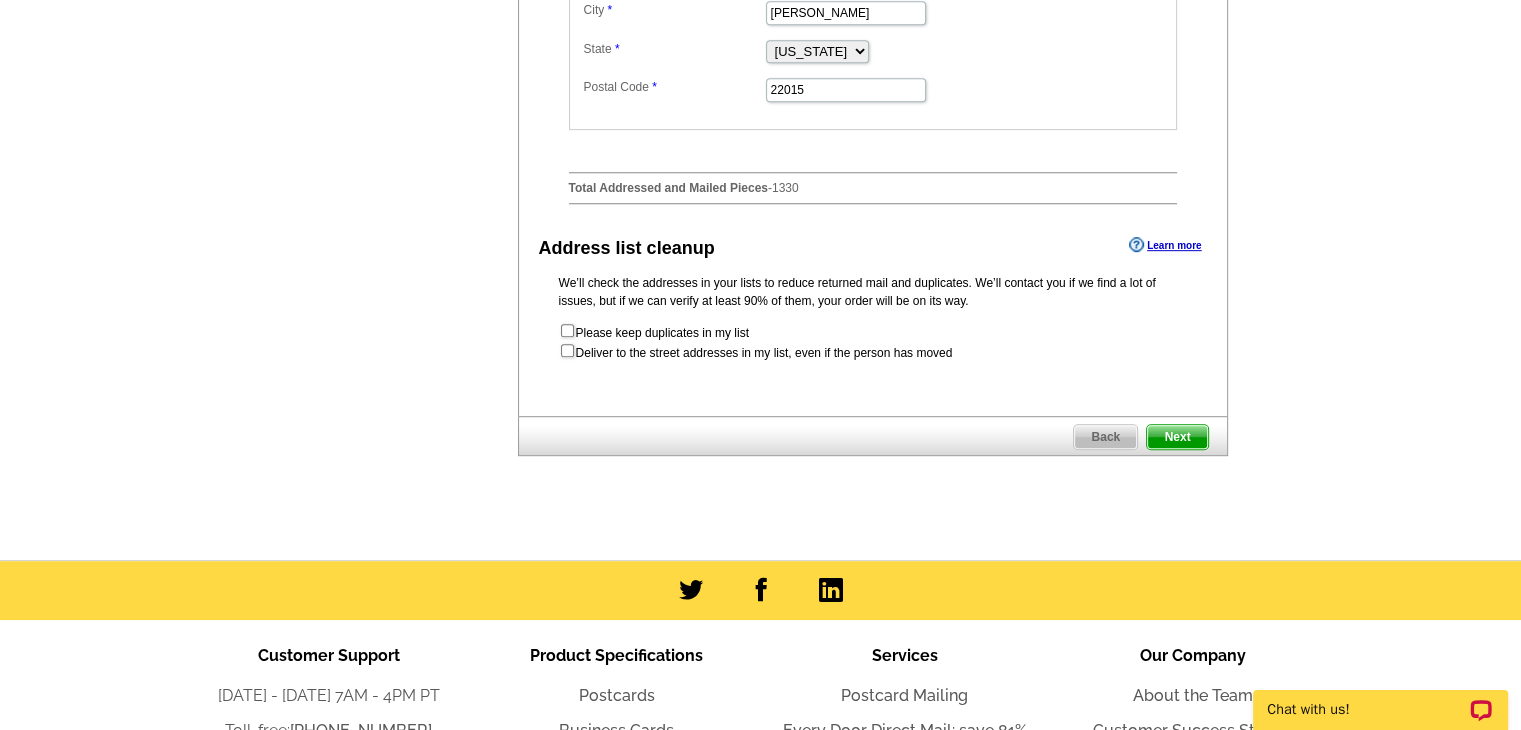 click on "Next" at bounding box center [1177, 437] 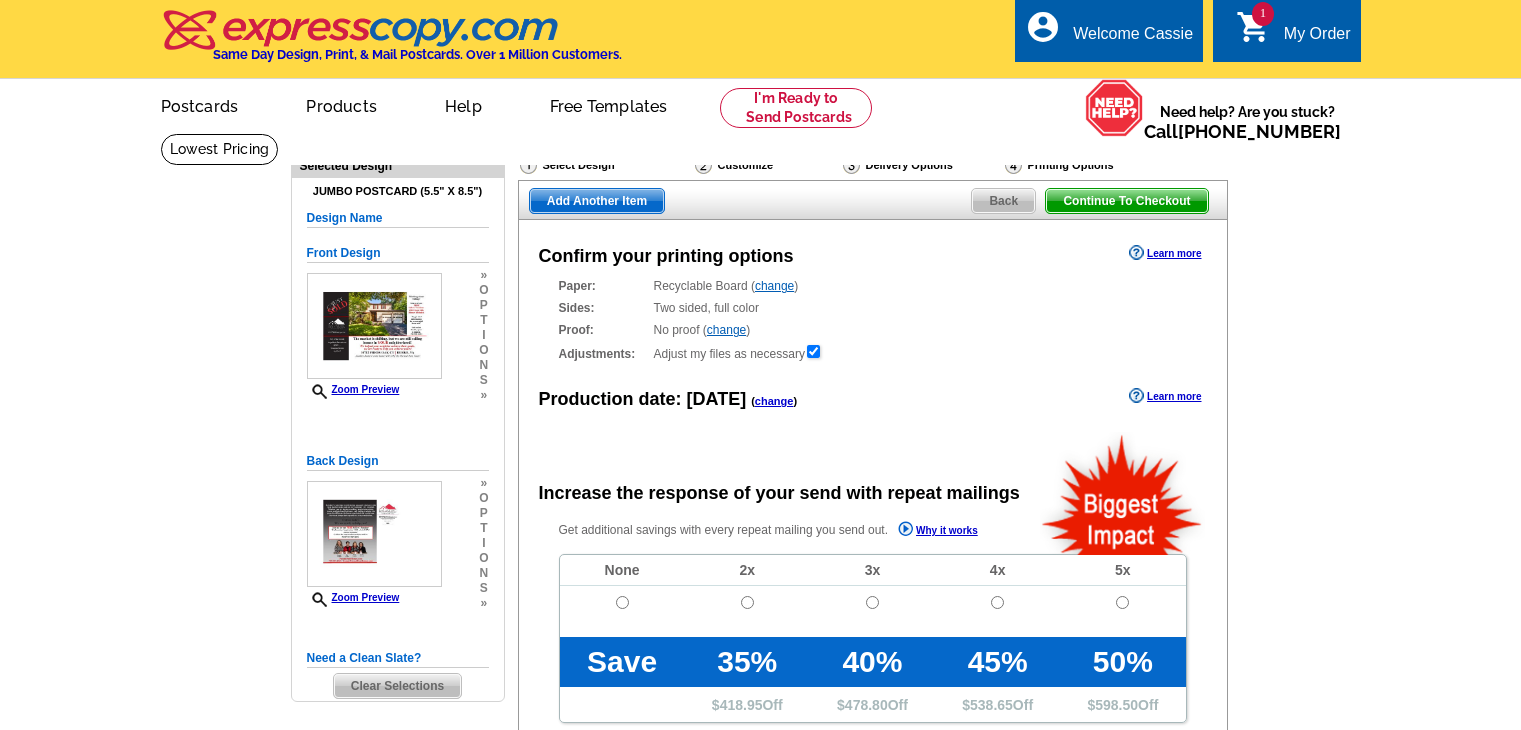 scroll, scrollTop: 0, scrollLeft: 0, axis: both 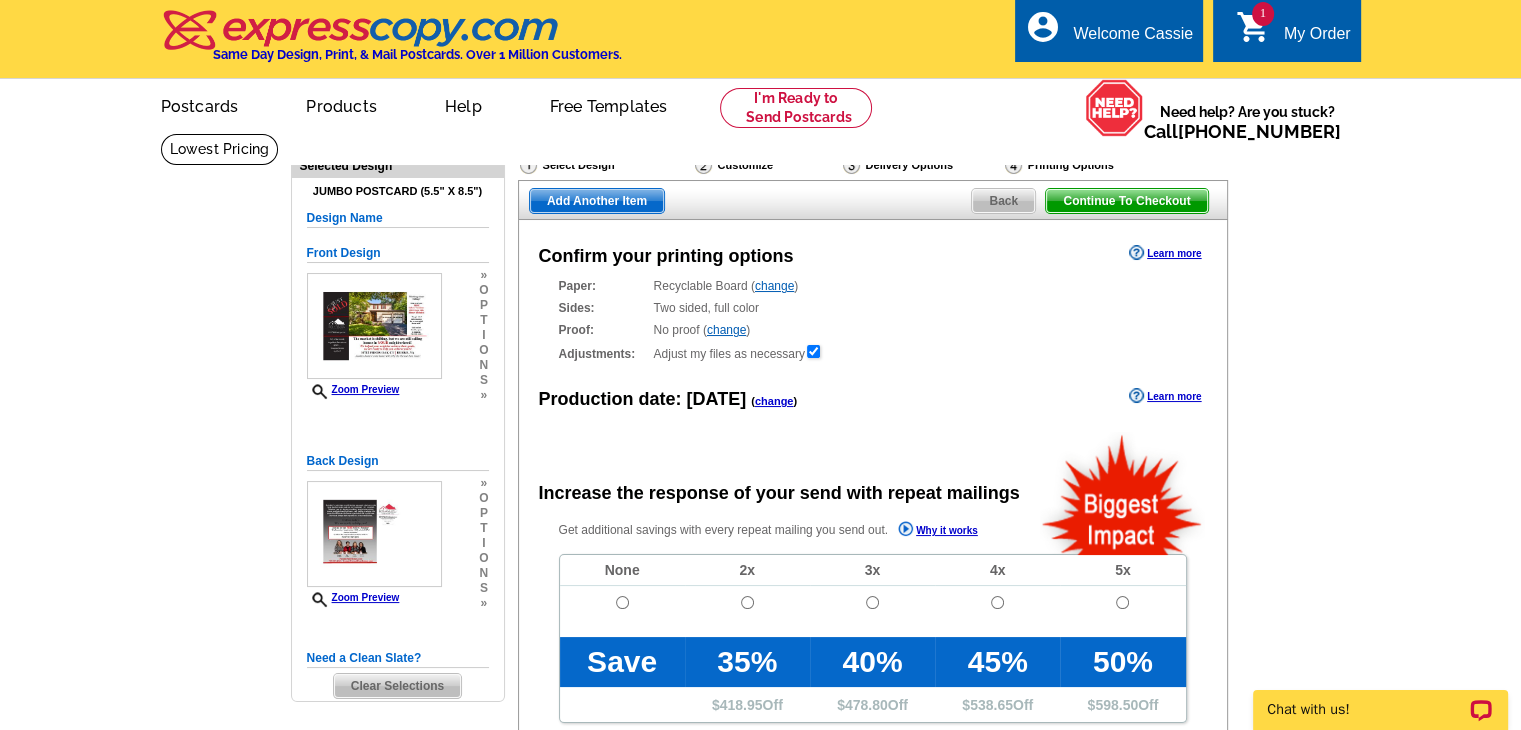 radio on "false" 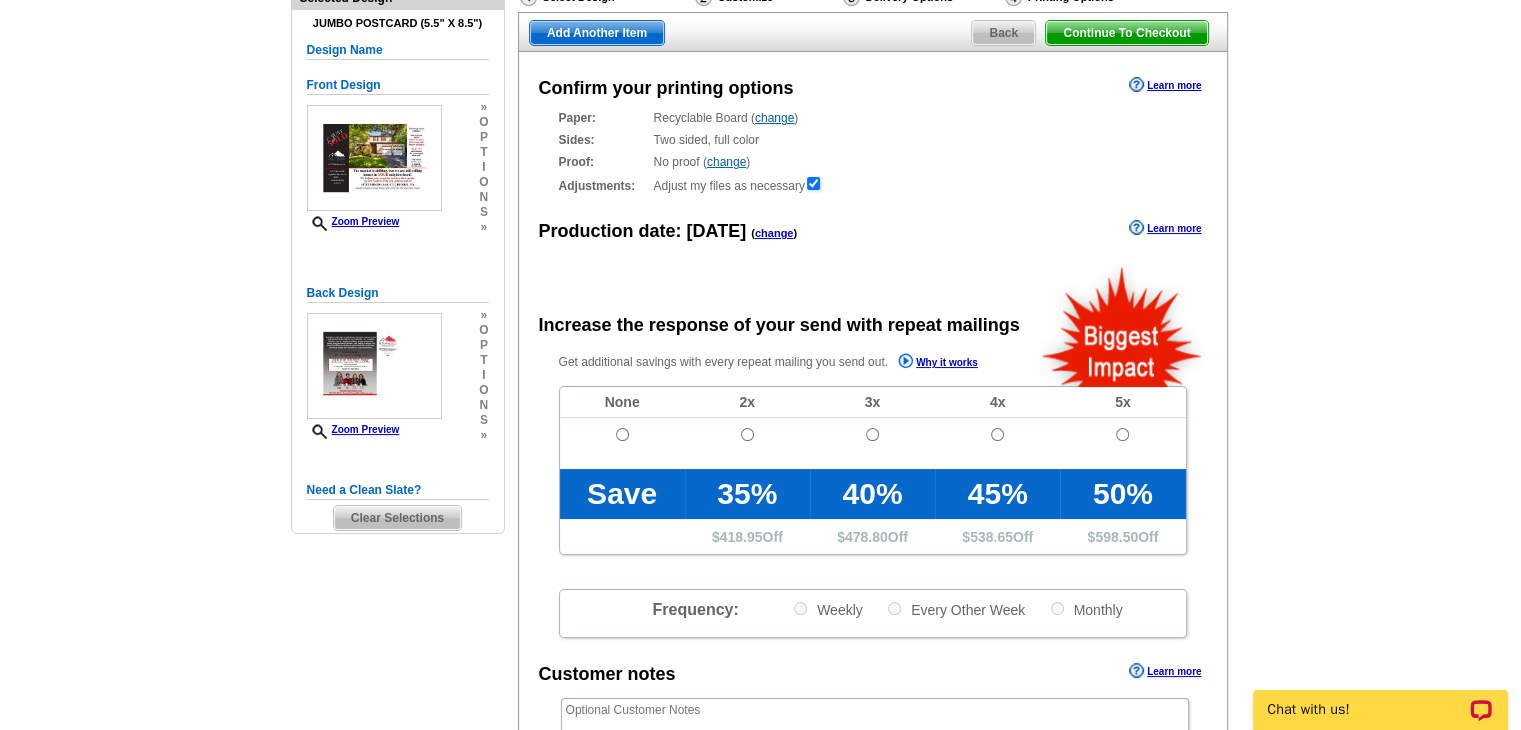 scroll, scrollTop: 200, scrollLeft: 0, axis: vertical 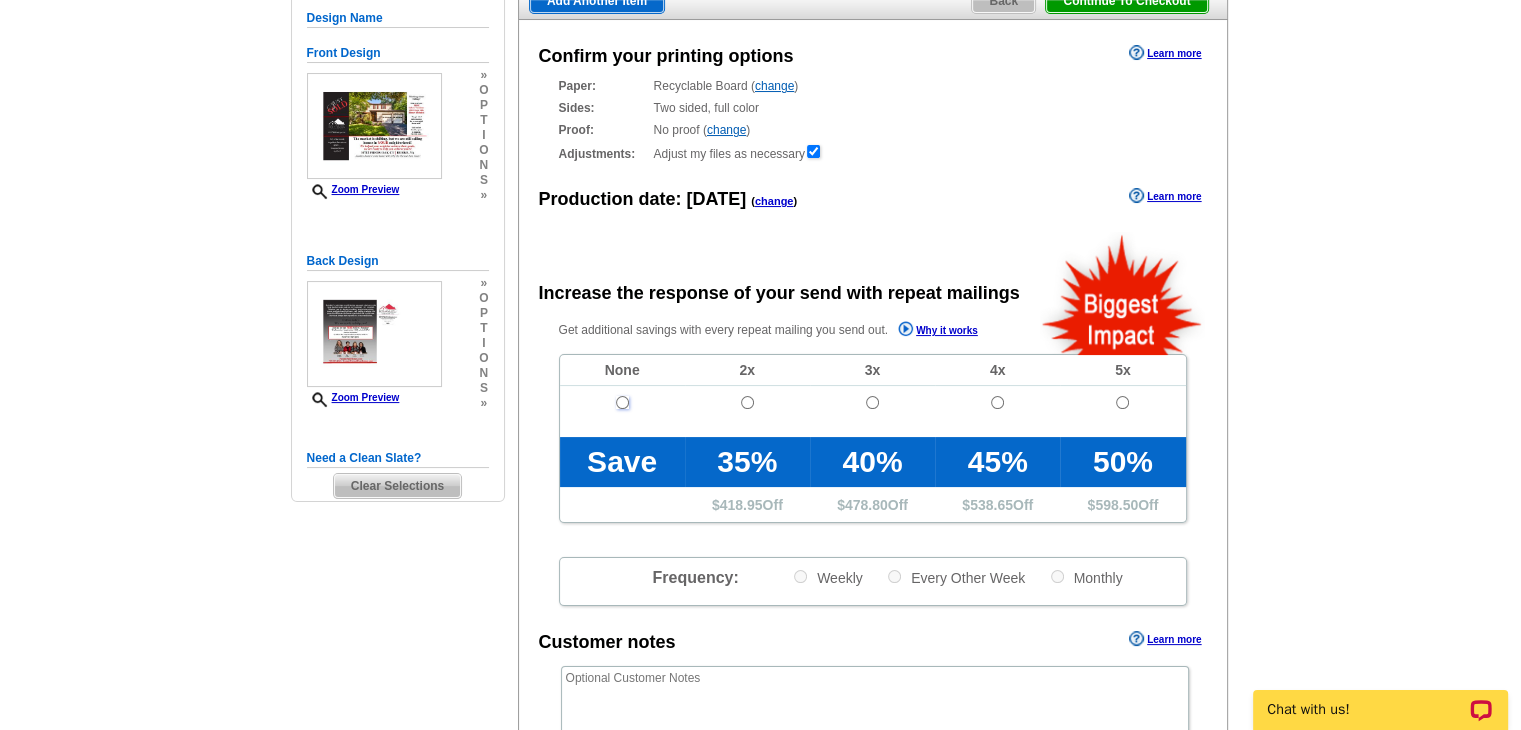 click at bounding box center (622, 402) 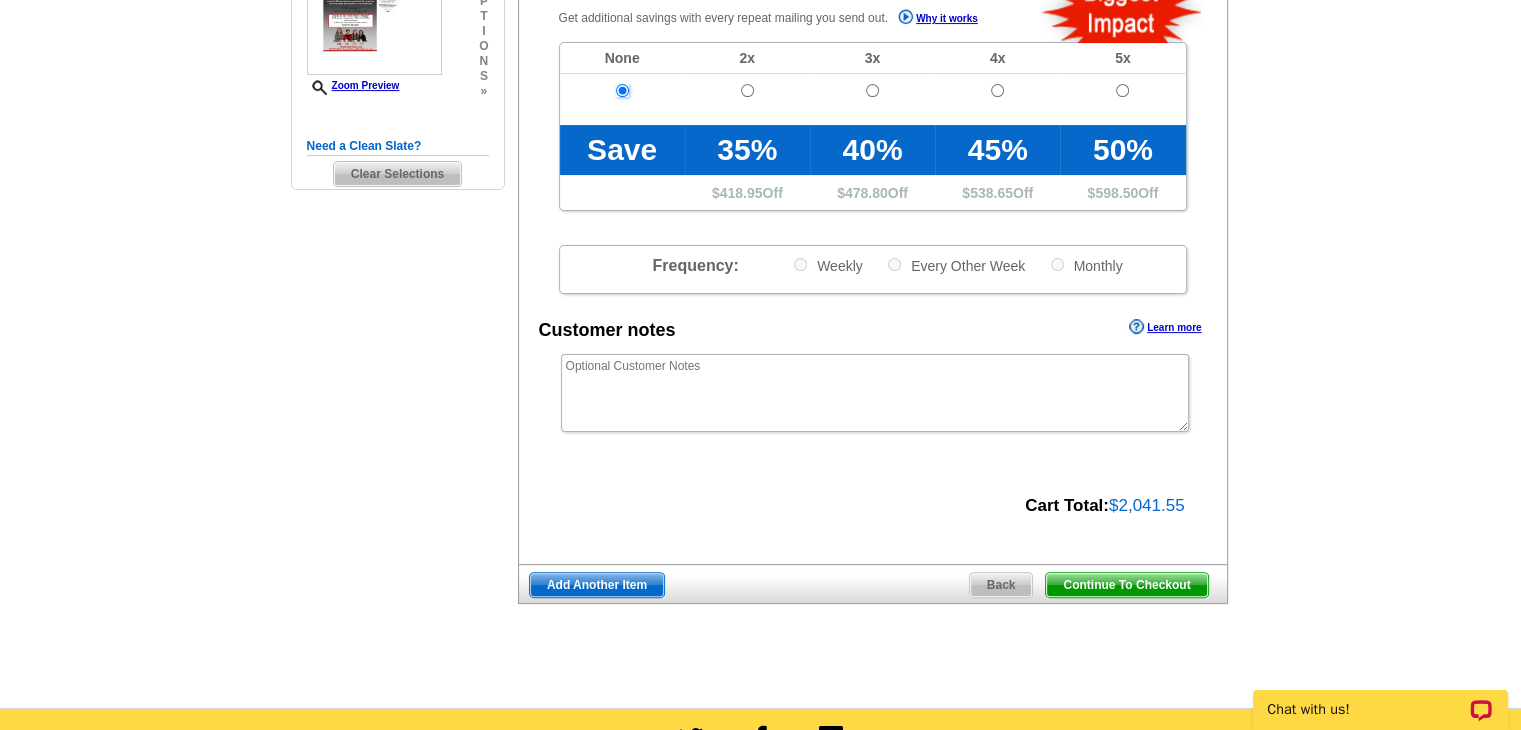 scroll, scrollTop: 700, scrollLeft: 0, axis: vertical 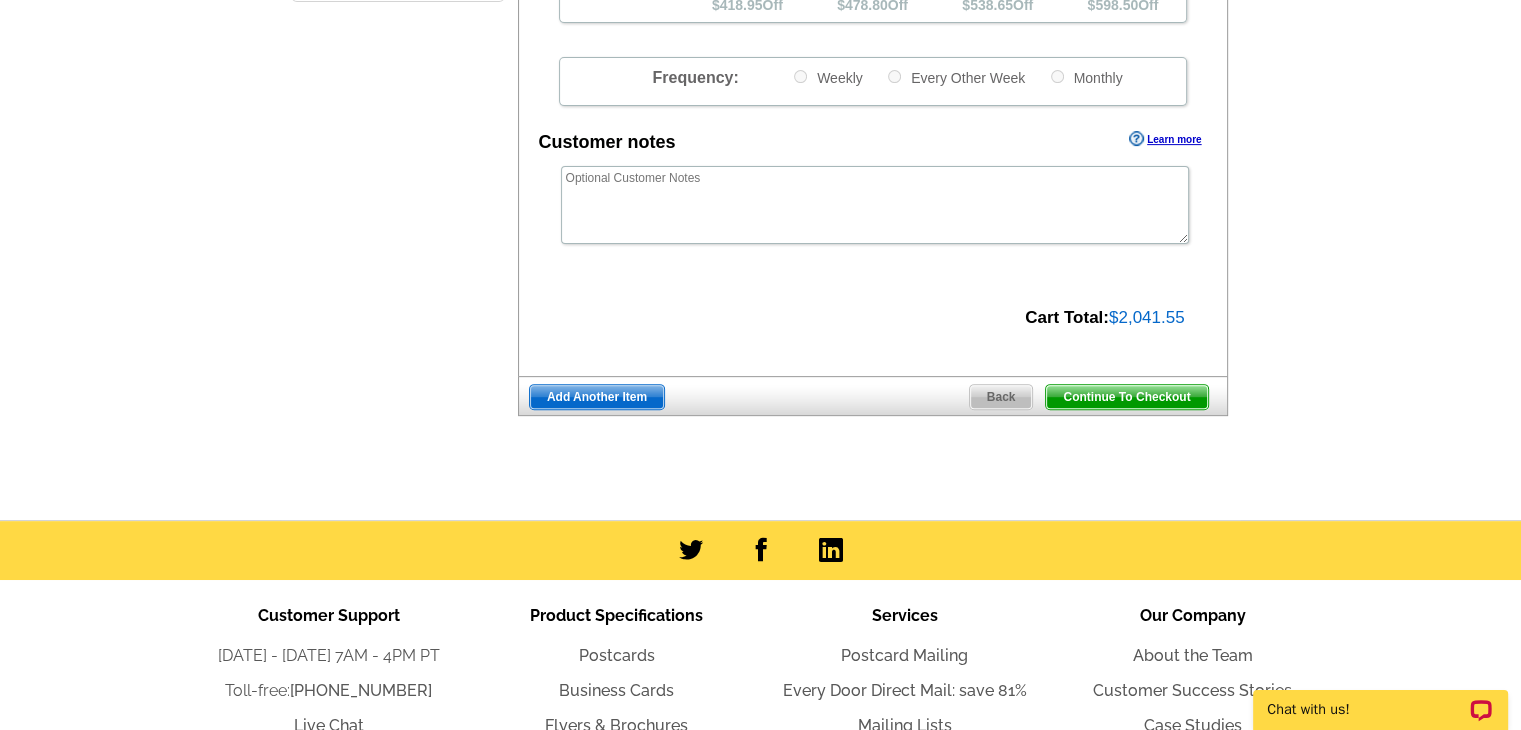 click on "Continue To Checkout" at bounding box center (1126, 397) 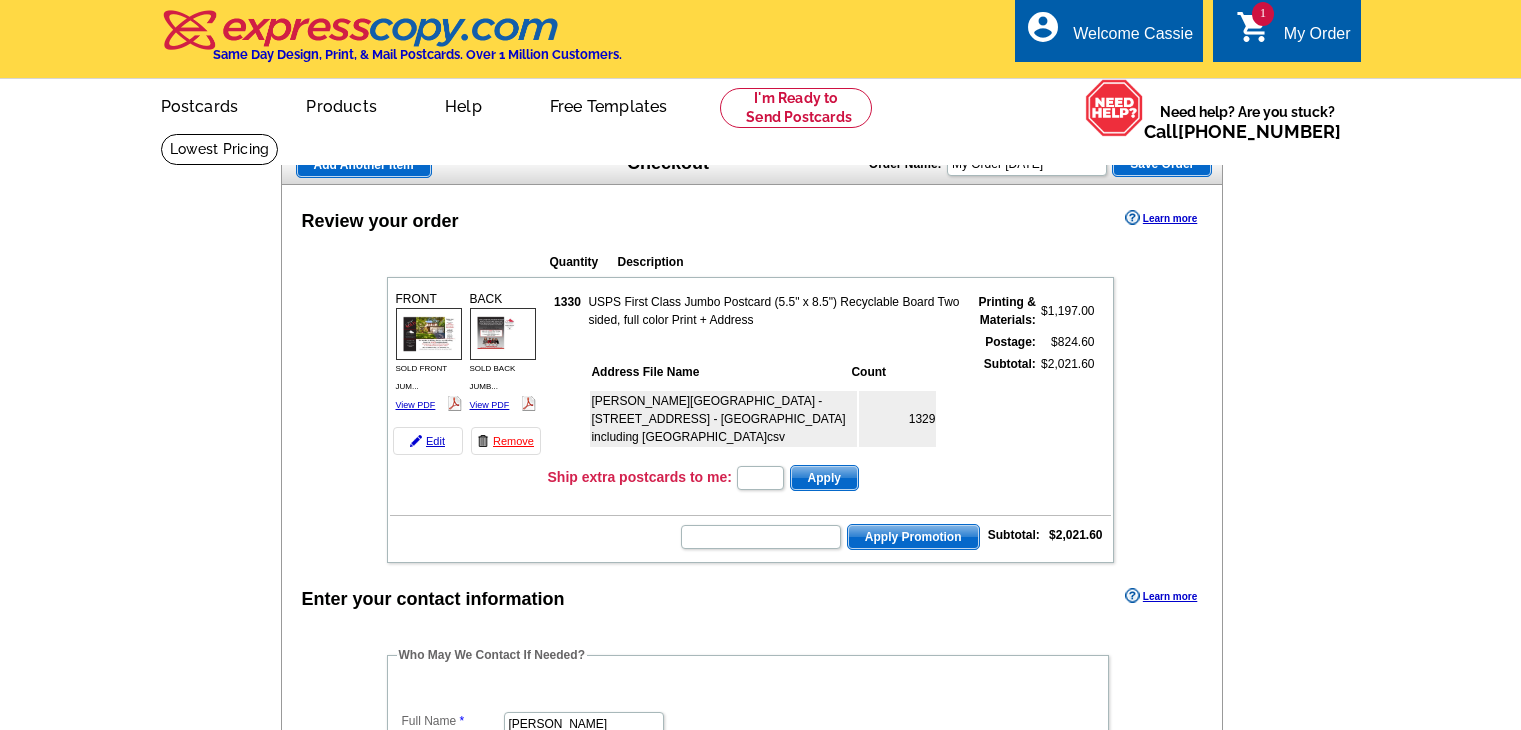 scroll, scrollTop: 0, scrollLeft: 0, axis: both 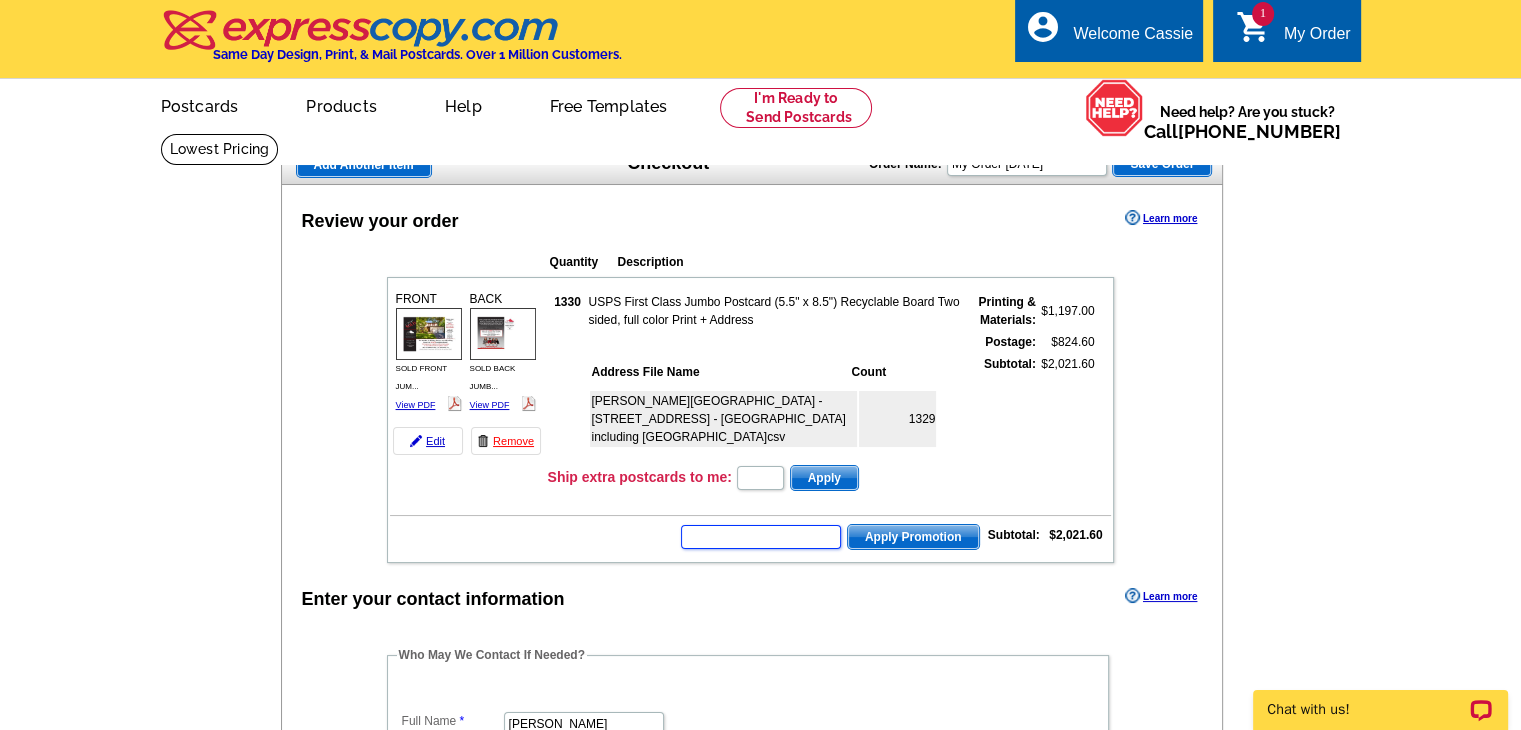 click at bounding box center [761, 537] 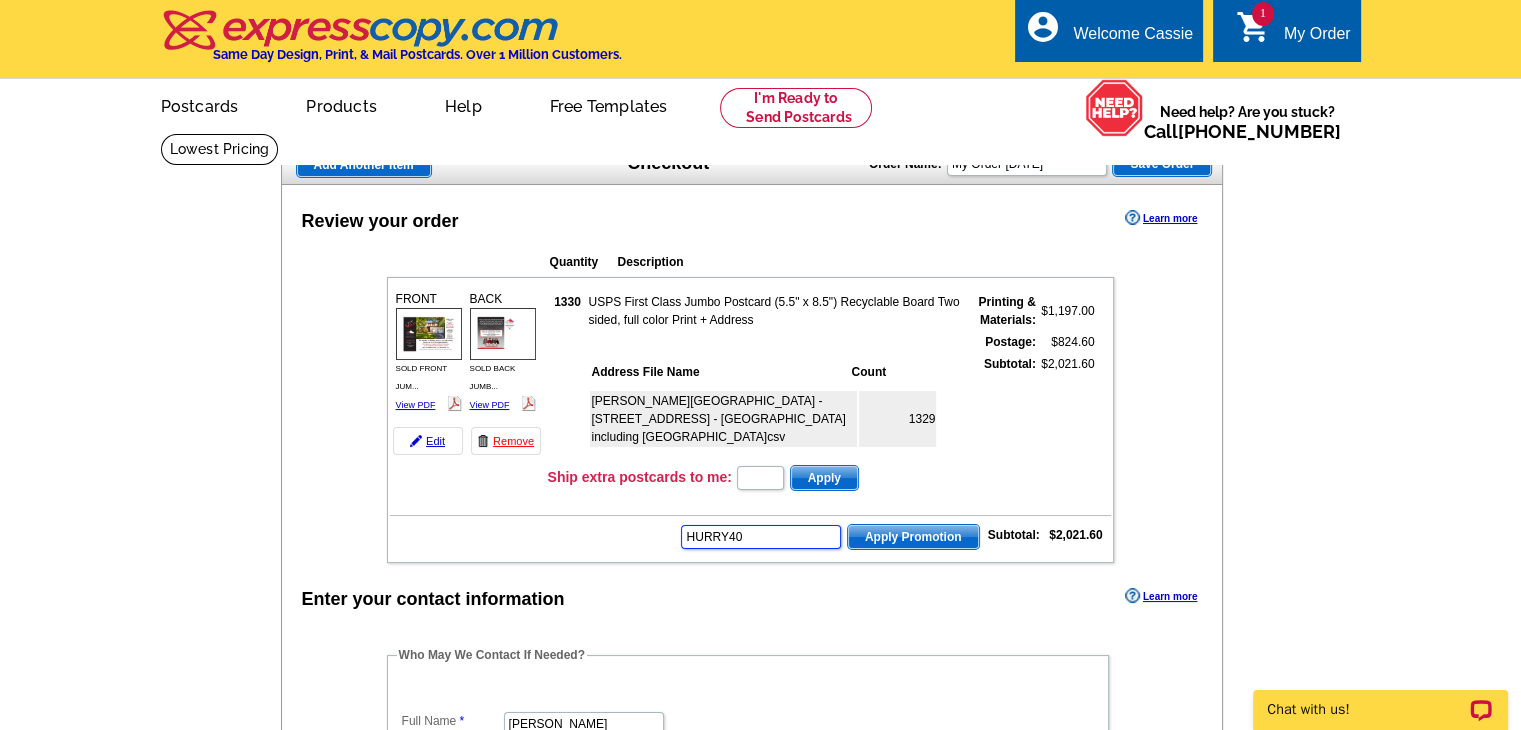 type on "HURRY40" 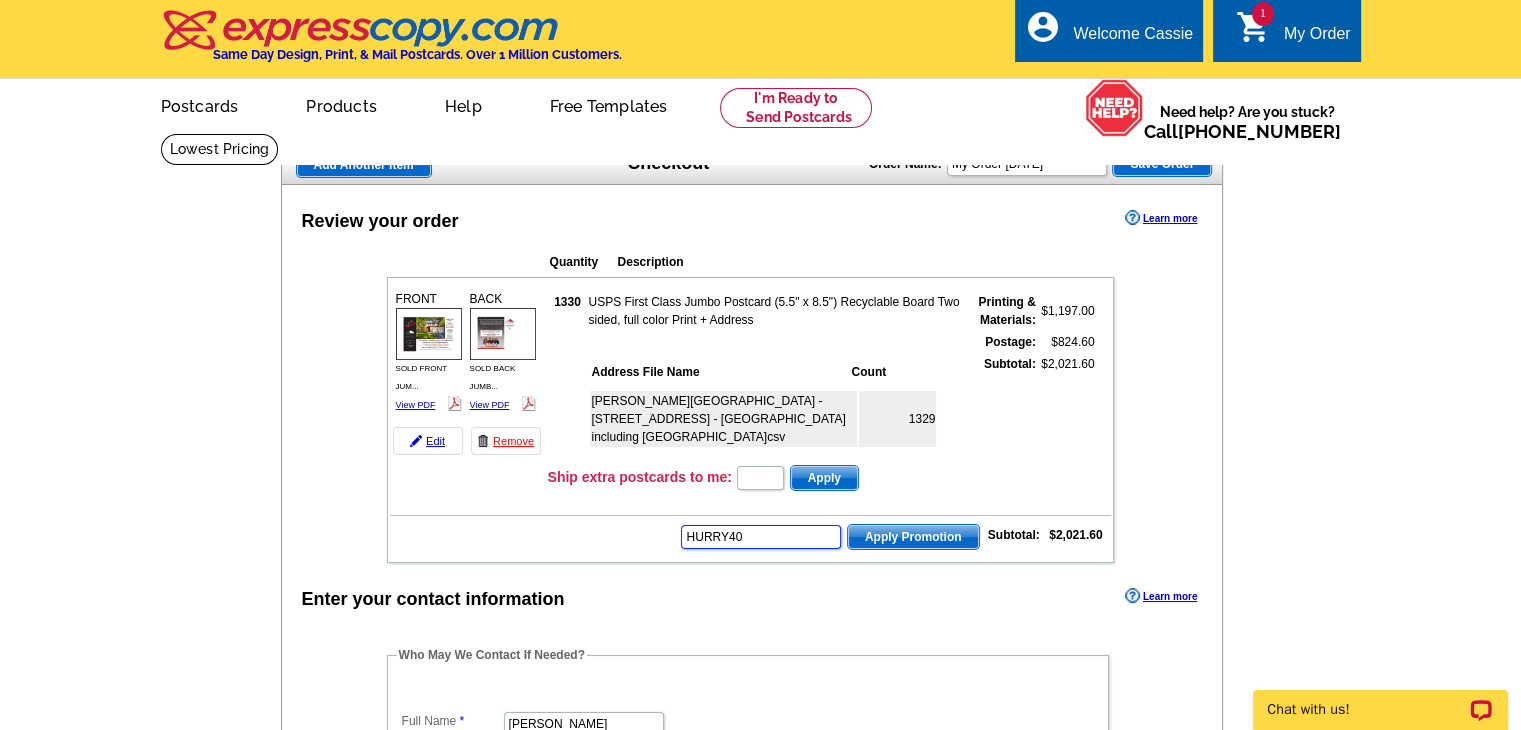 click on "Apply Promotion" at bounding box center [913, 537] 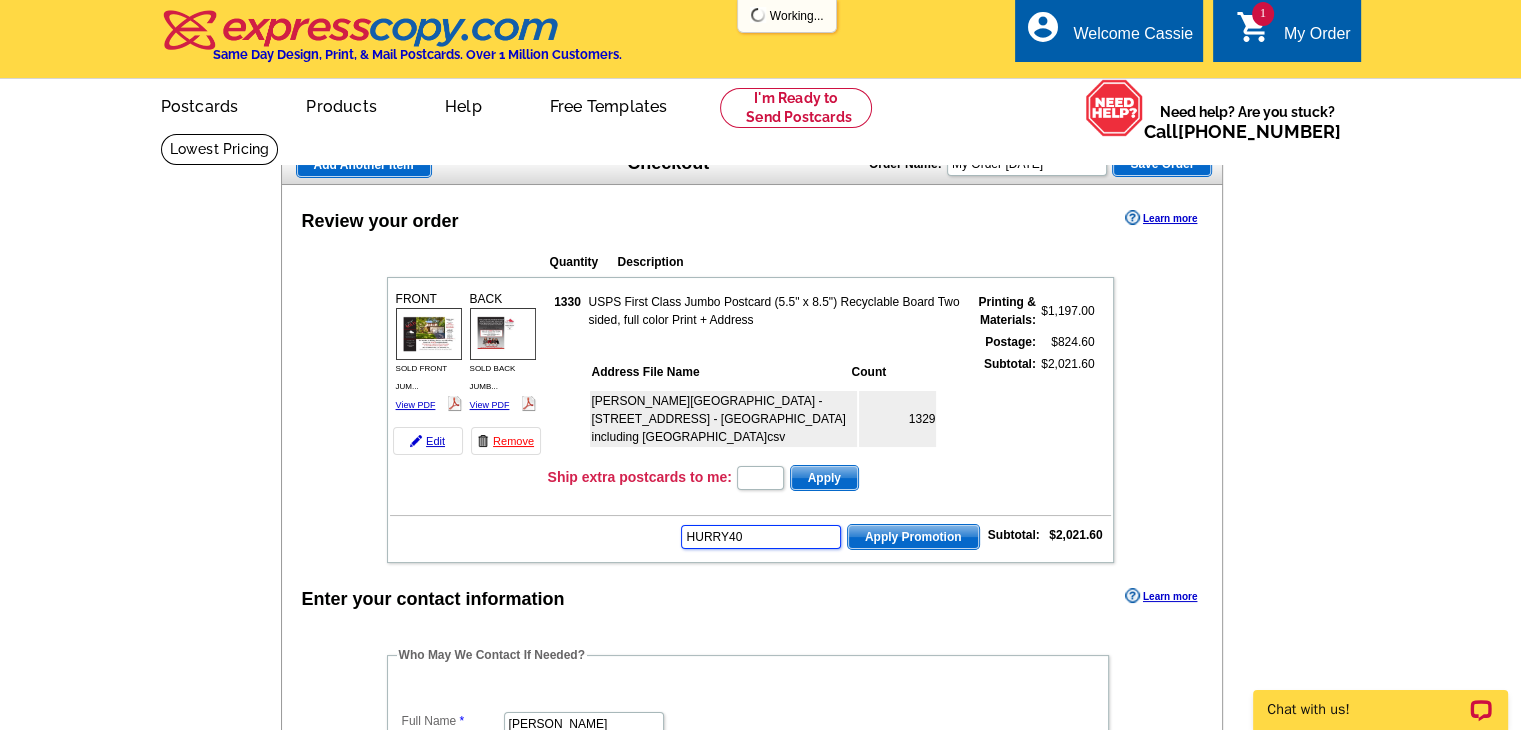 scroll, scrollTop: 0, scrollLeft: 0, axis: both 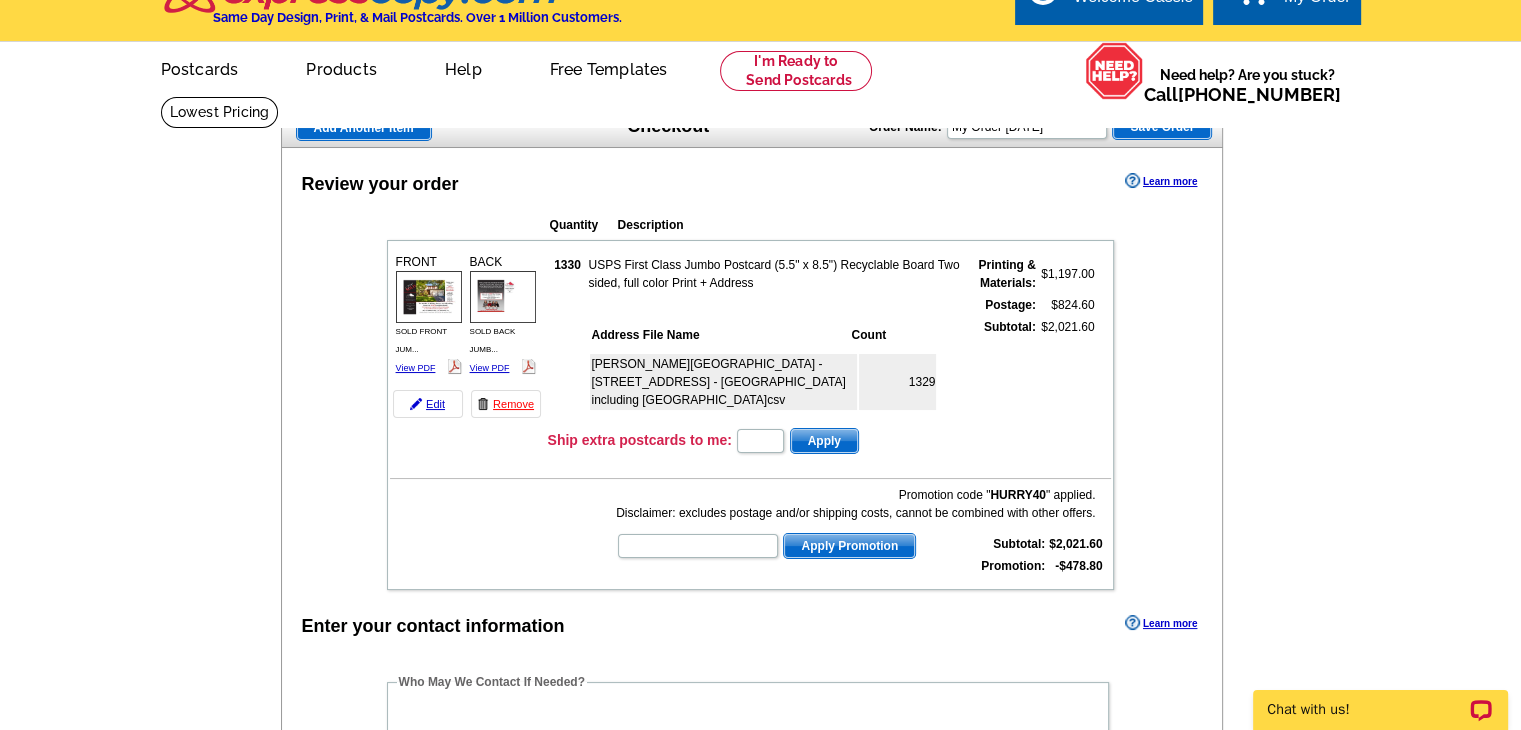 click on "Add Another Item
Checkout
Order Name:
My Order [DATE]
Save Order
Review your order
Learn more
Quantity
Description
1330" at bounding box center (760, 811) 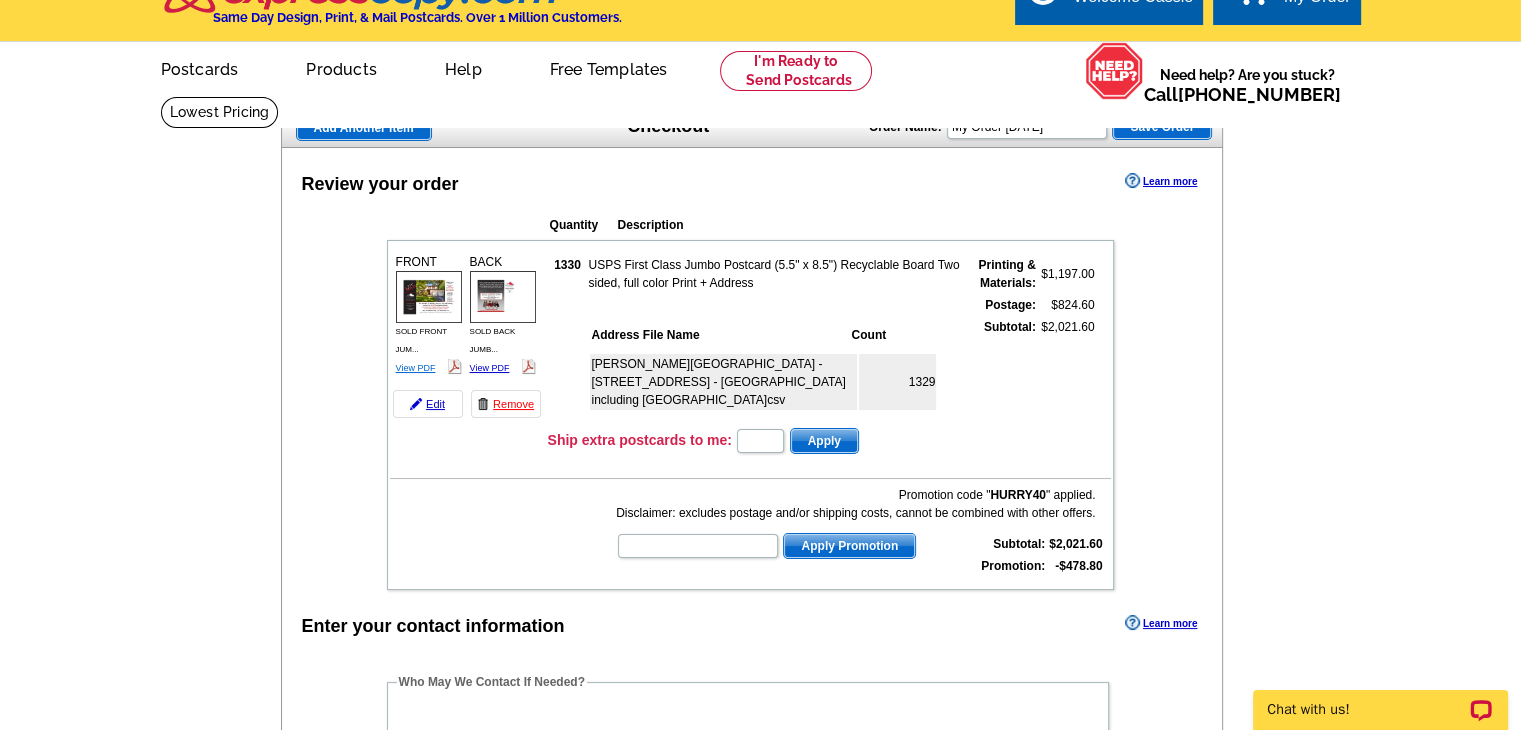 click on "View PDF" at bounding box center (416, 368) 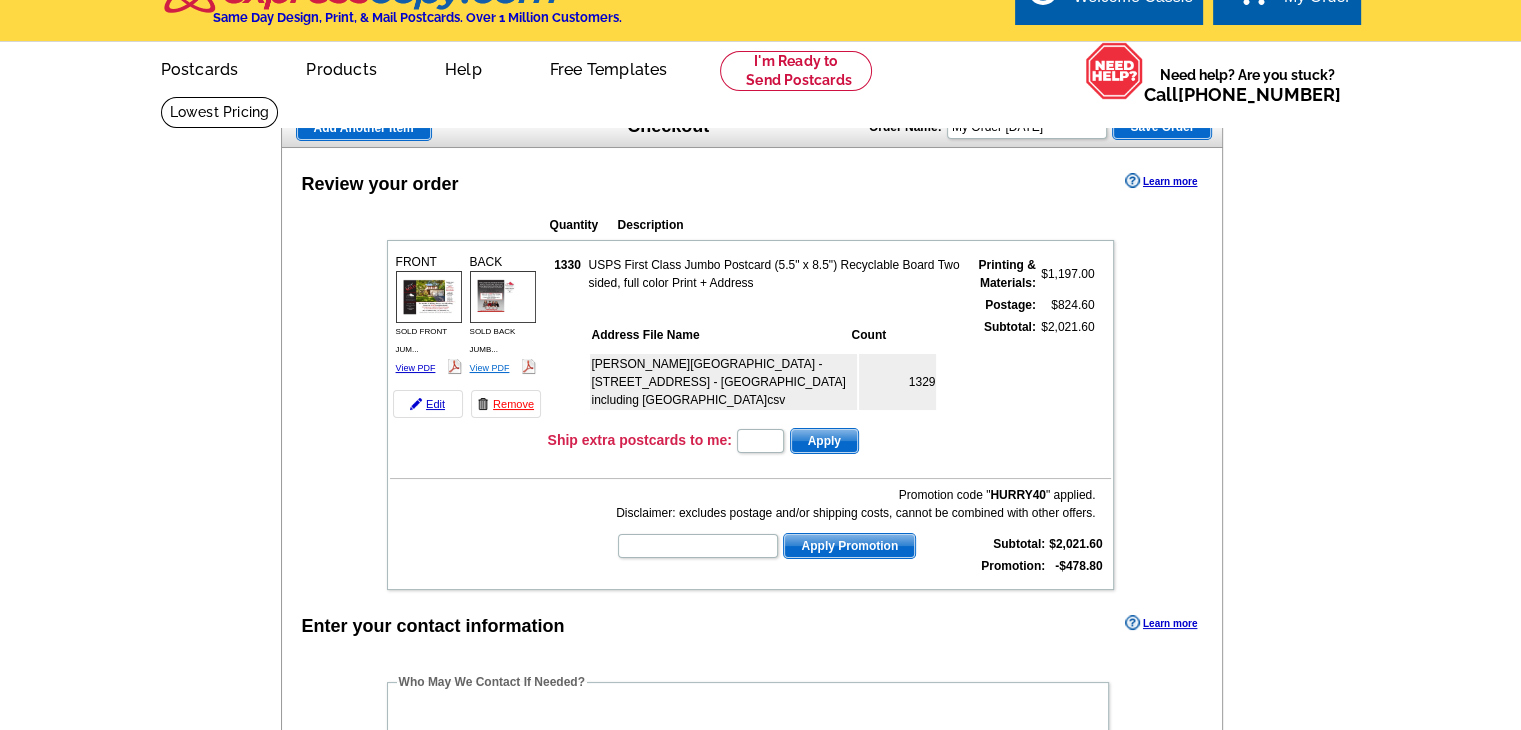 click on "View PDF" at bounding box center (490, 368) 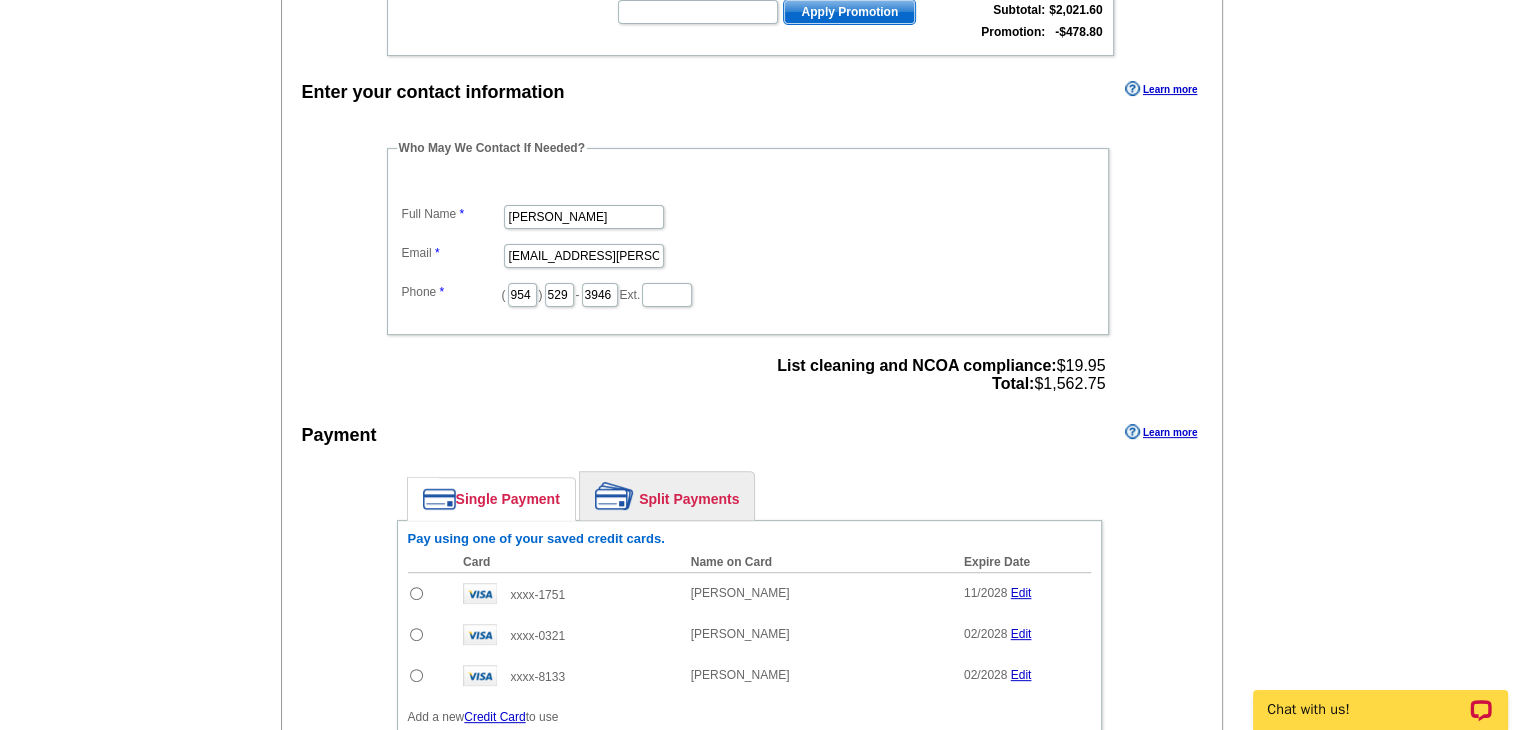 scroll, scrollTop: 637, scrollLeft: 0, axis: vertical 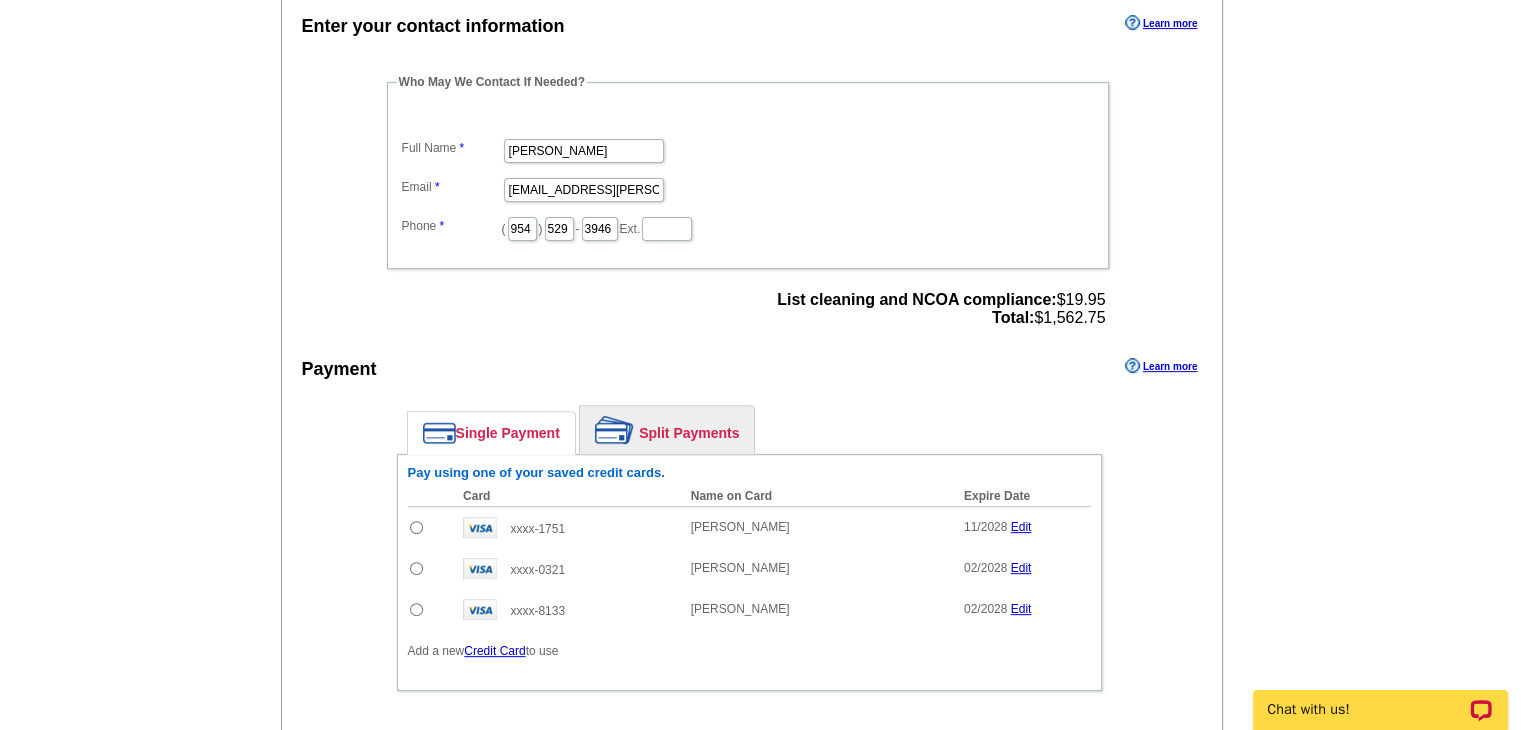 click at bounding box center (416, 527) 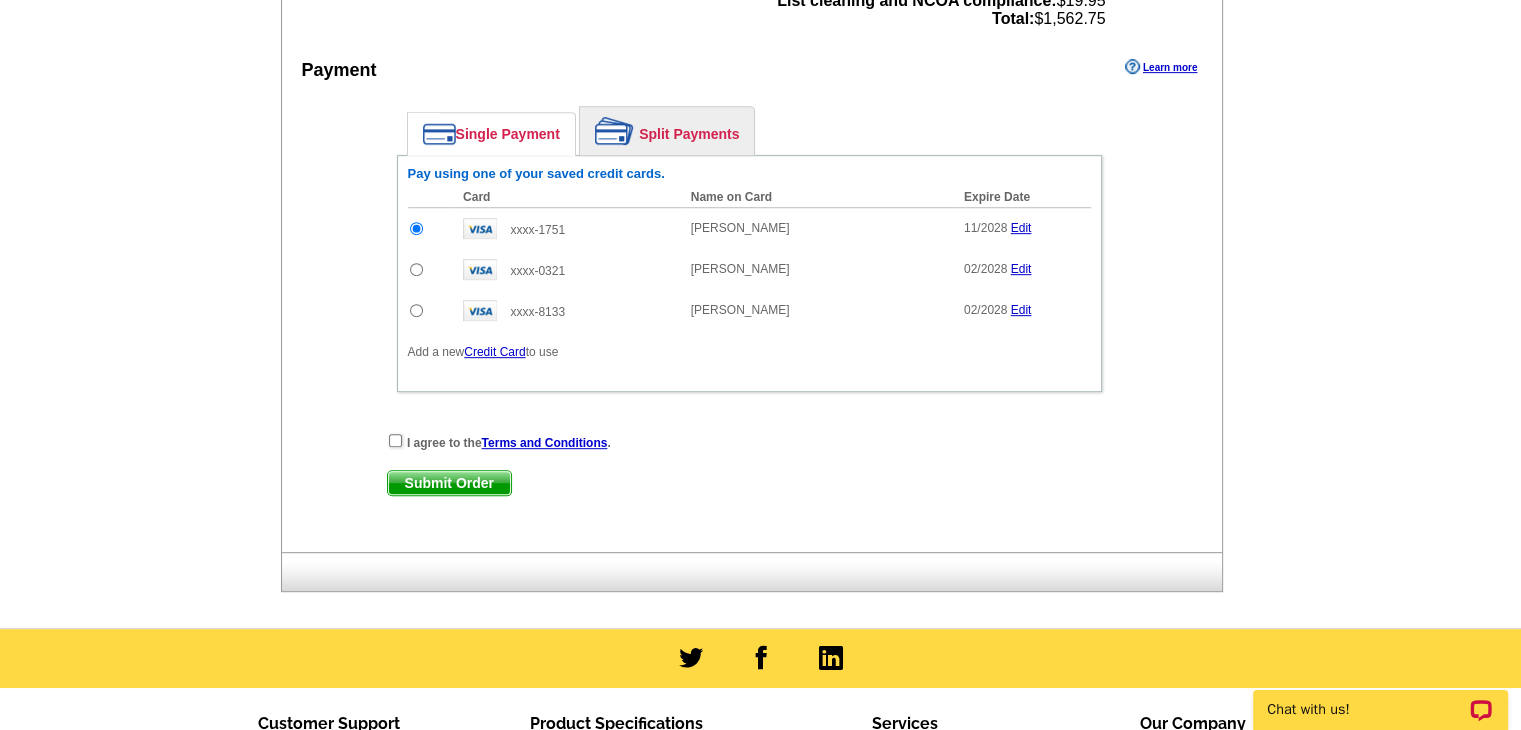 scroll, scrollTop: 937, scrollLeft: 0, axis: vertical 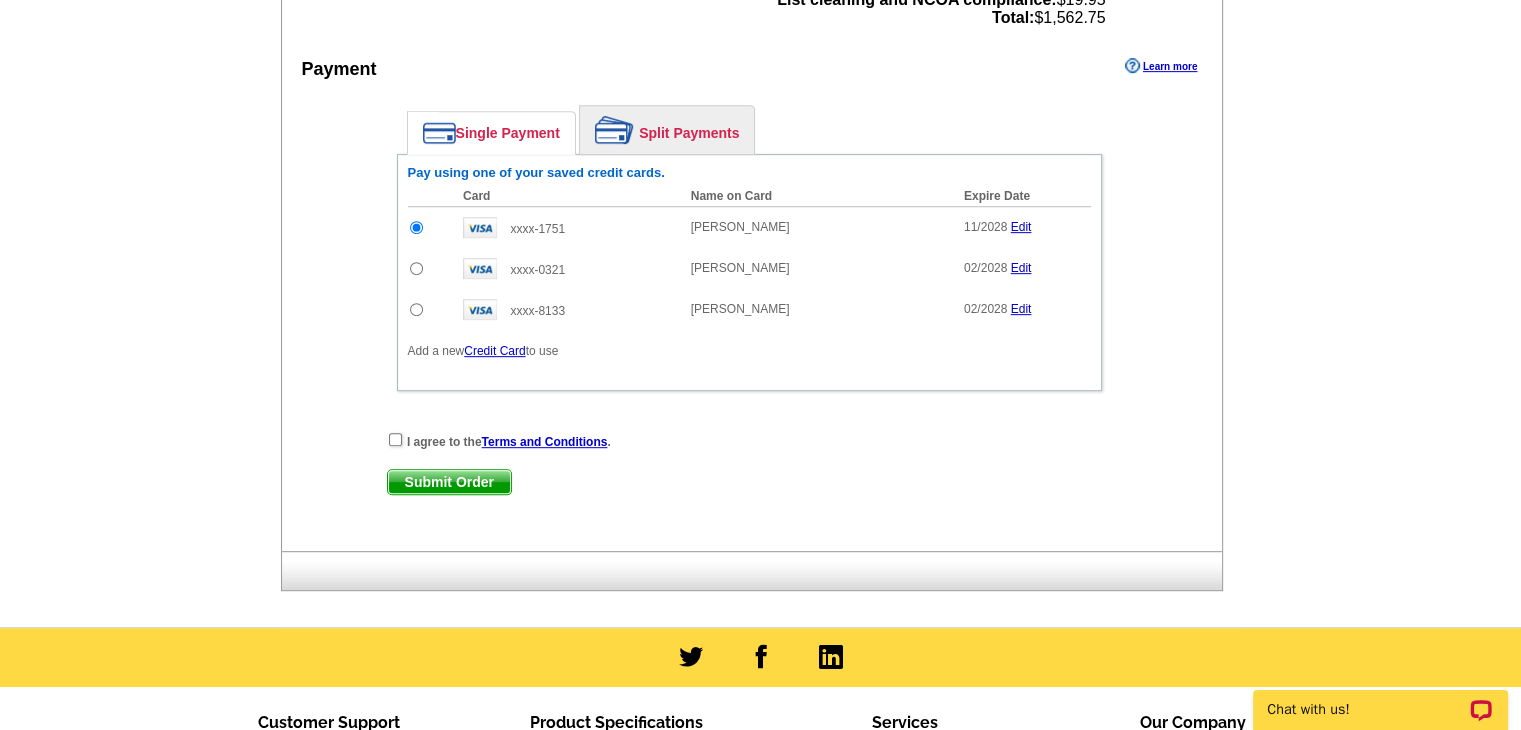 click on "I agree to the
Terms and Conditions
." at bounding box center (749, 441) 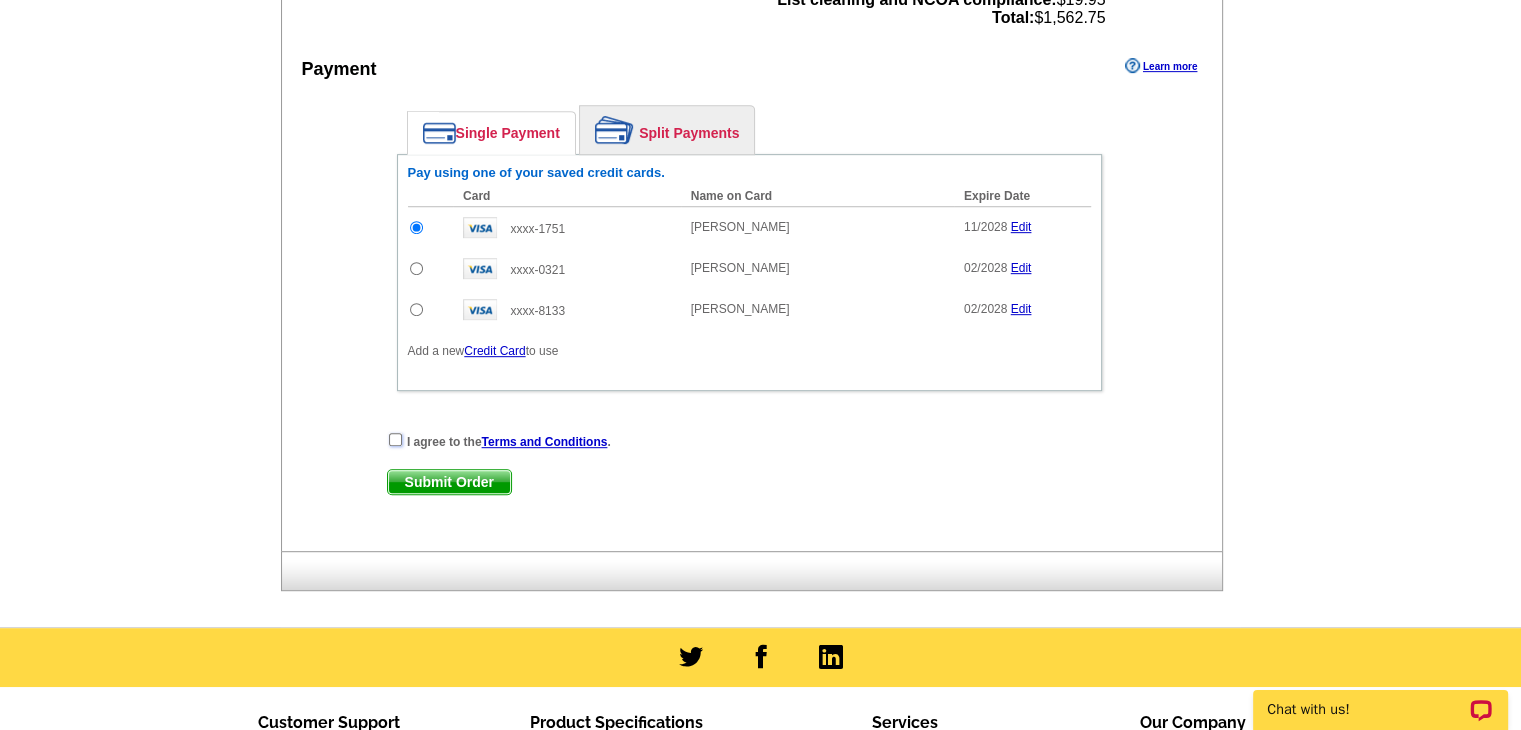 click at bounding box center [395, 439] 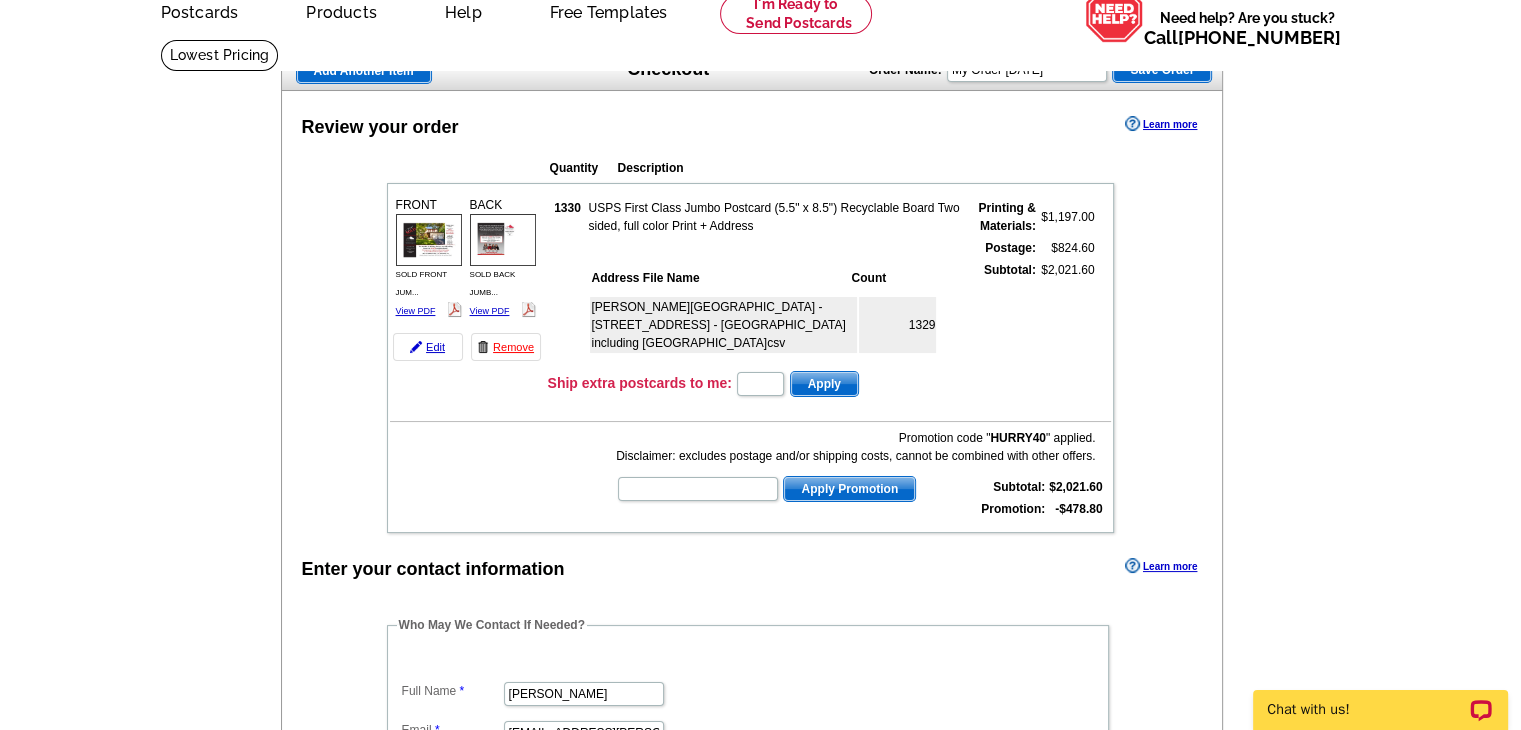 scroll, scrollTop: 37, scrollLeft: 0, axis: vertical 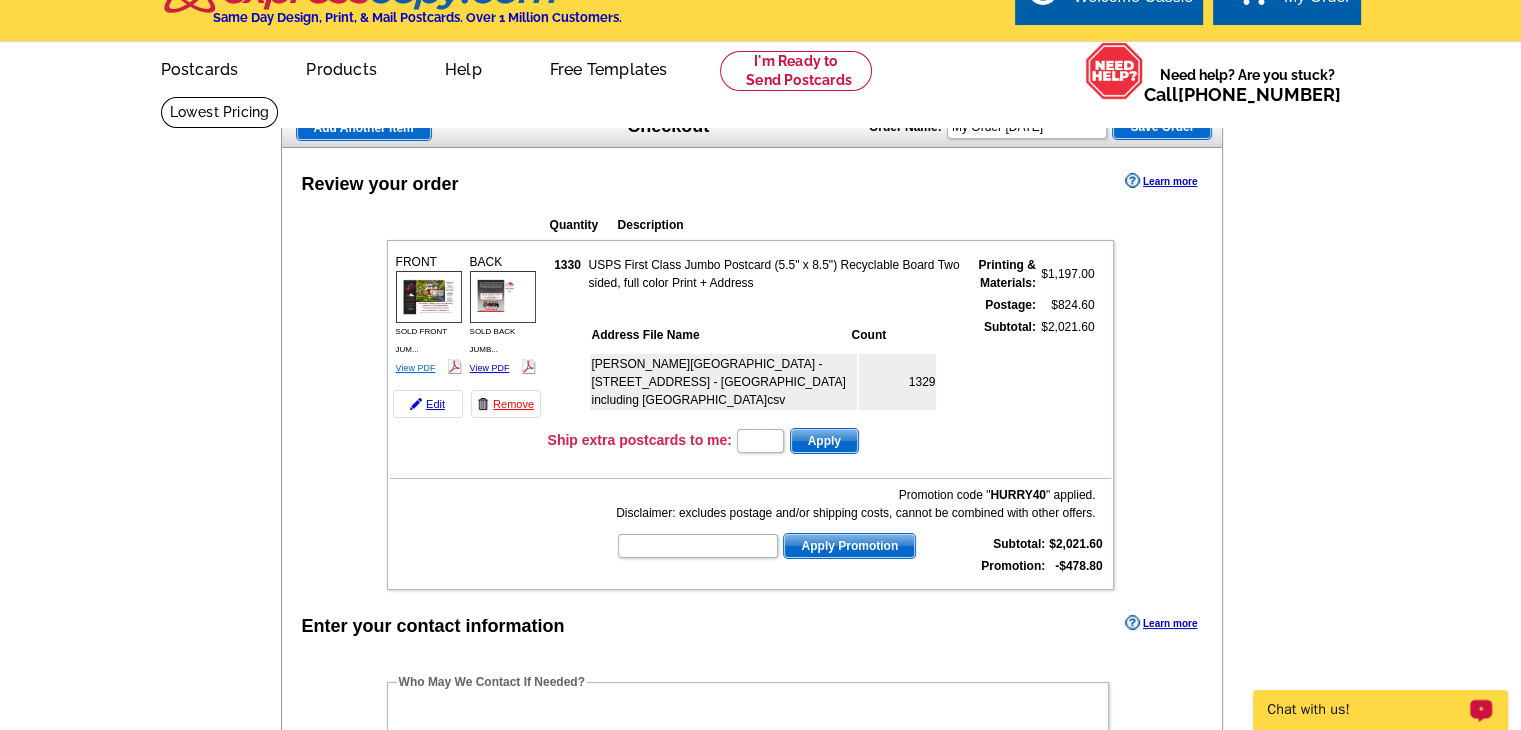 click on "View PDF" at bounding box center [416, 368] 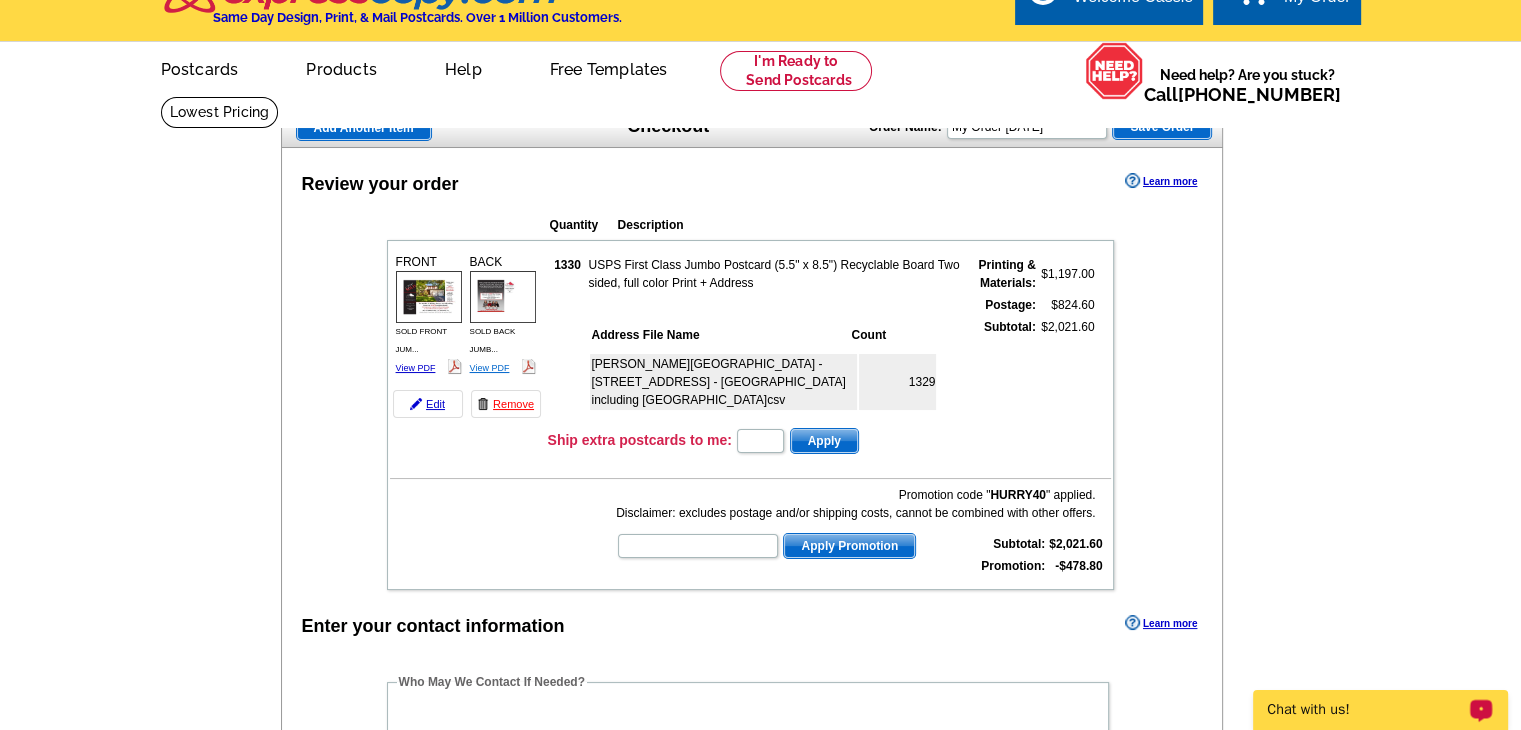 click on "View PDF" at bounding box center (490, 368) 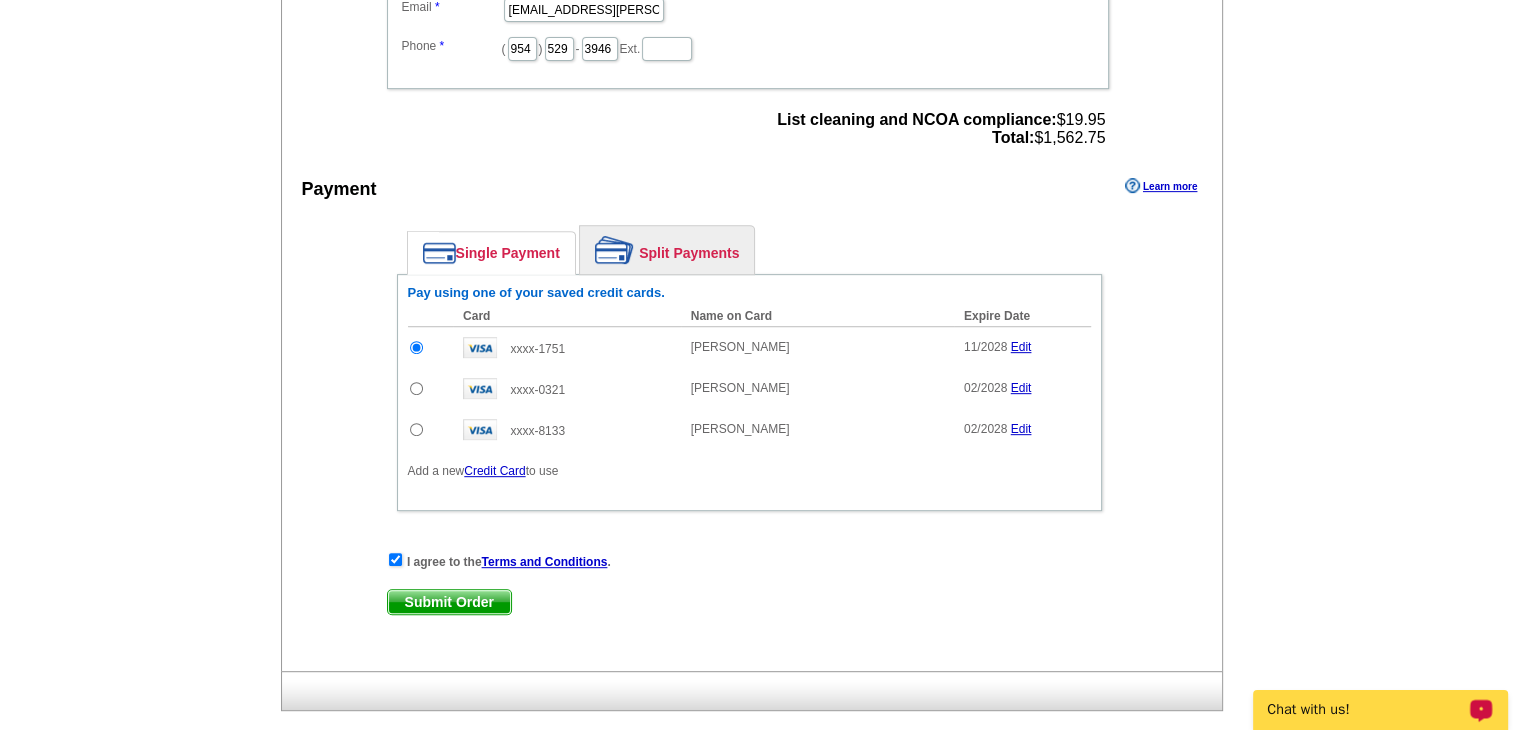 scroll, scrollTop: 827, scrollLeft: 0, axis: vertical 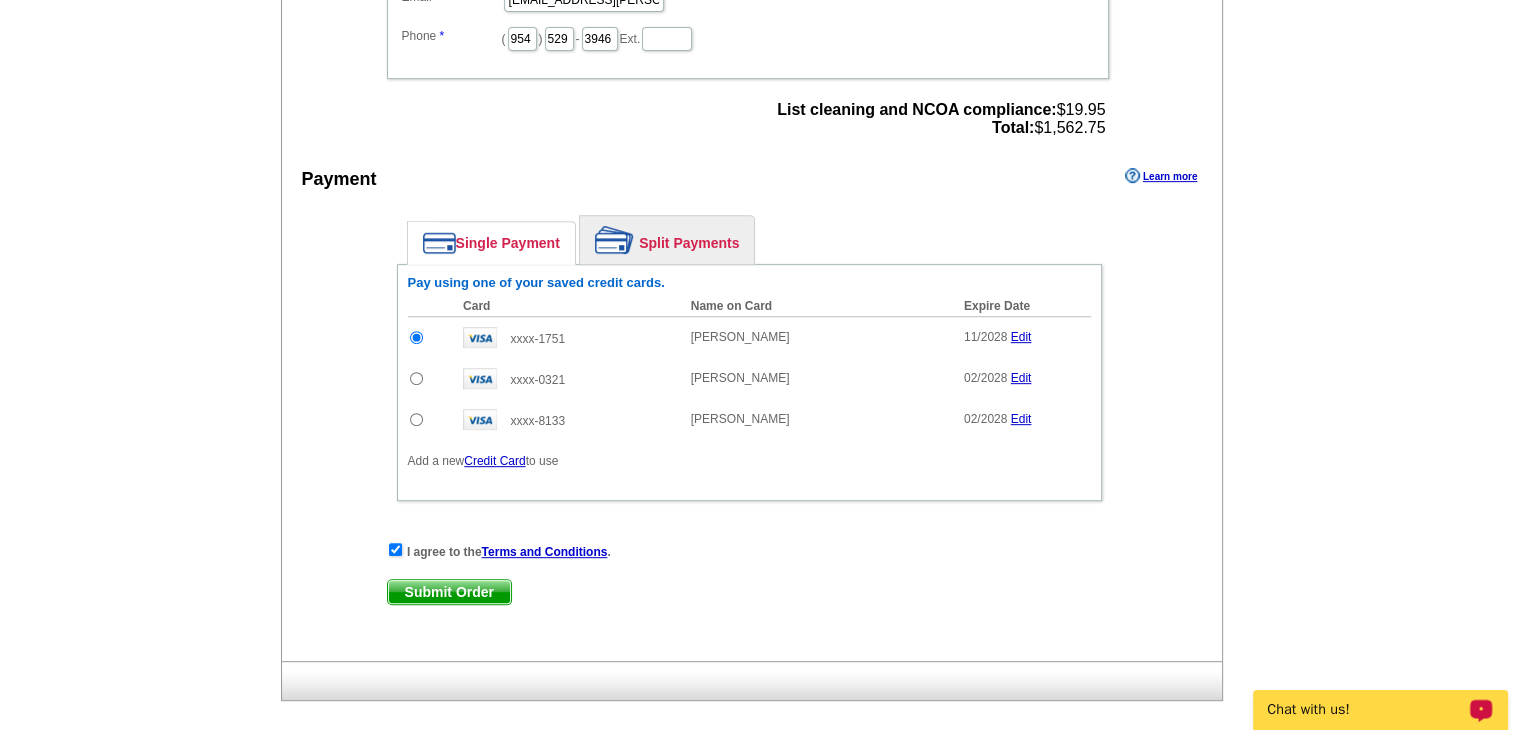 click on "Submit Order" at bounding box center [449, 592] 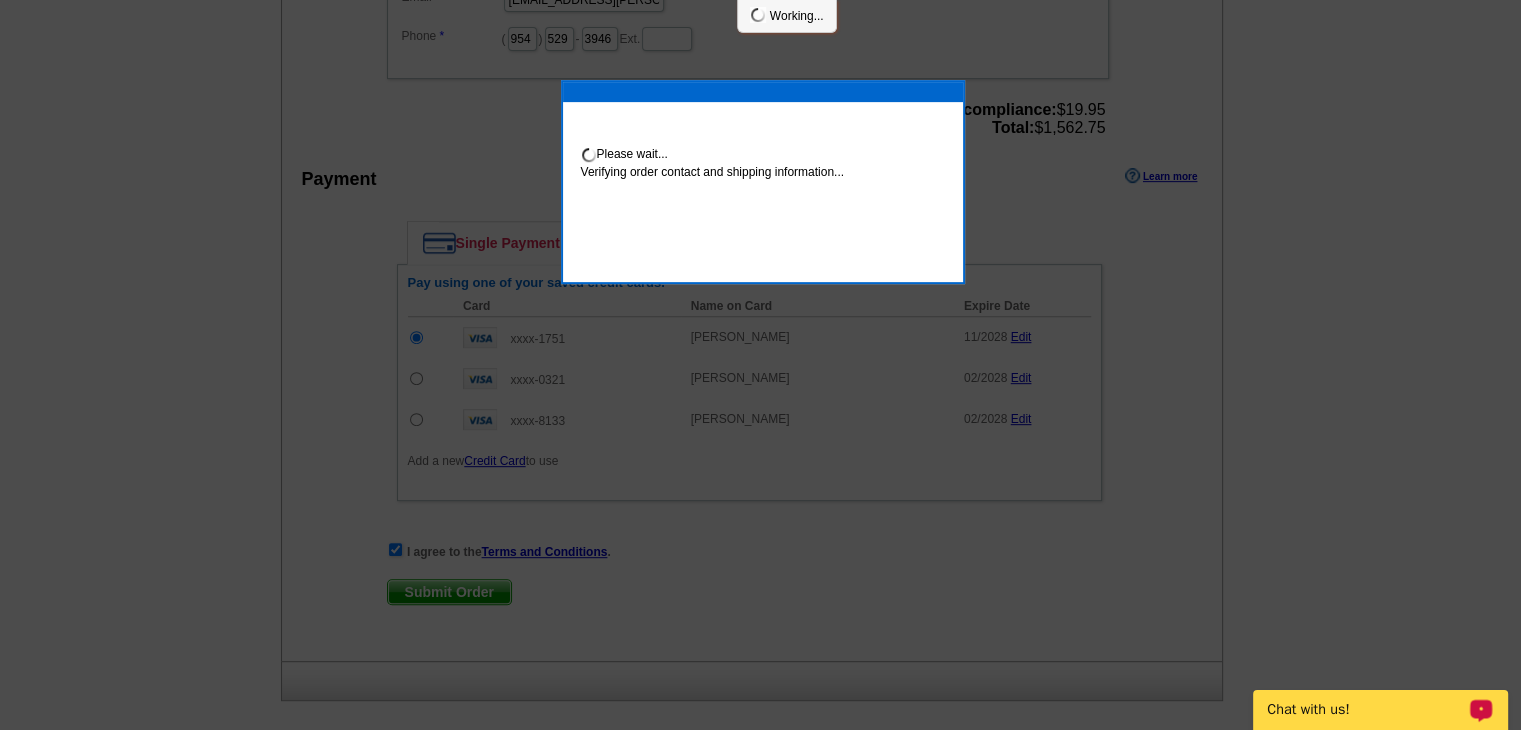 scroll, scrollTop: 819, scrollLeft: 0, axis: vertical 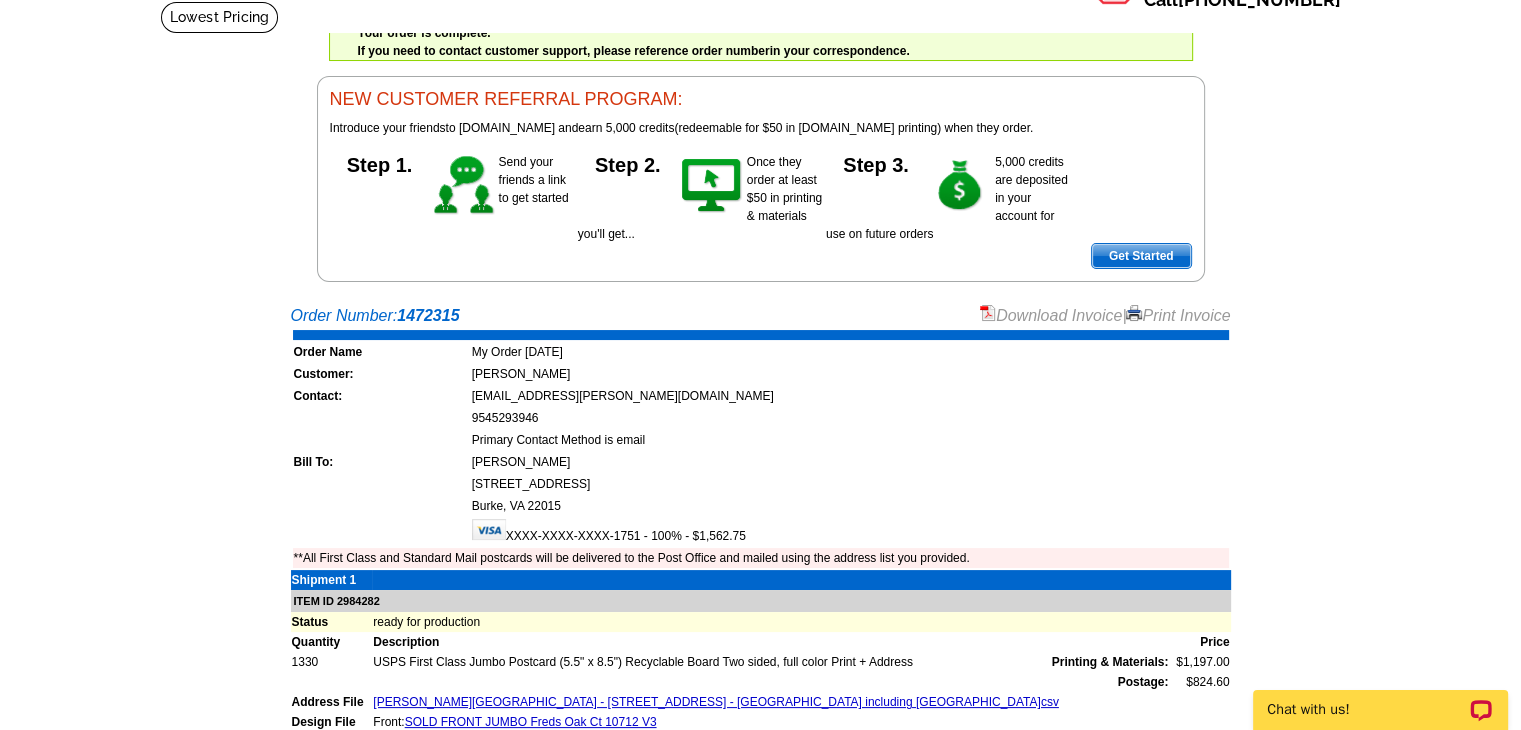 click on "Download Invoice" at bounding box center [1051, 315] 